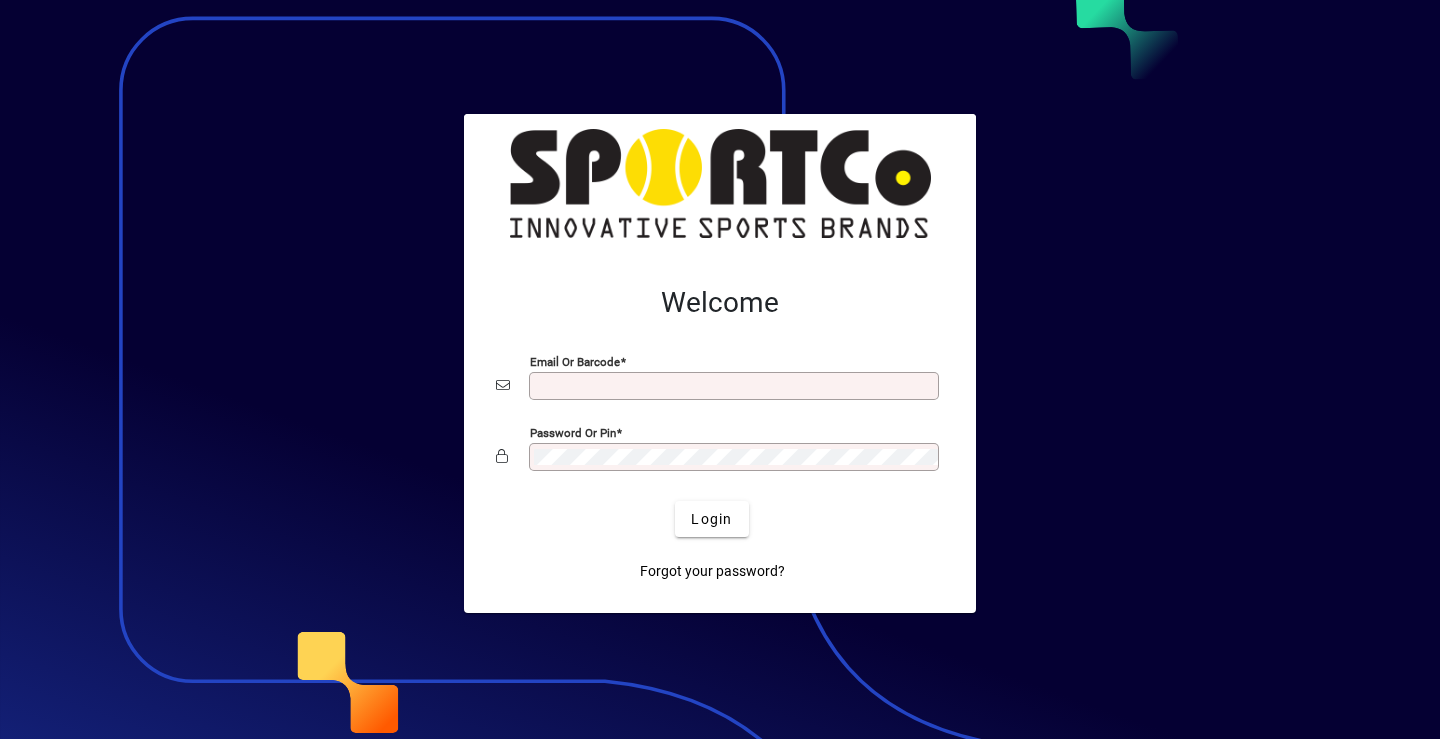 scroll, scrollTop: 0, scrollLeft: 0, axis: both 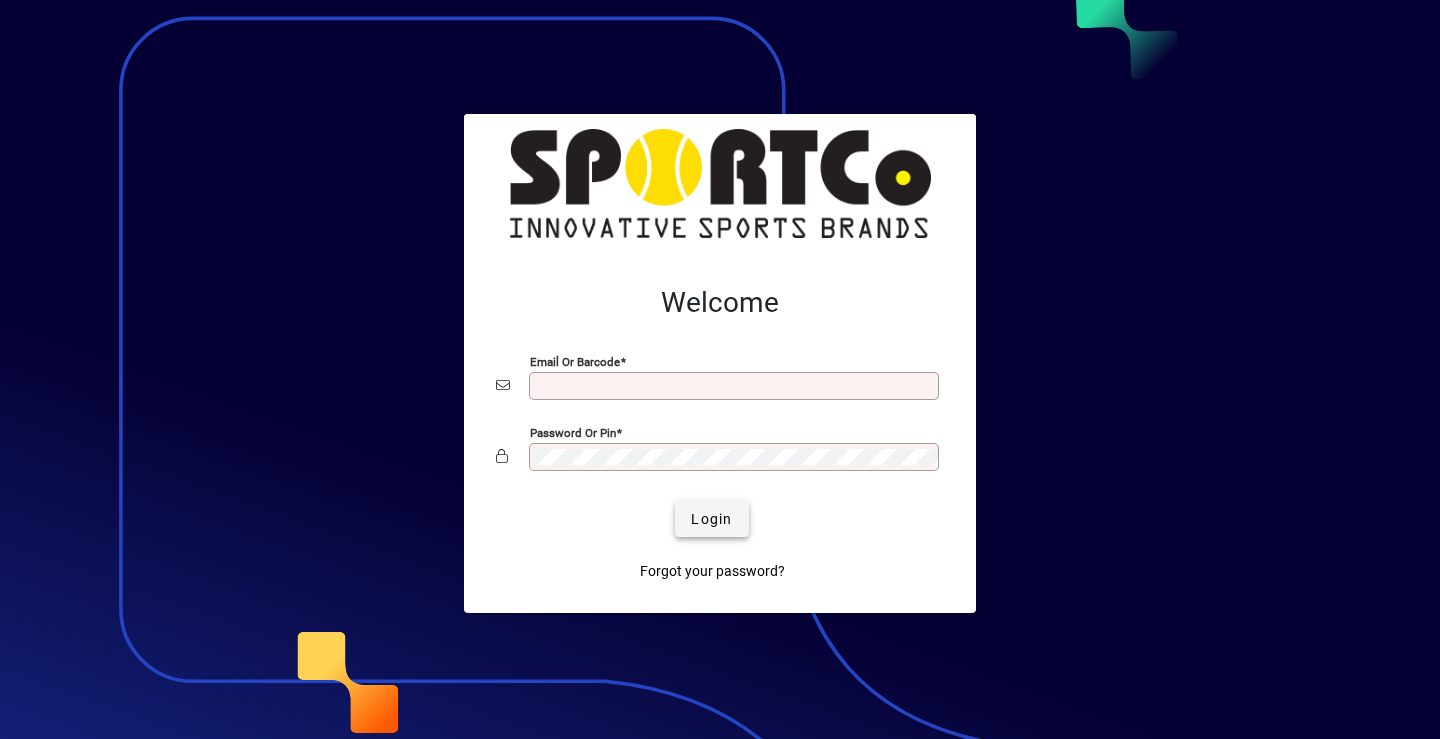 type on "**********" 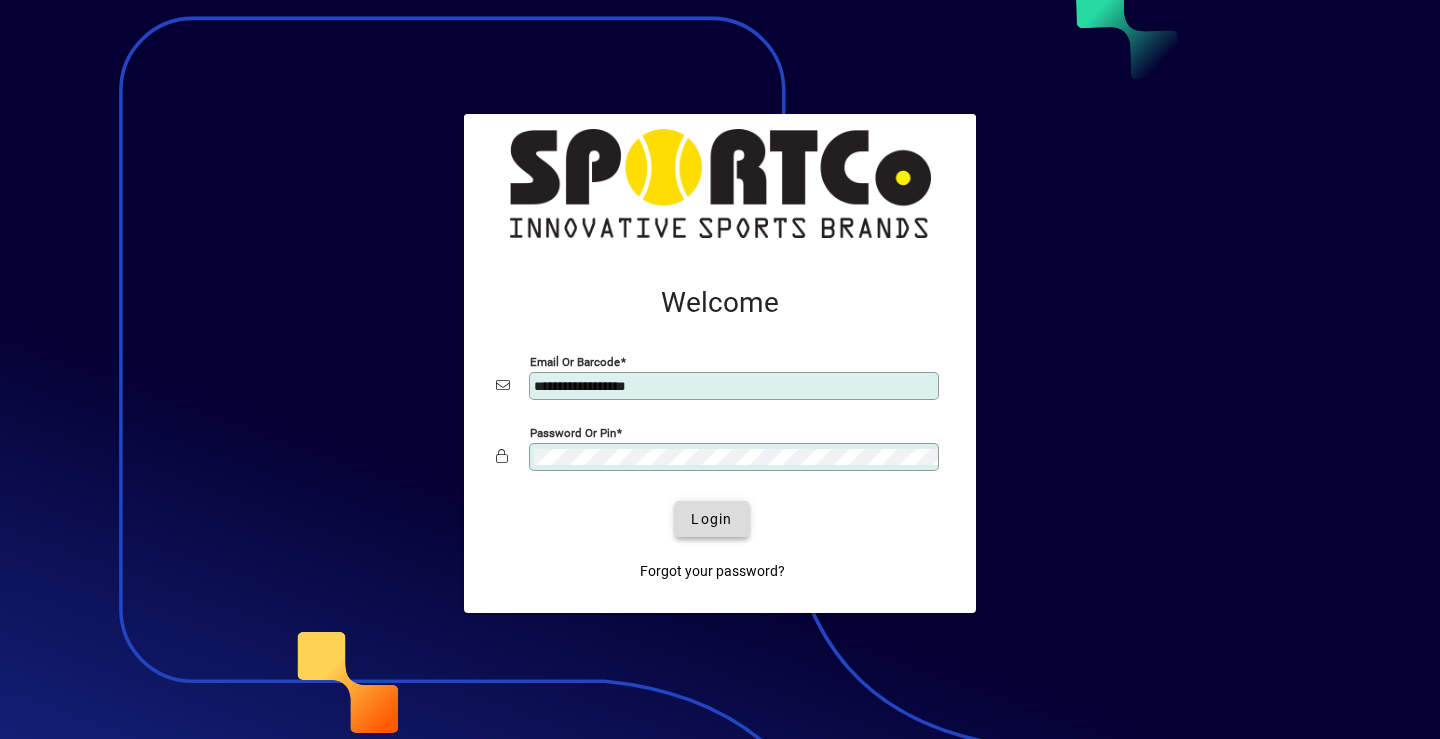 click on "Login" 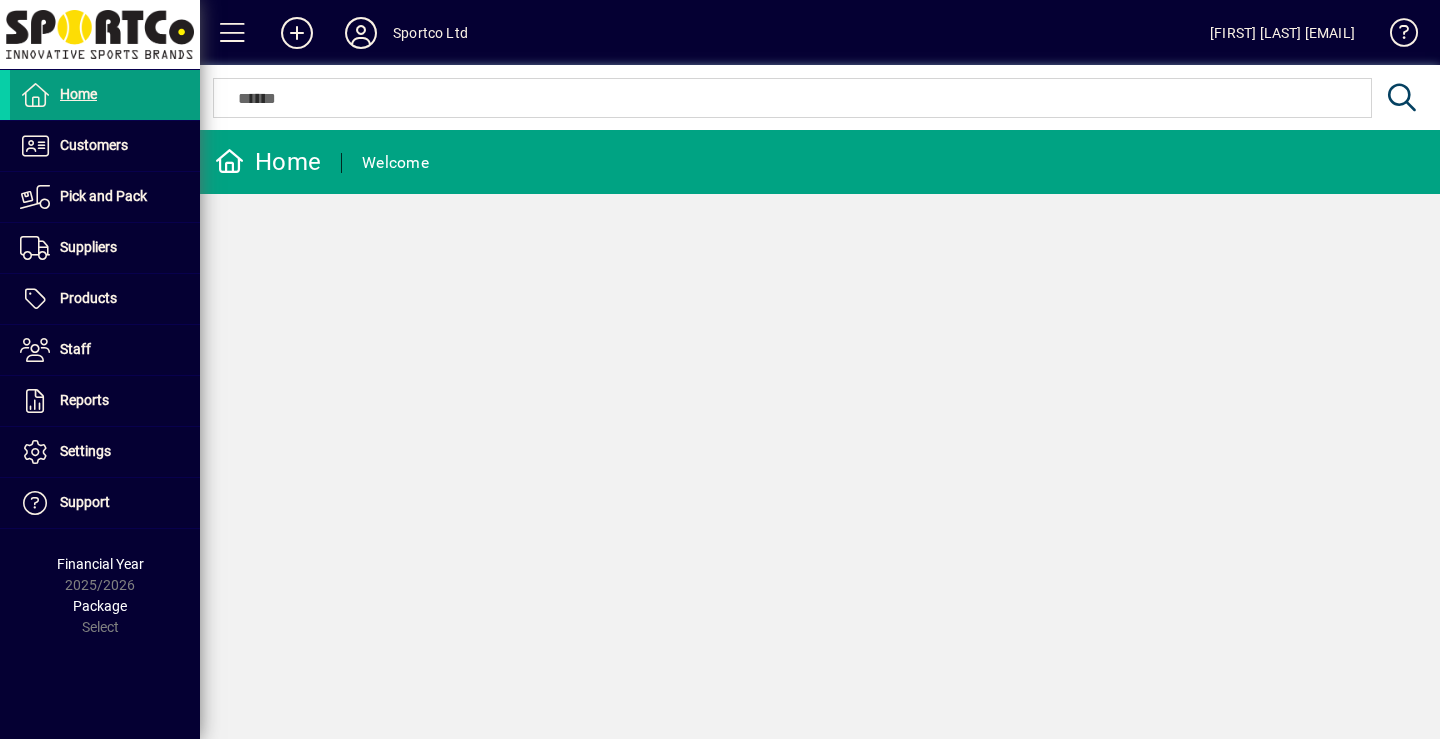 scroll, scrollTop: 0, scrollLeft: 0, axis: both 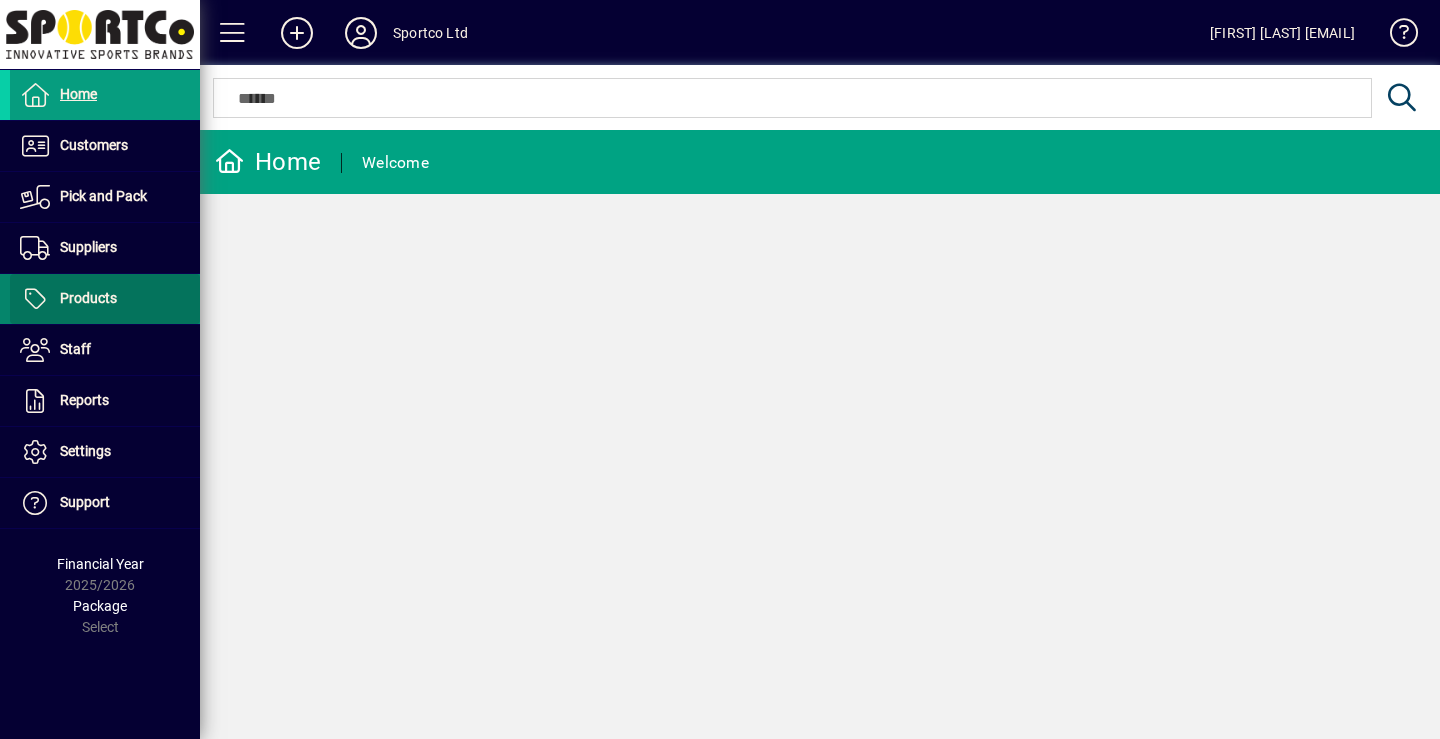 click on "Products" at bounding box center [88, 298] 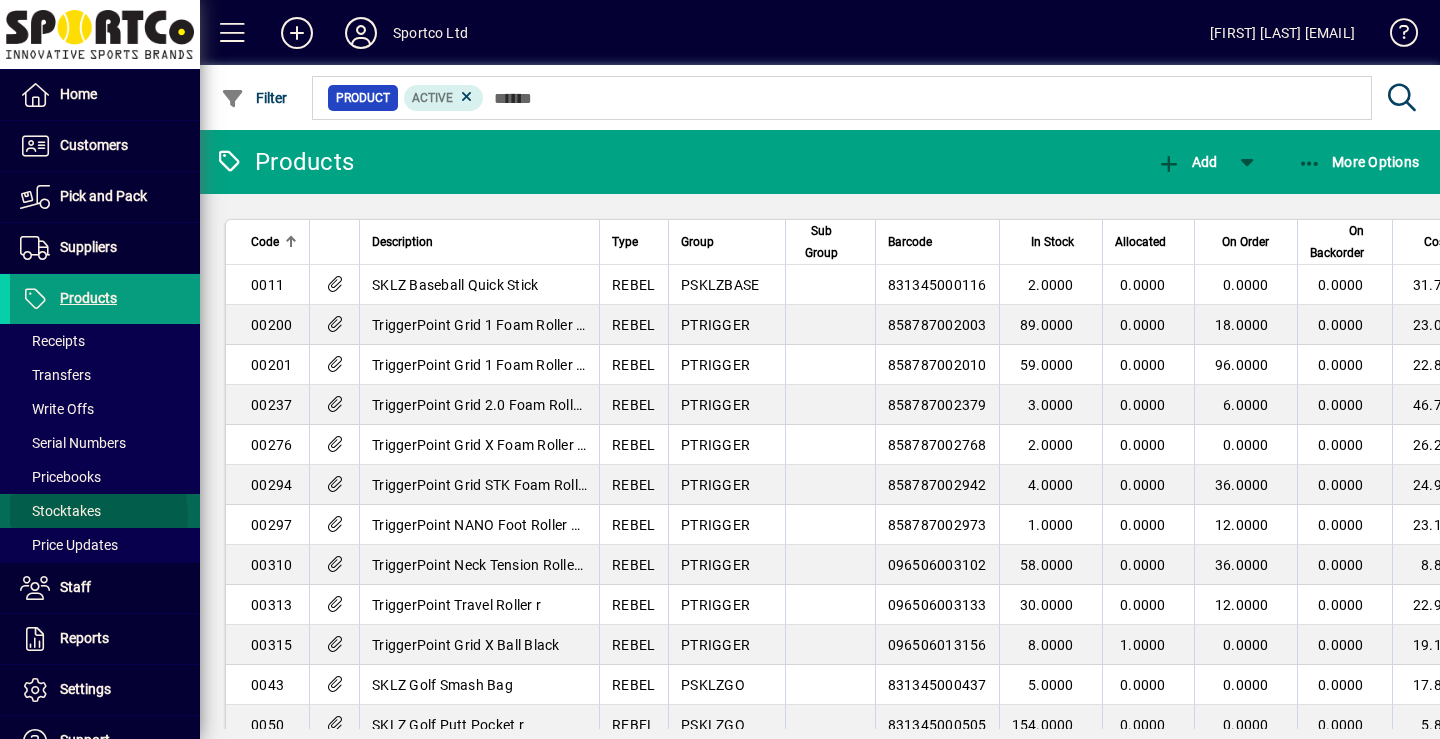 click on "Stocktakes" at bounding box center [60, 511] 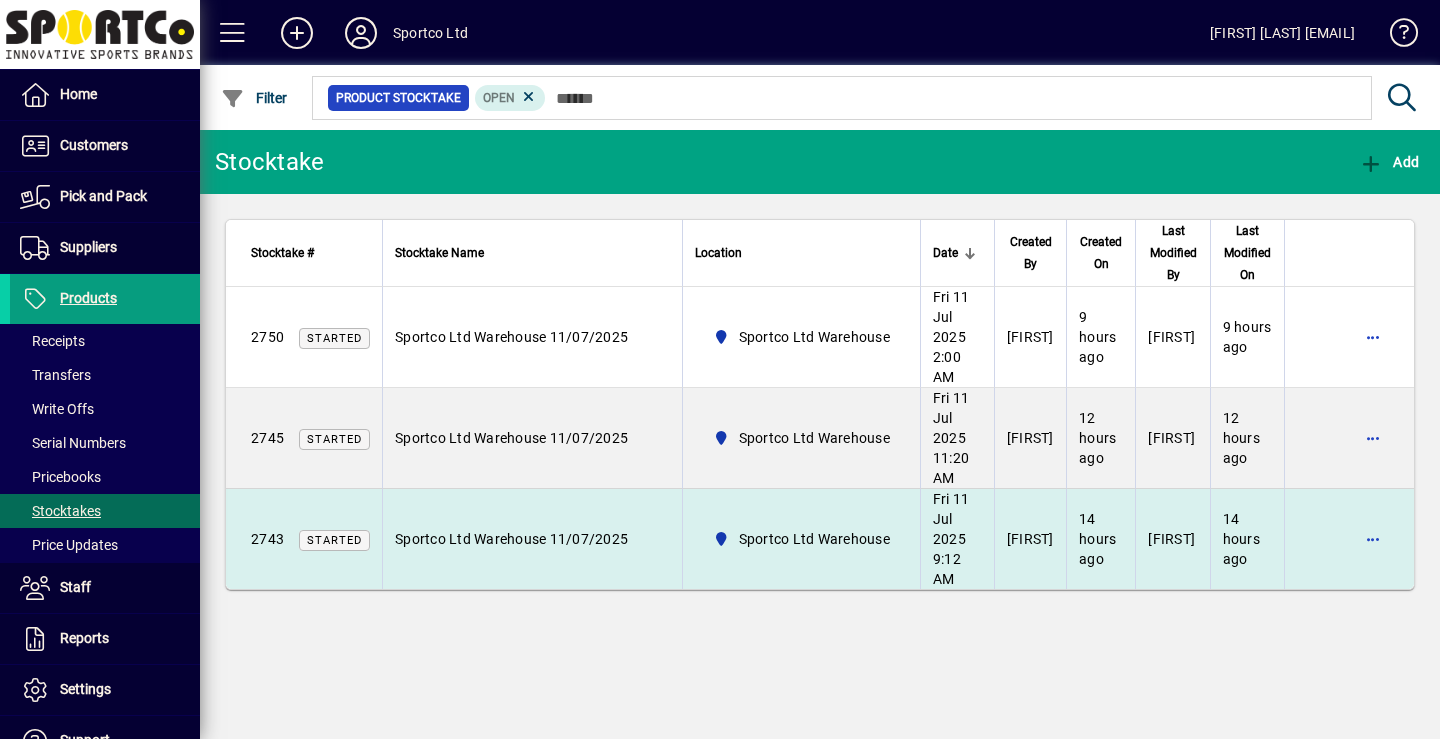 click on "Sportco Ltd Warehouse 11/07/2025" at bounding box center (511, 539) 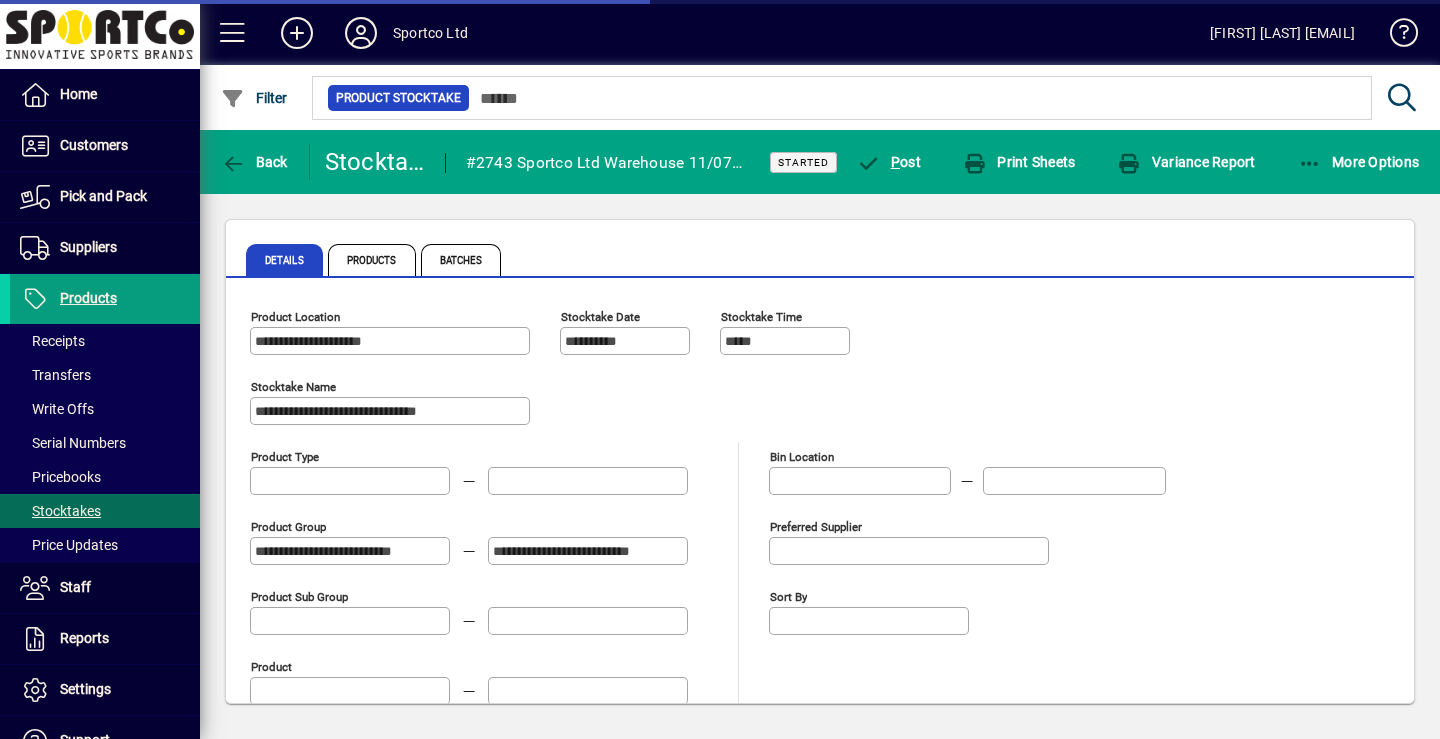 type on "**********" 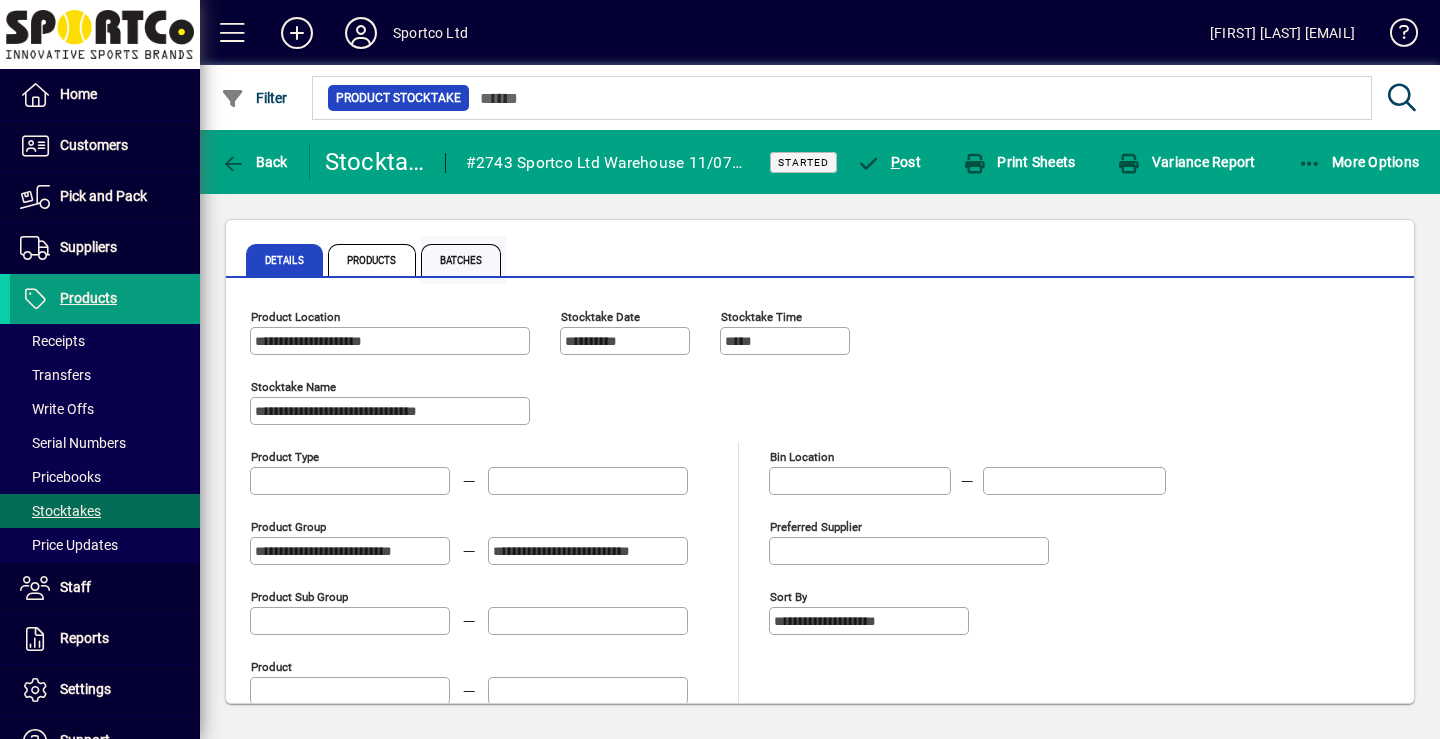 click on "Batches" at bounding box center [461, 260] 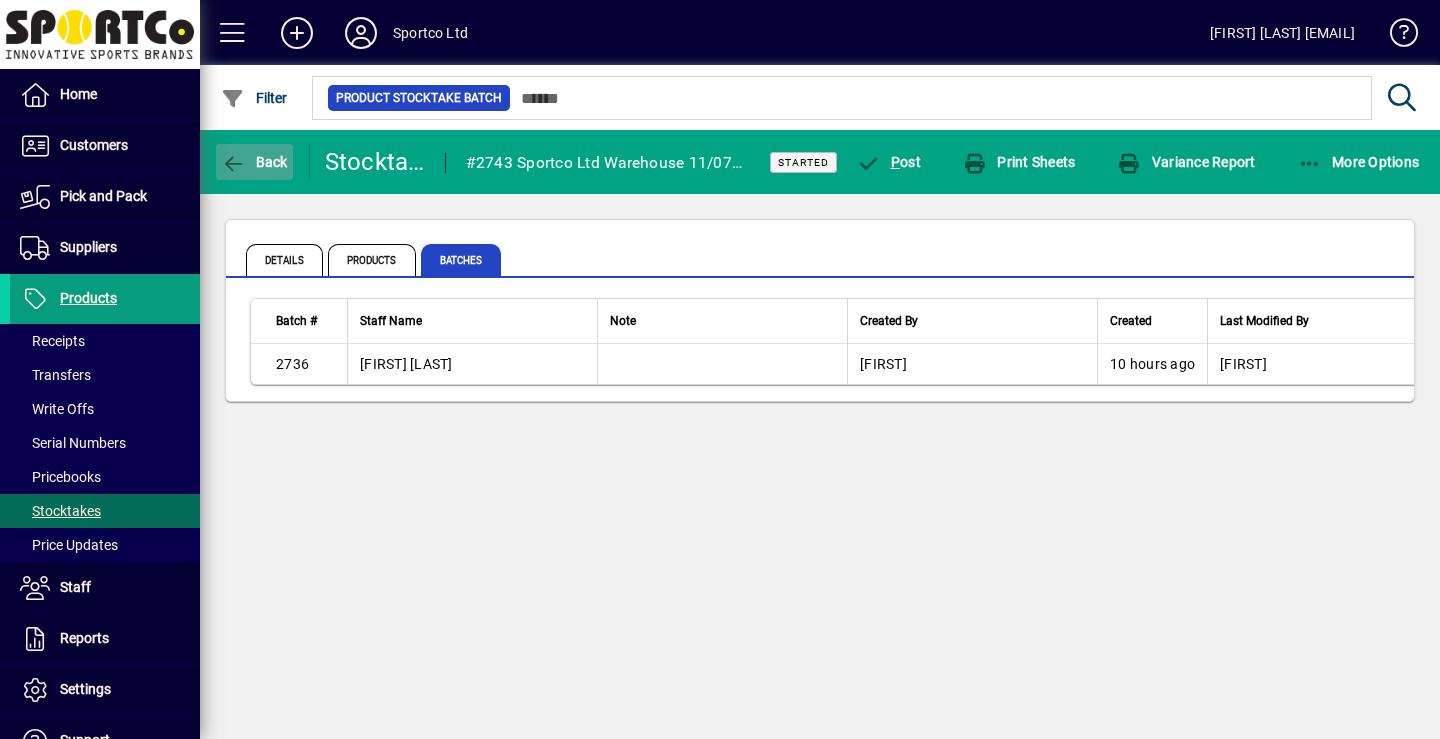 click 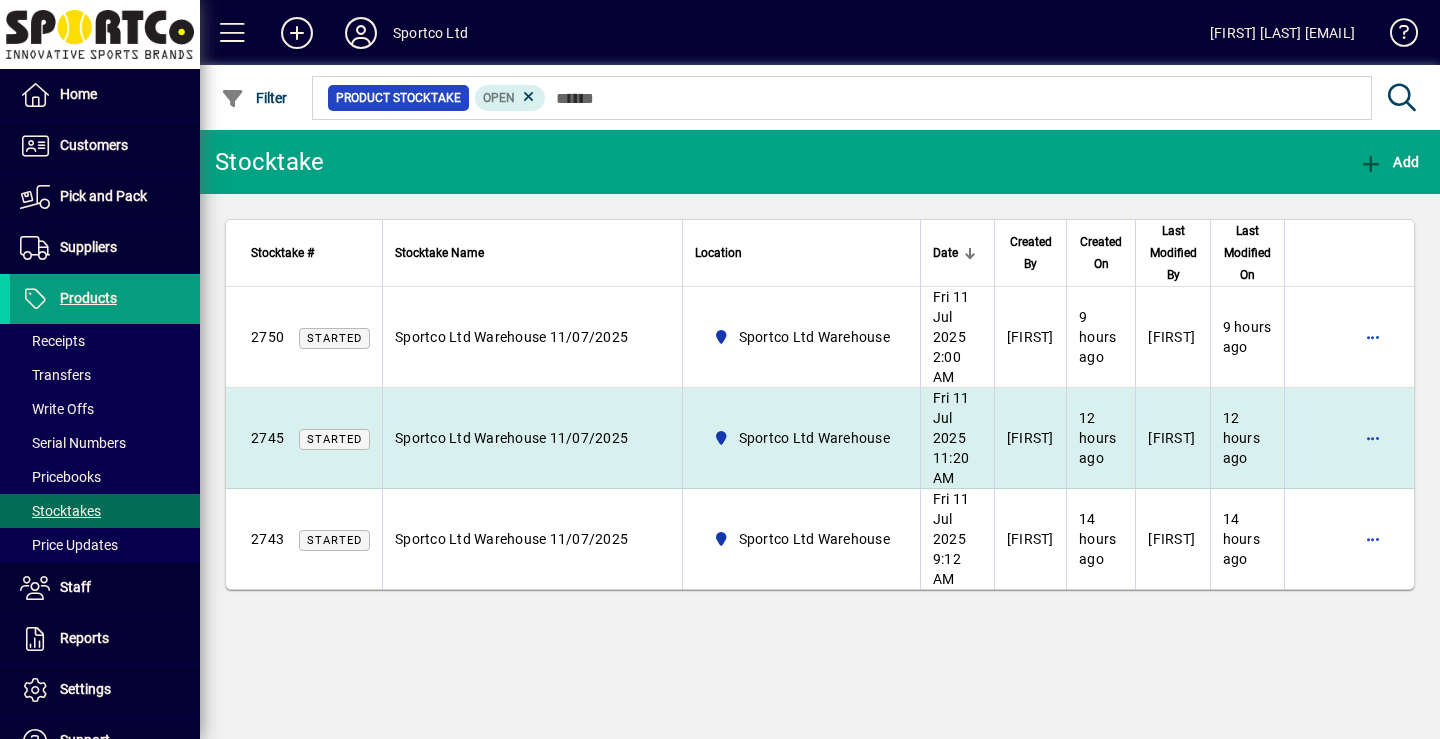 click on "Sportco Ltd Warehouse 11/07/2025" at bounding box center [511, 438] 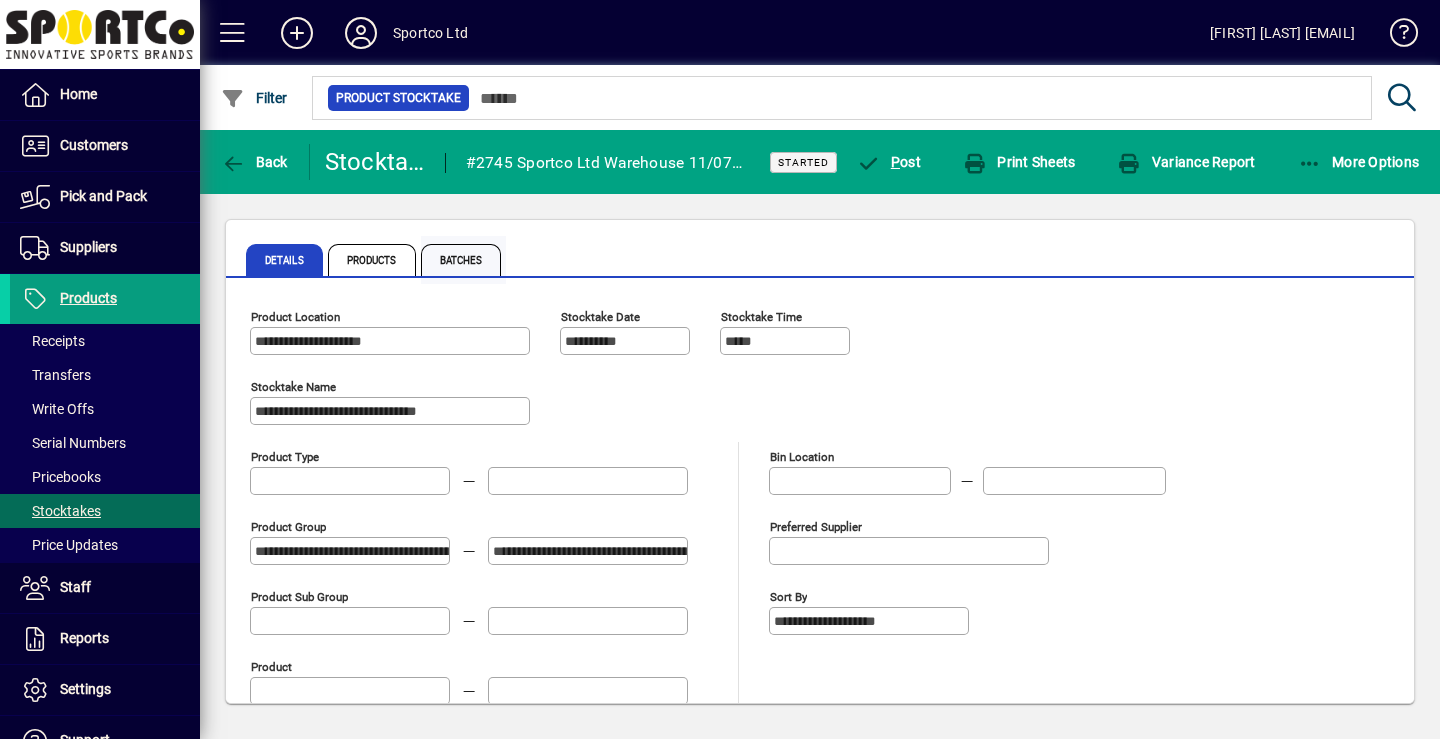 click on "Batches" at bounding box center [461, 260] 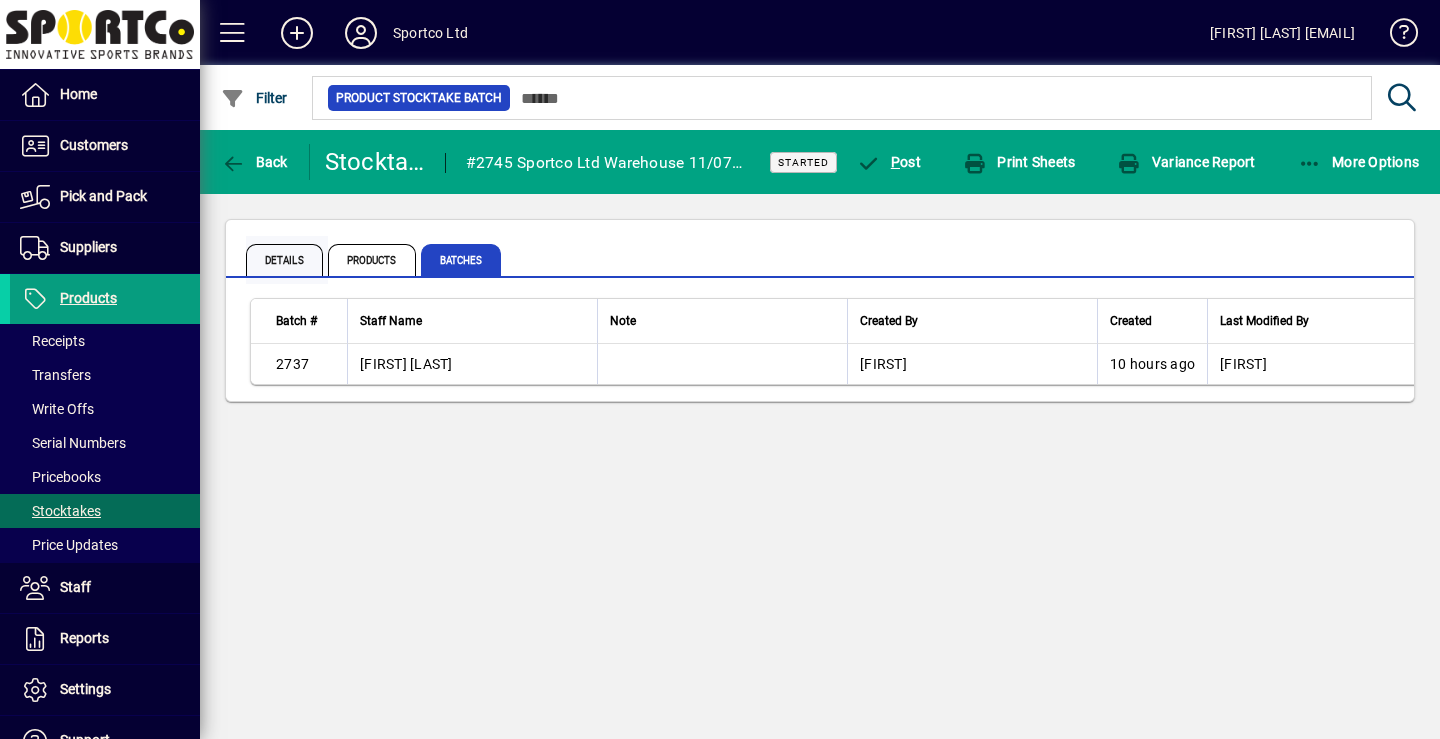 click on "Details" at bounding box center [284, 260] 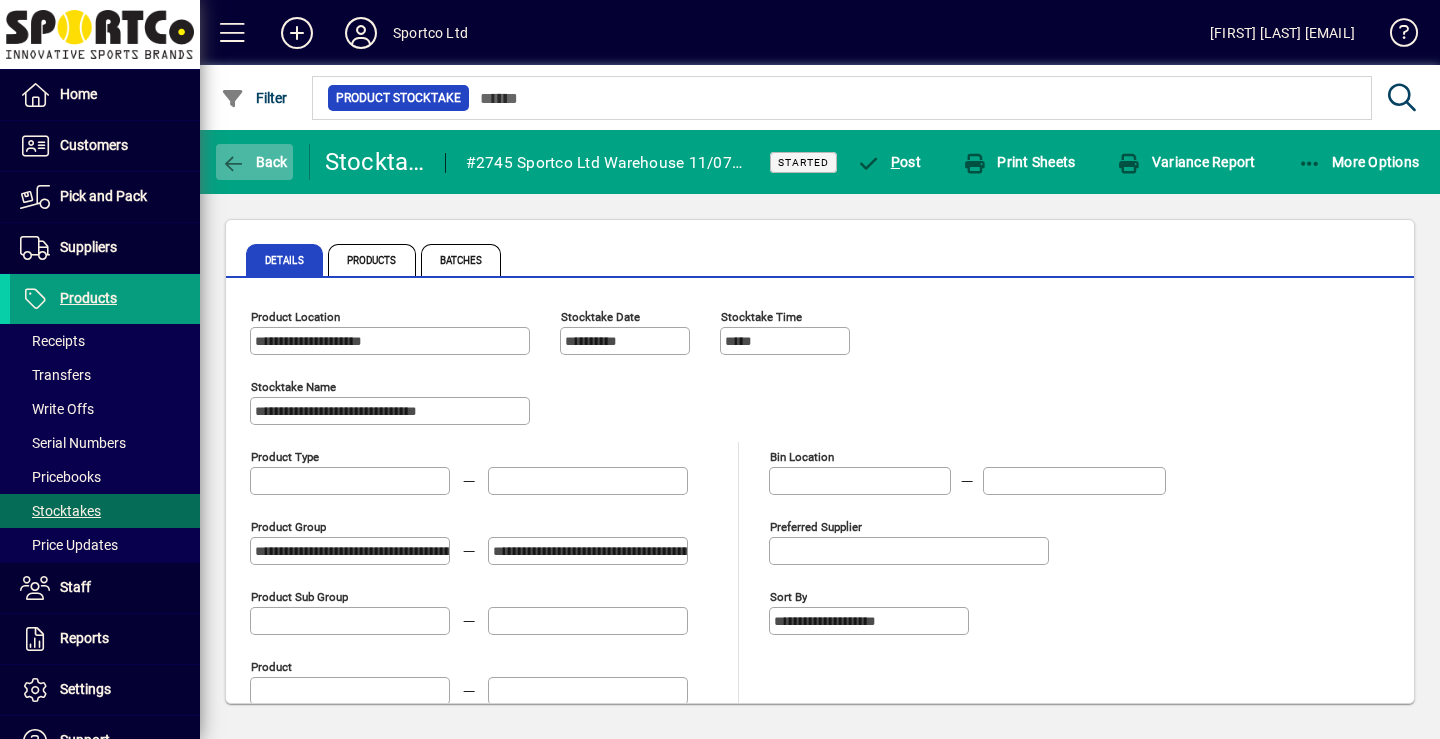 click 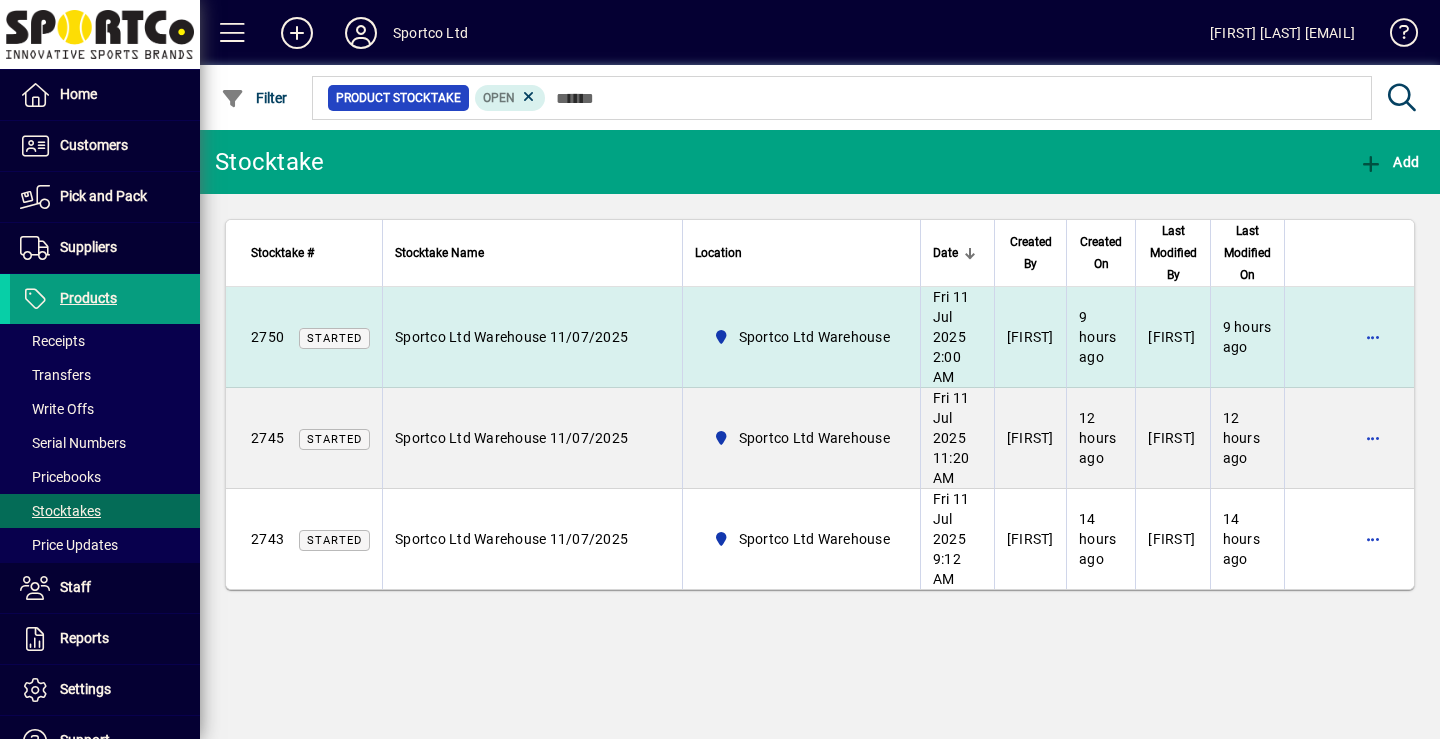click on "Sportco Ltd Warehouse 11/07/2025" at bounding box center (511, 337) 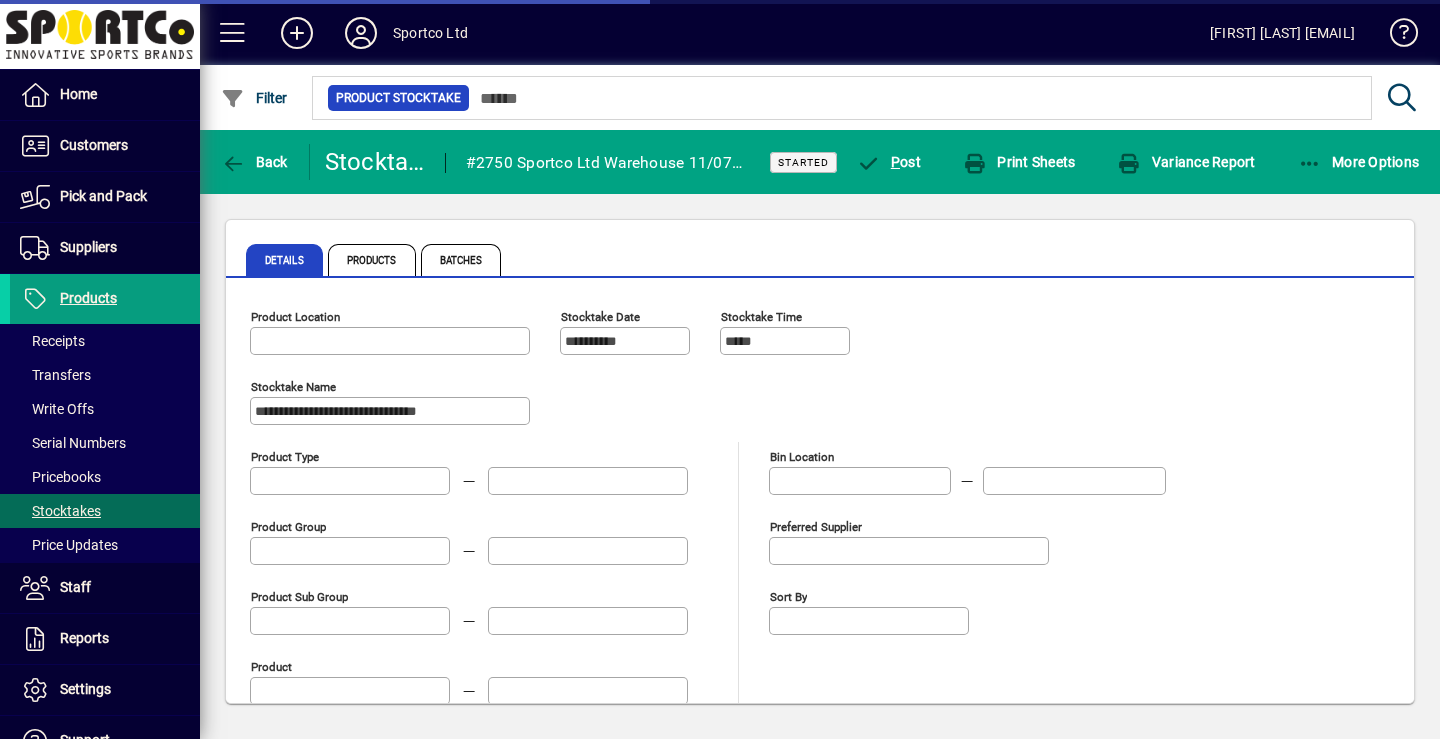 type on "**********" 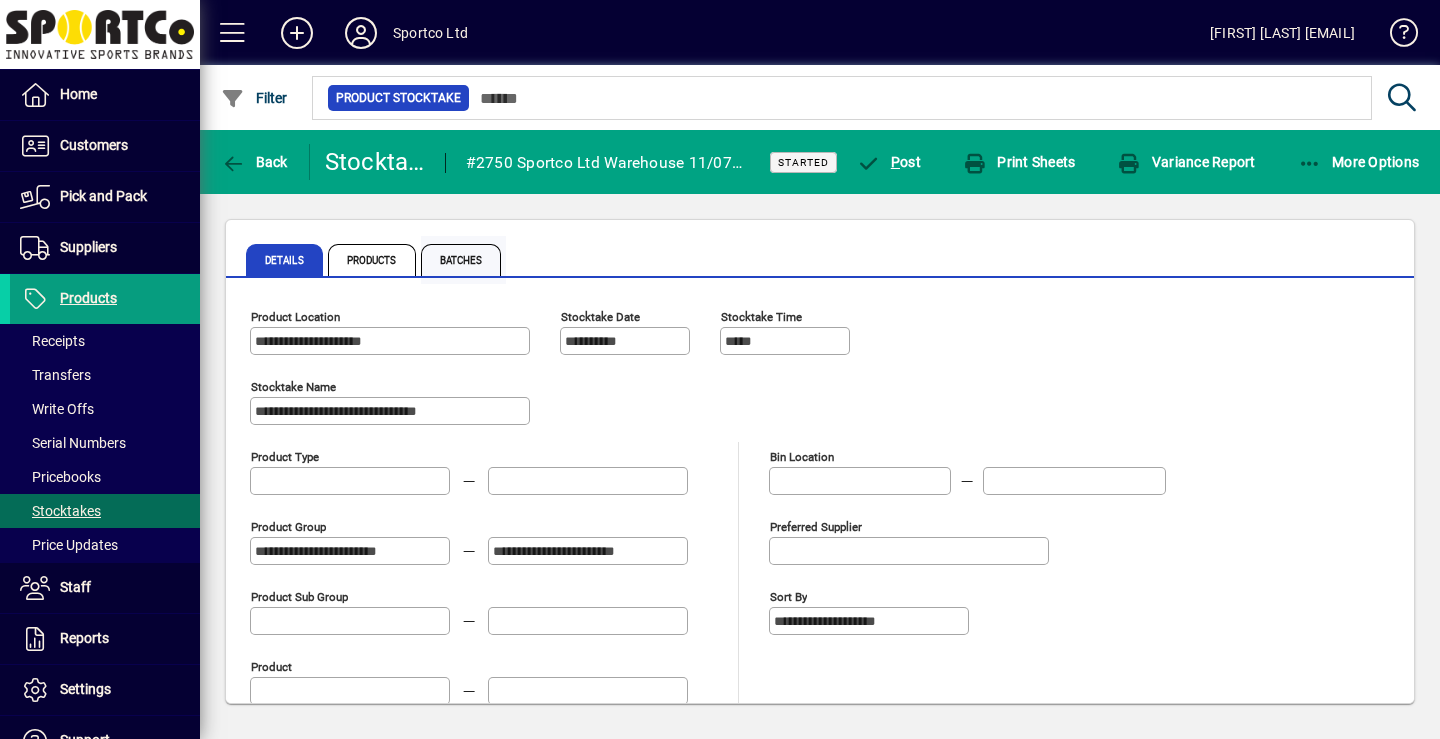 click on "Batches" at bounding box center [461, 260] 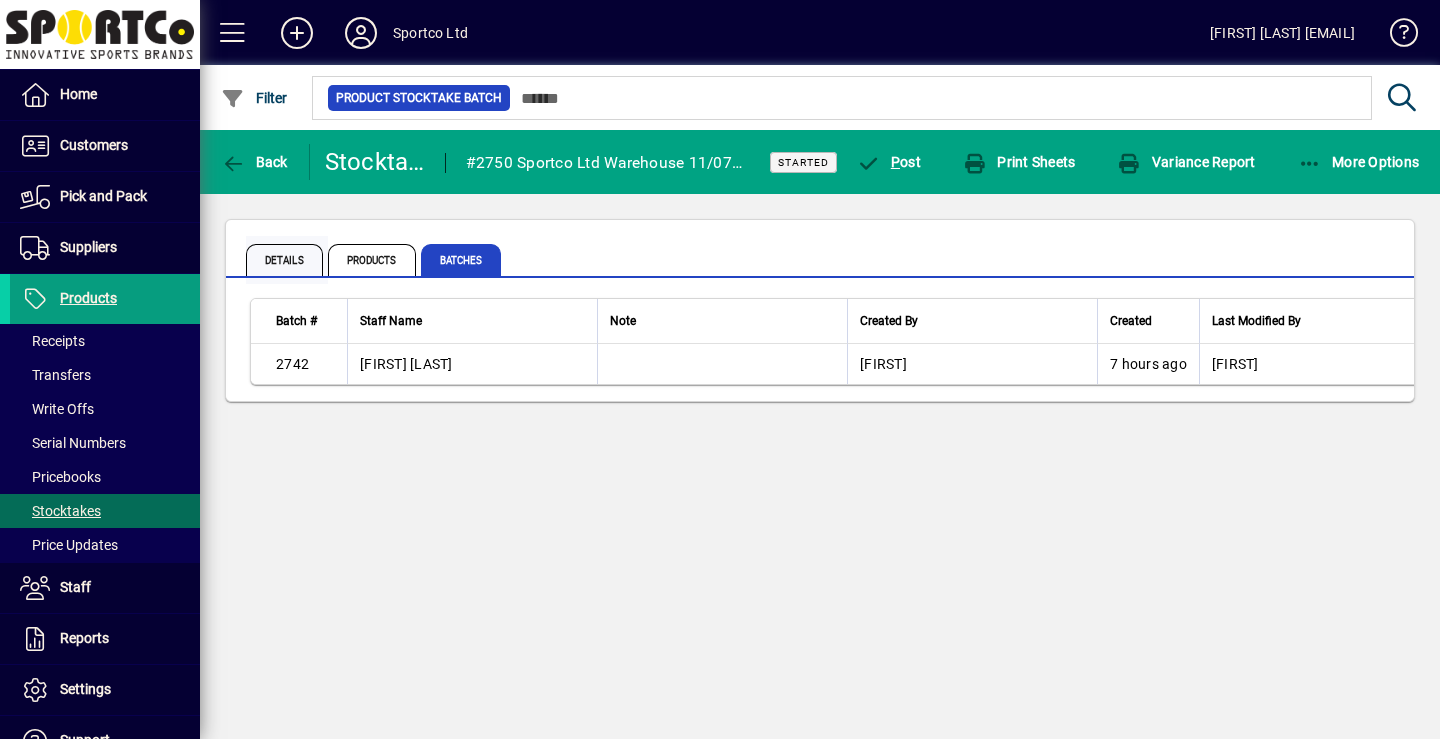 click on "Details" at bounding box center [284, 260] 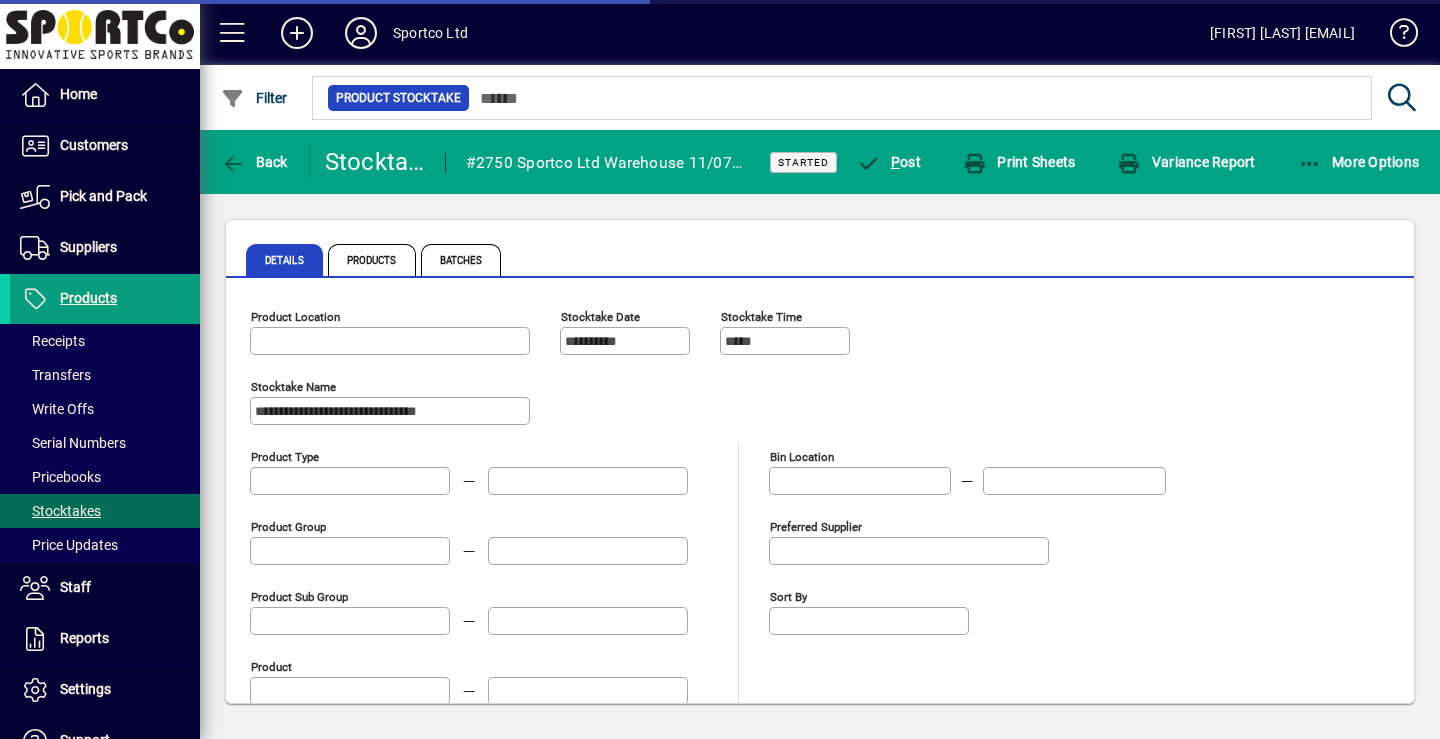 type on "**********" 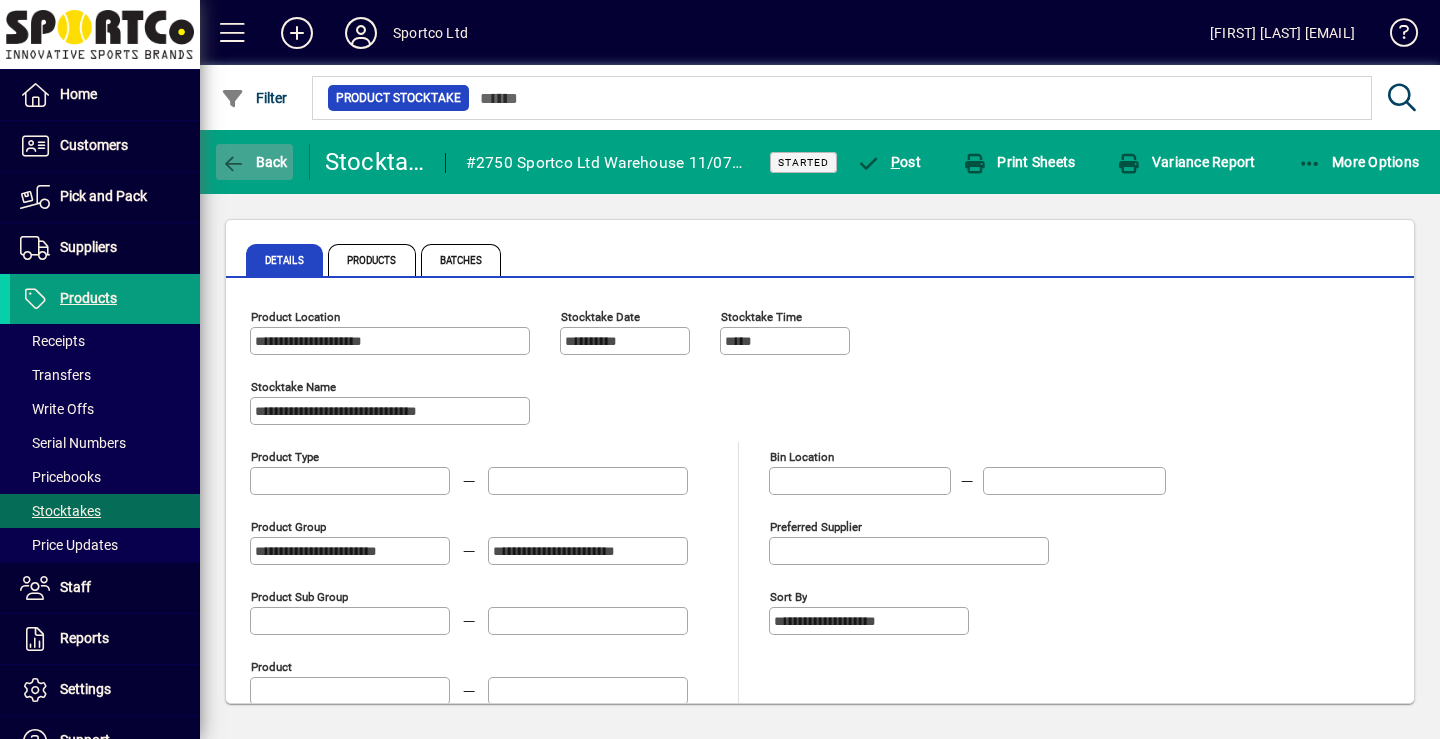 click 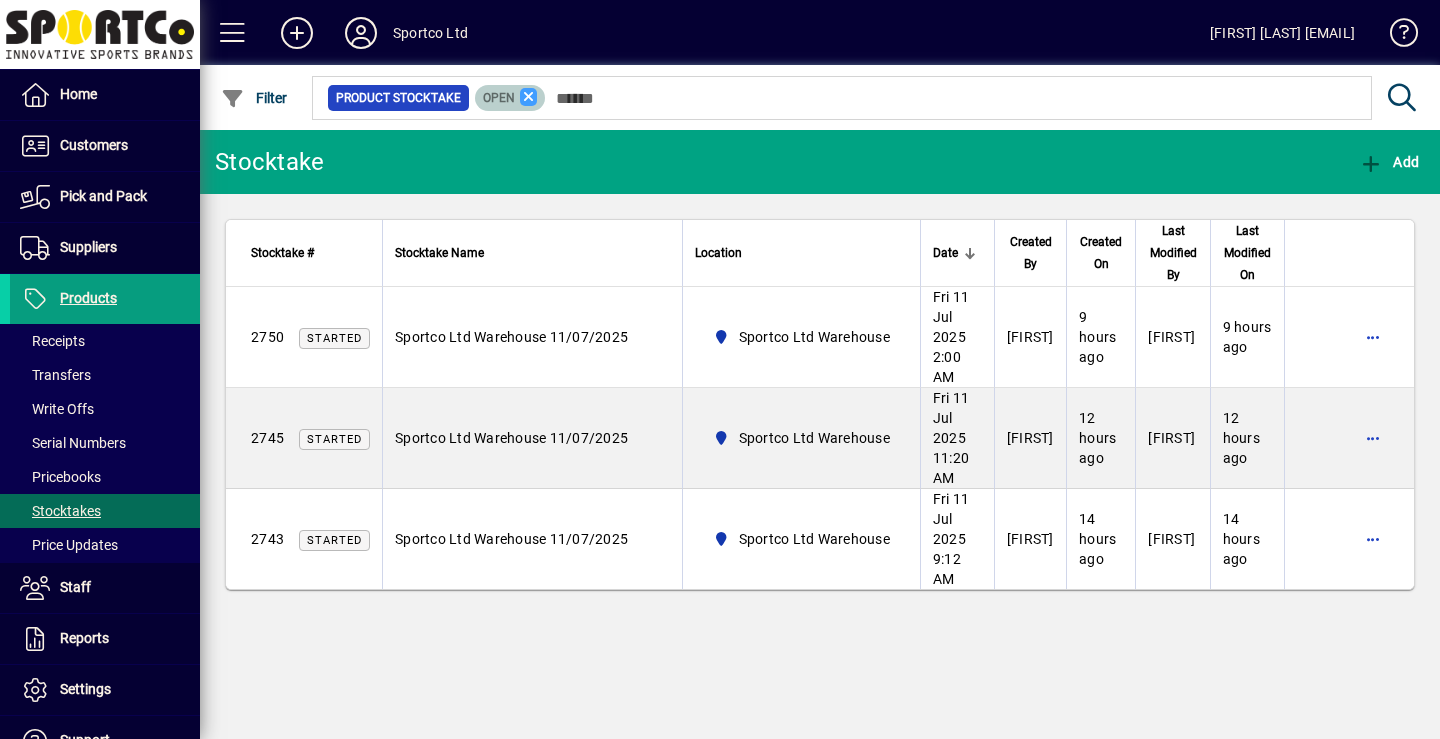 click at bounding box center (529, 97) 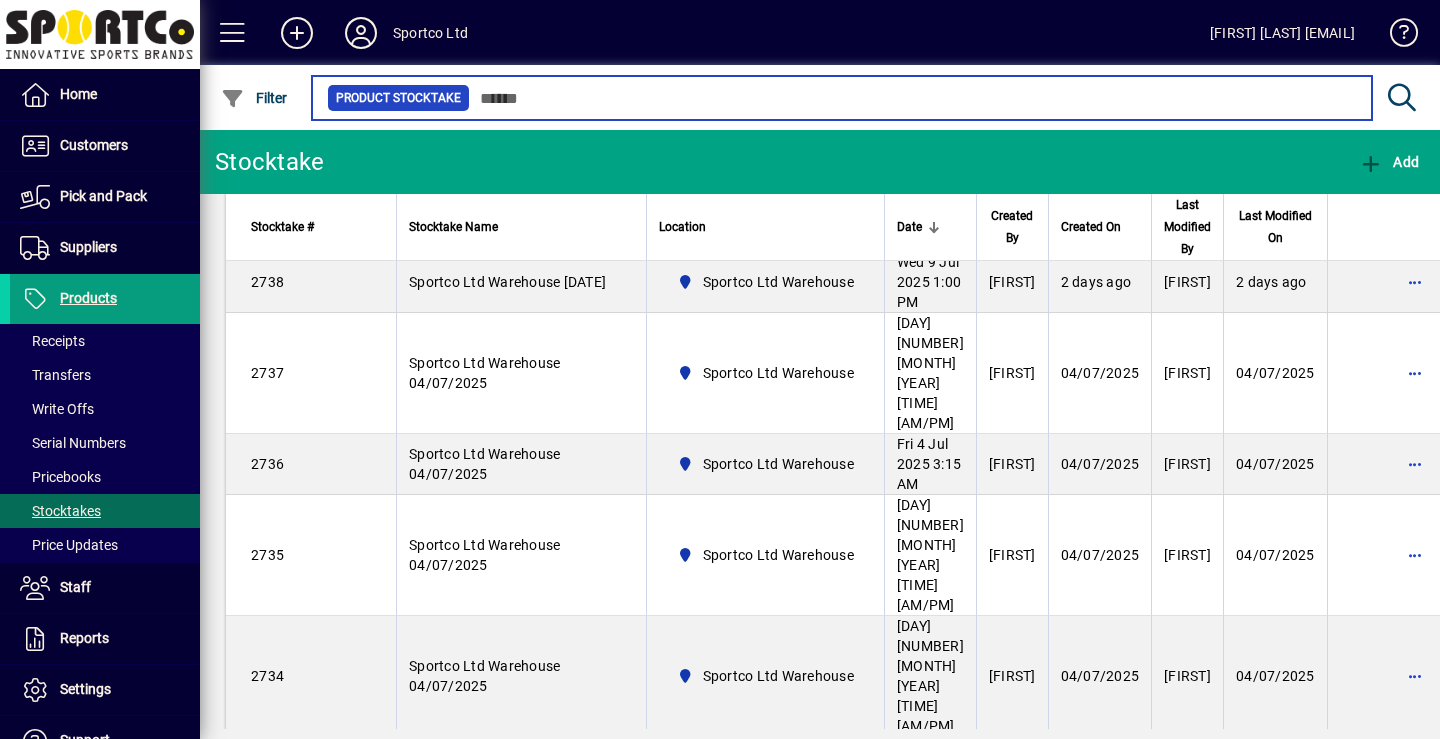 scroll, scrollTop: 1080, scrollLeft: 0, axis: vertical 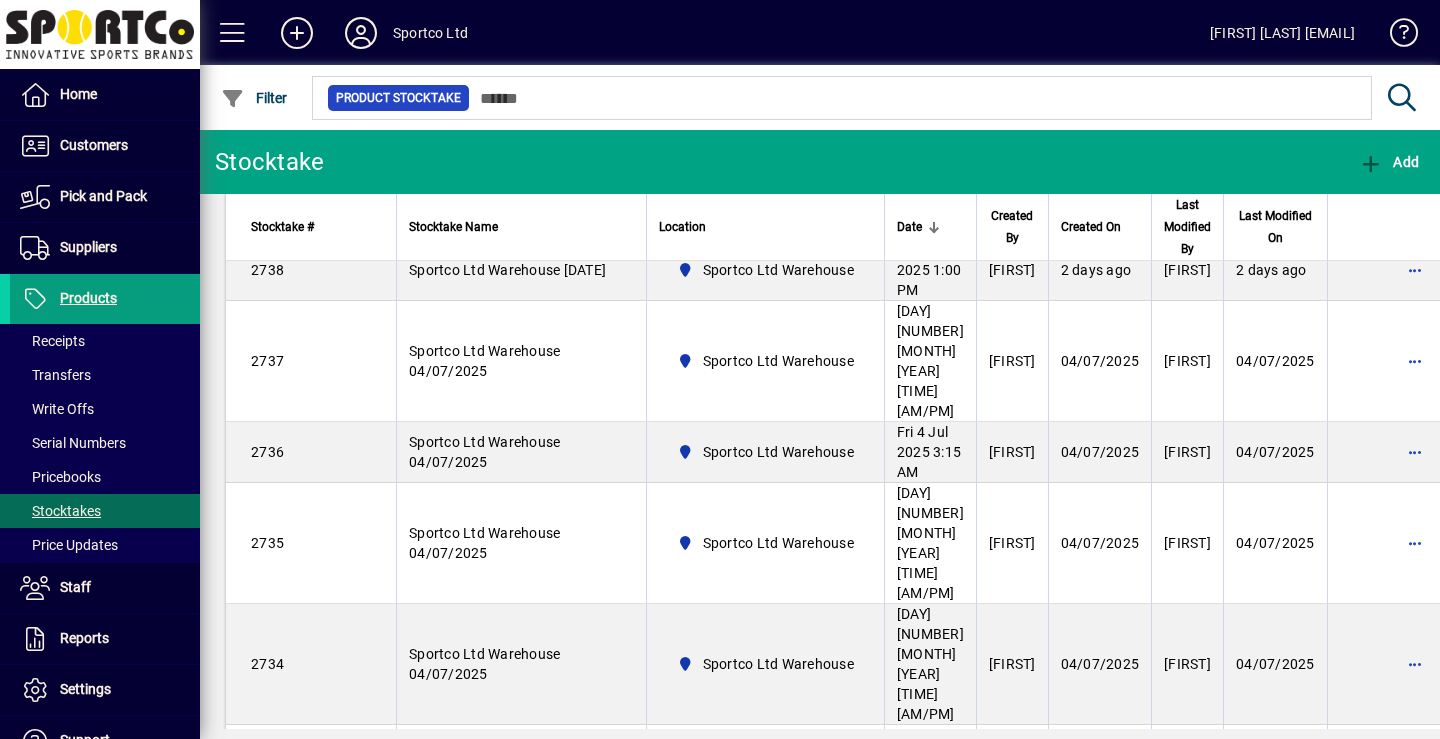 click on "Sportco Ltd Warehouse 11/07/2025" at bounding box center [484, 148] 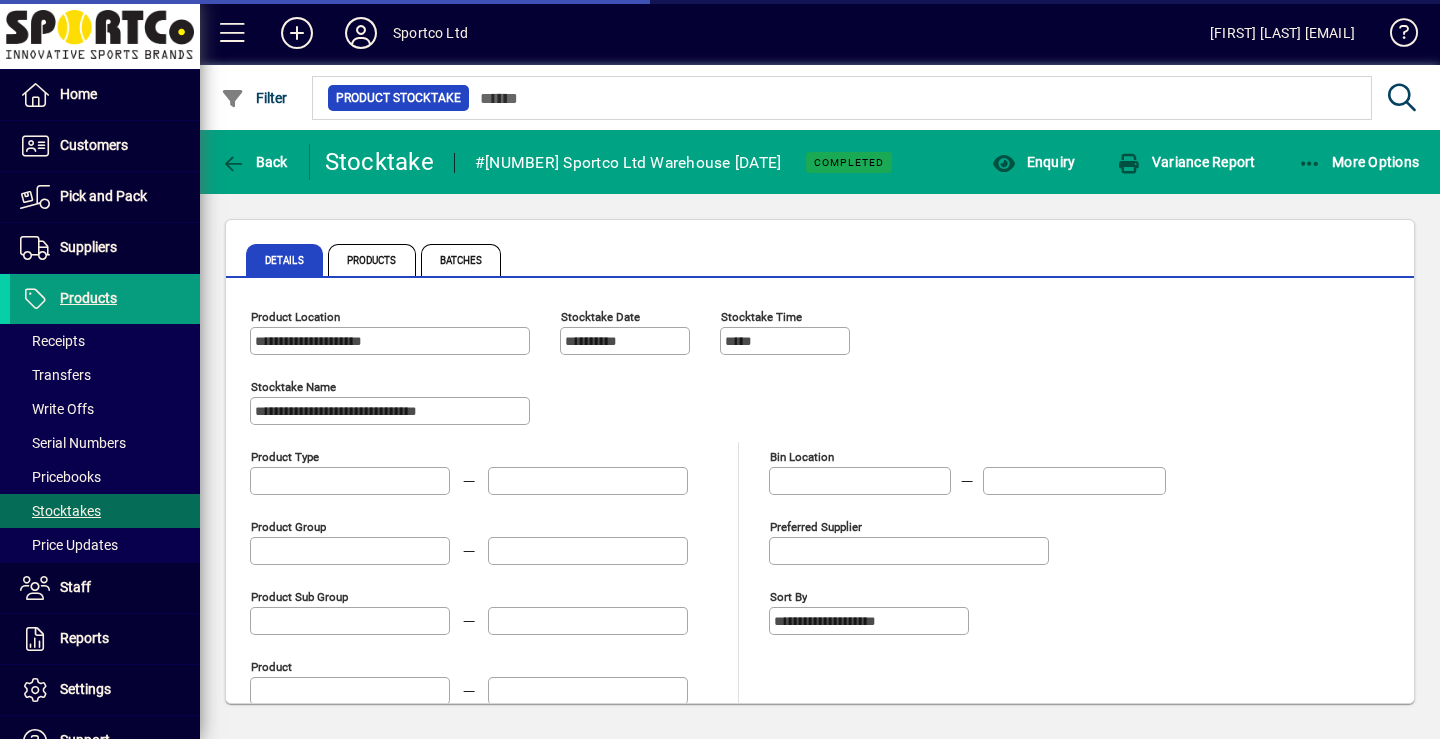 type on "******" 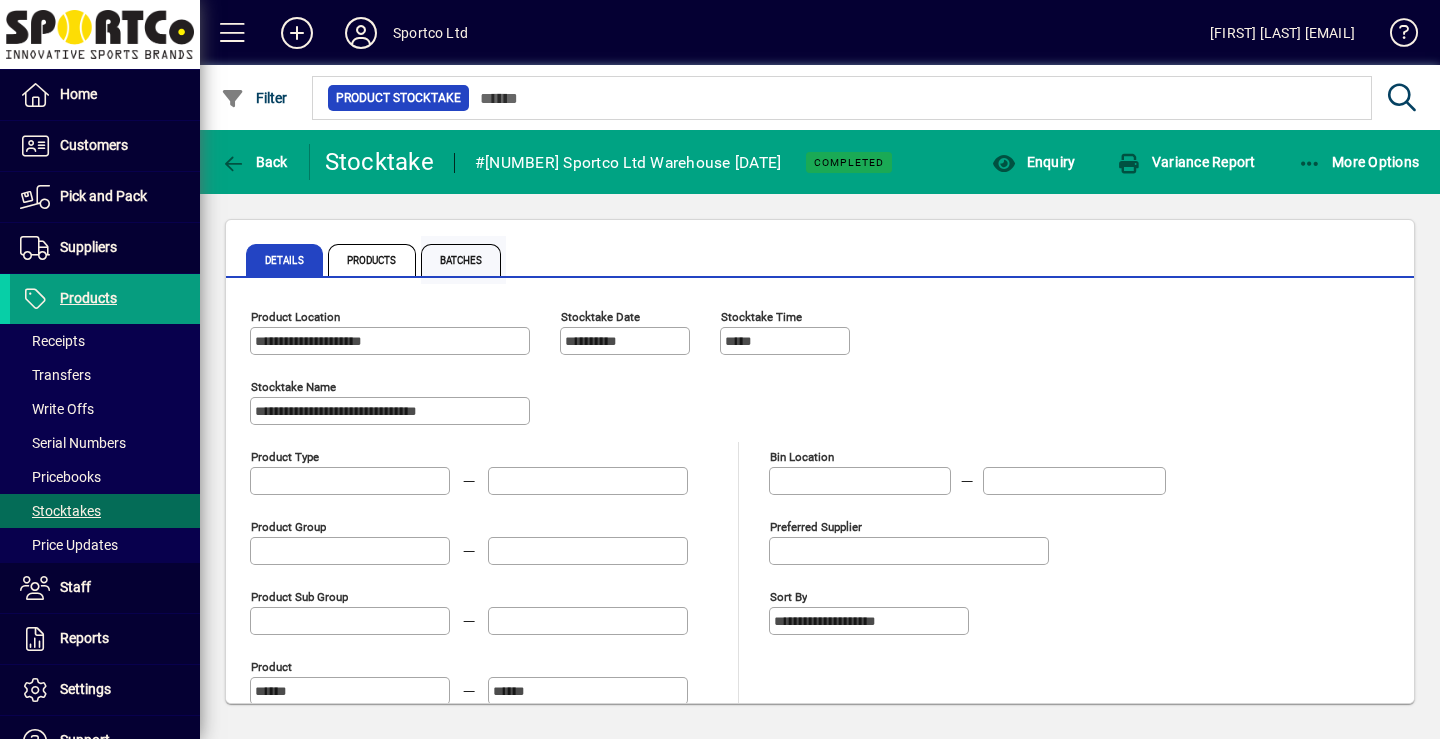 click on "Batches" at bounding box center [461, 260] 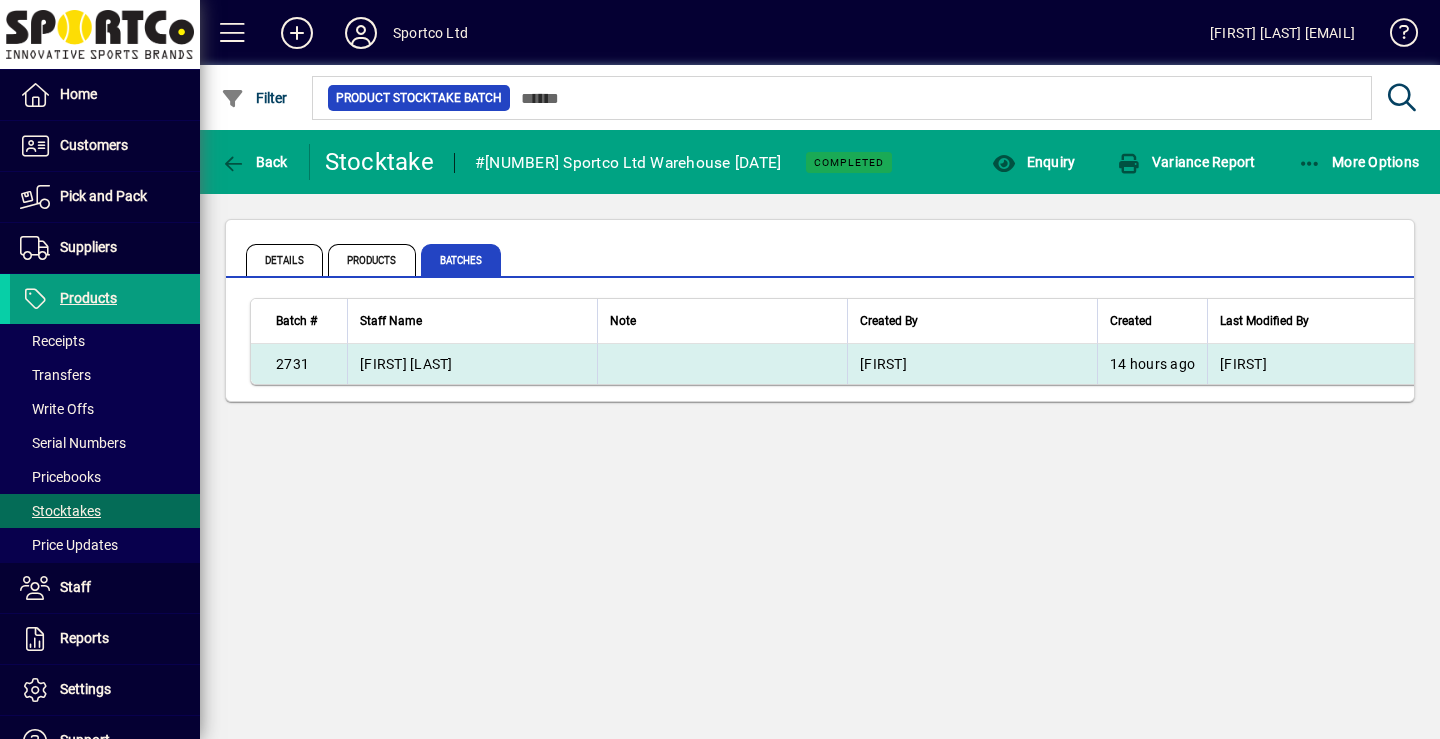 click on "[FIRST] [LAST]" at bounding box center (406, 364) 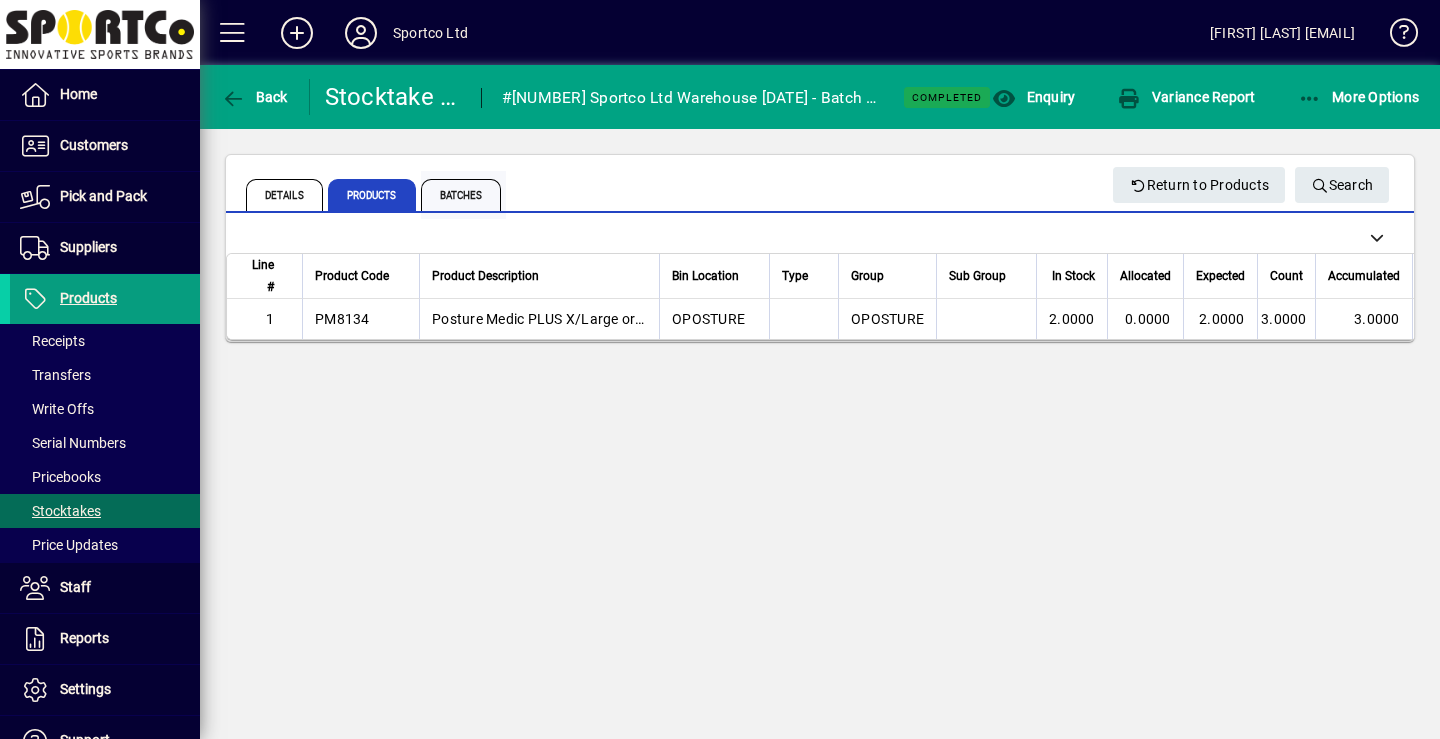 click on "Batches" at bounding box center [461, 195] 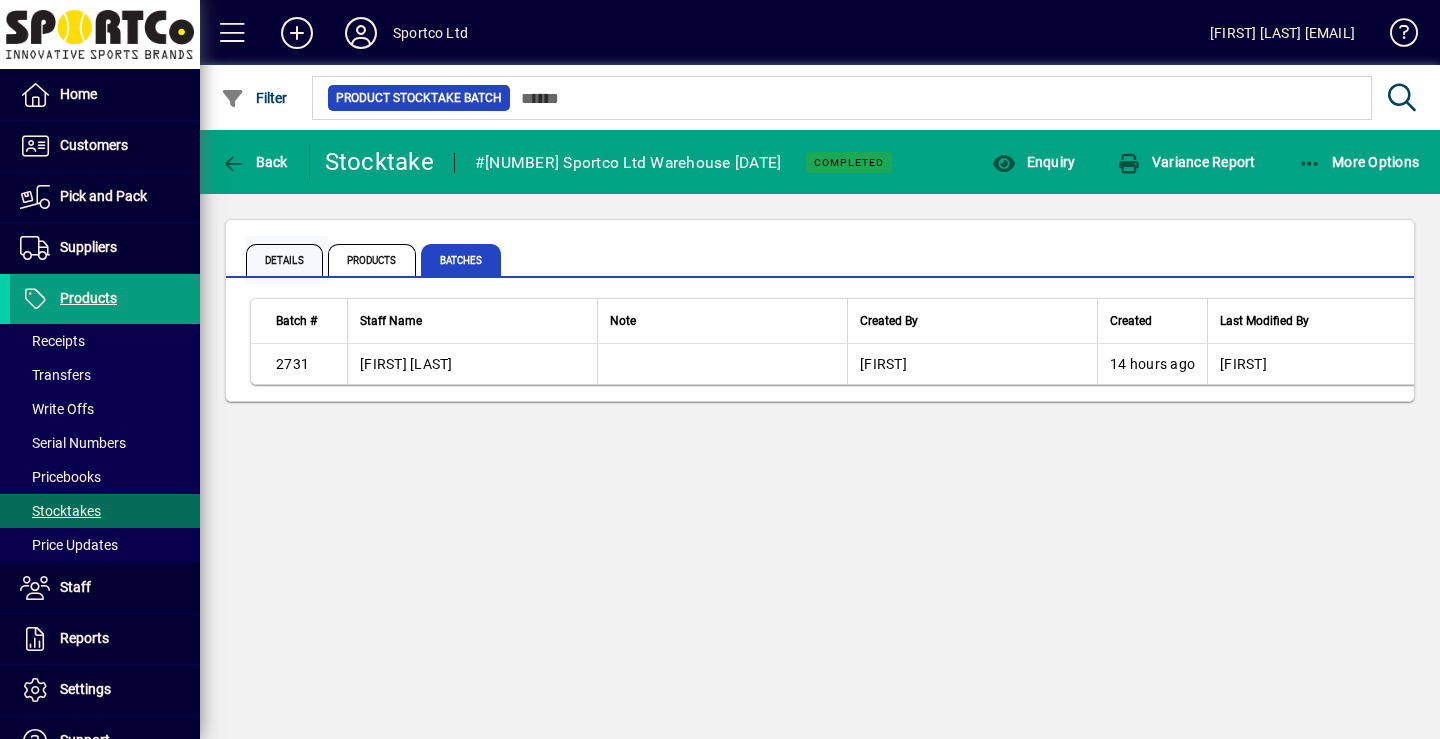 click on "Details" at bounding box center [284, 260] 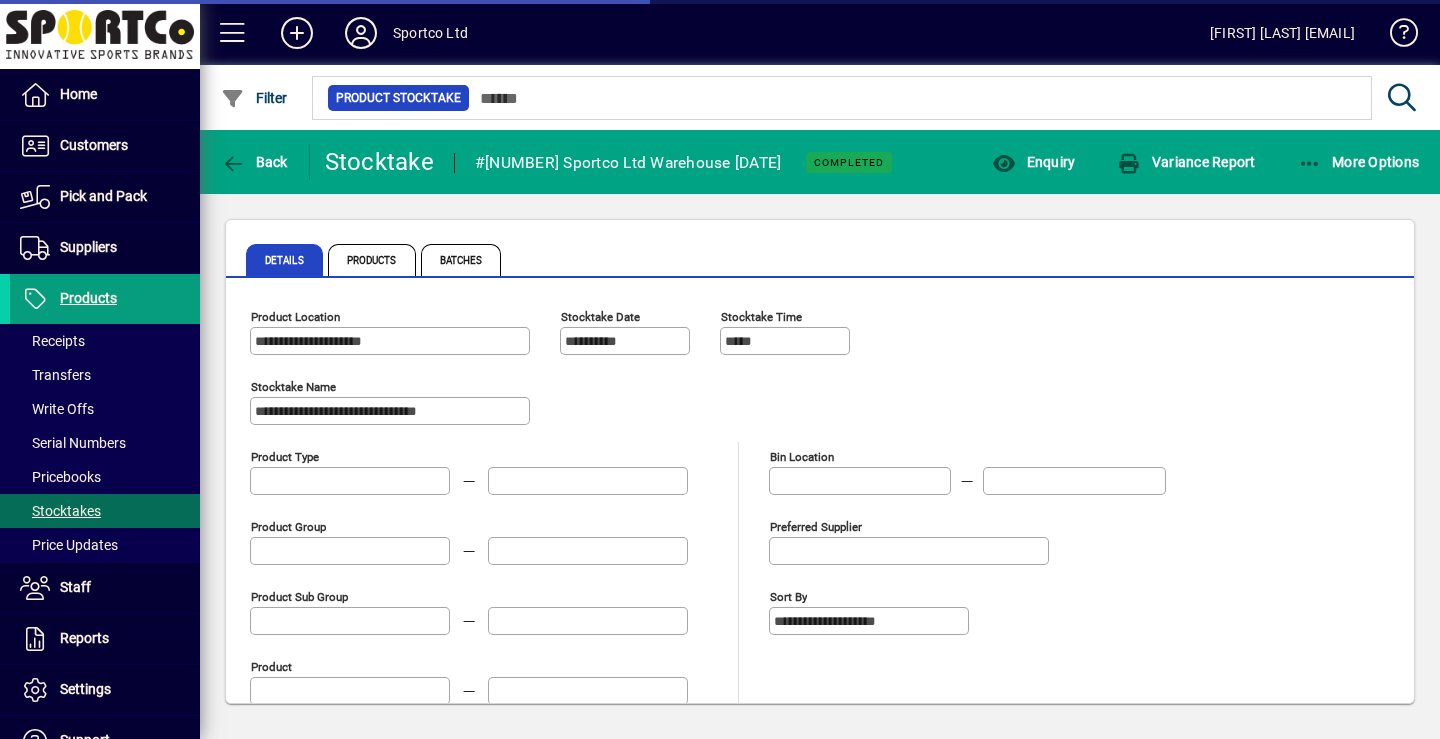 type on "******" 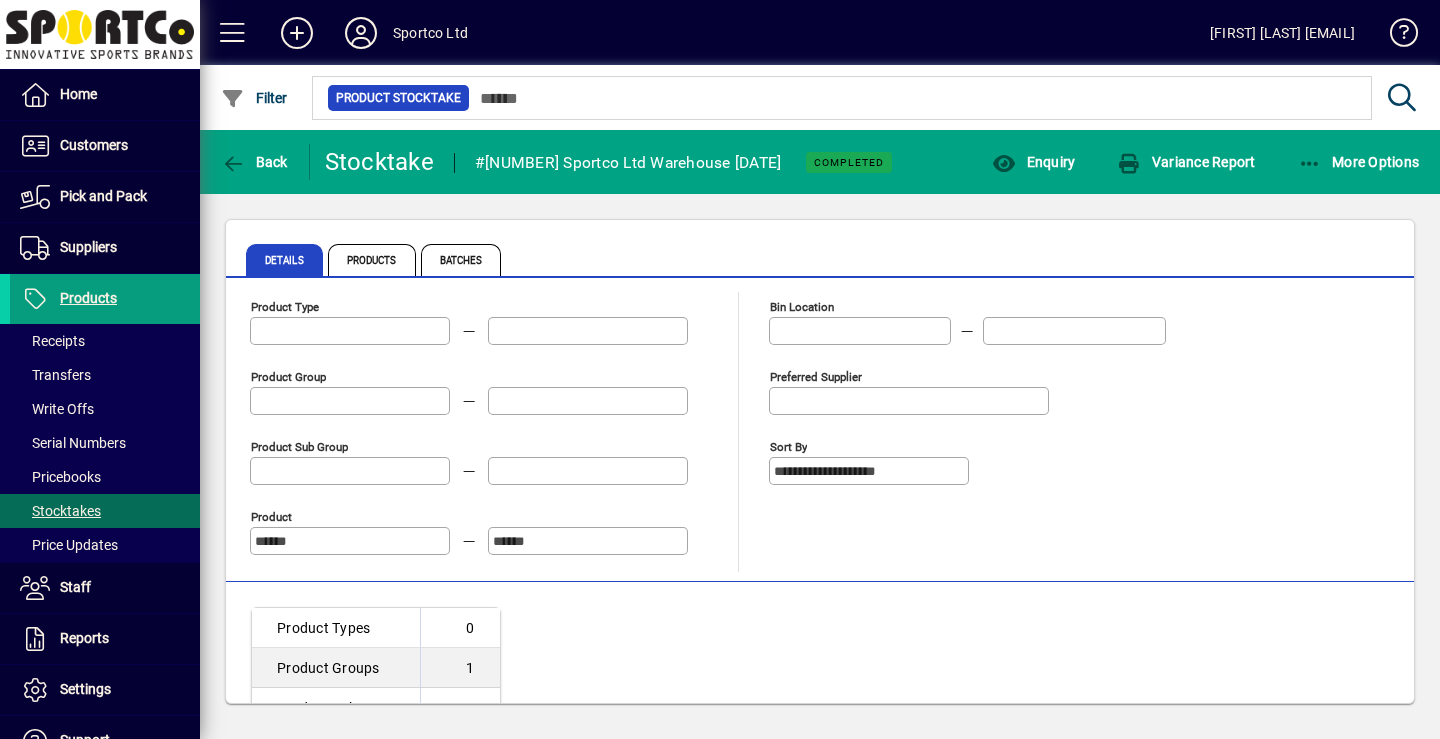 scroll, scrollTop: 281, scrollLeft: 0, axis: vertical 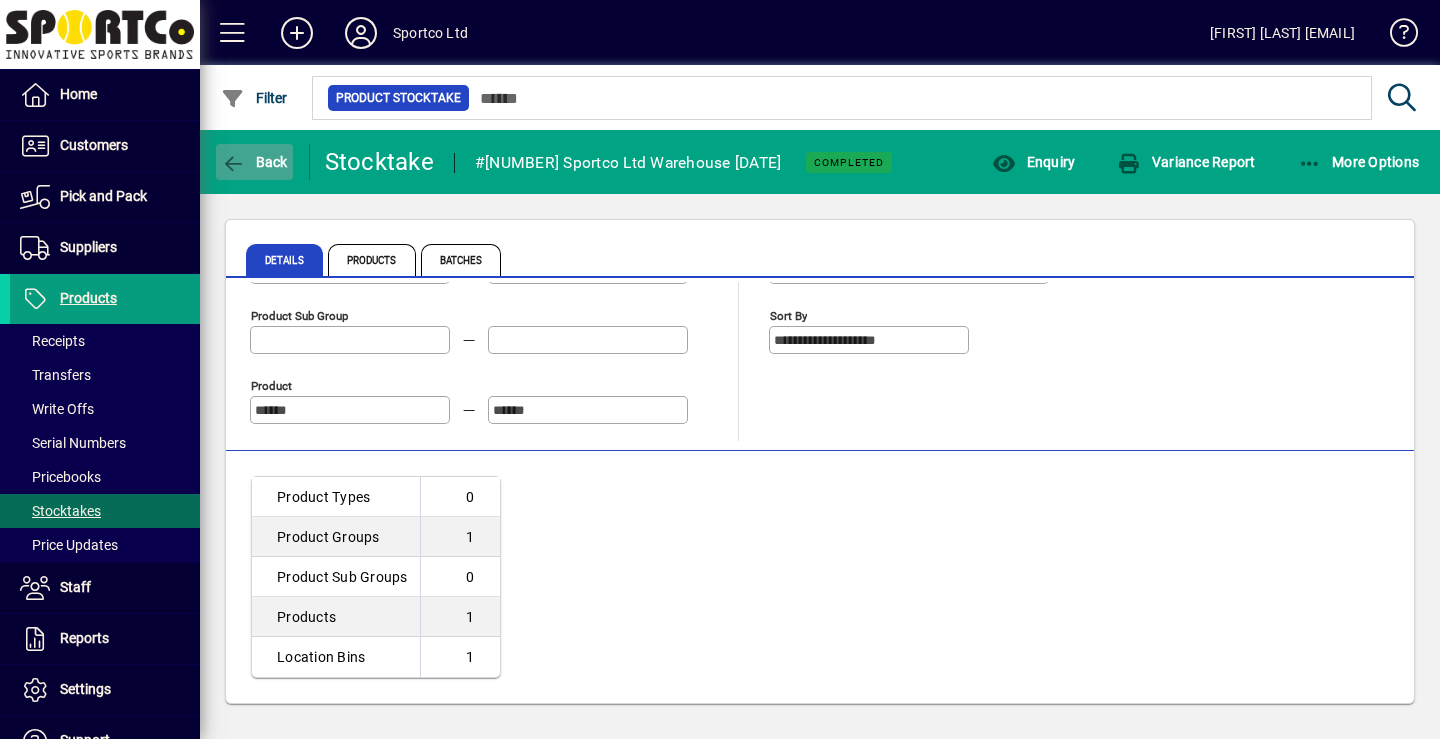 click on "Back" 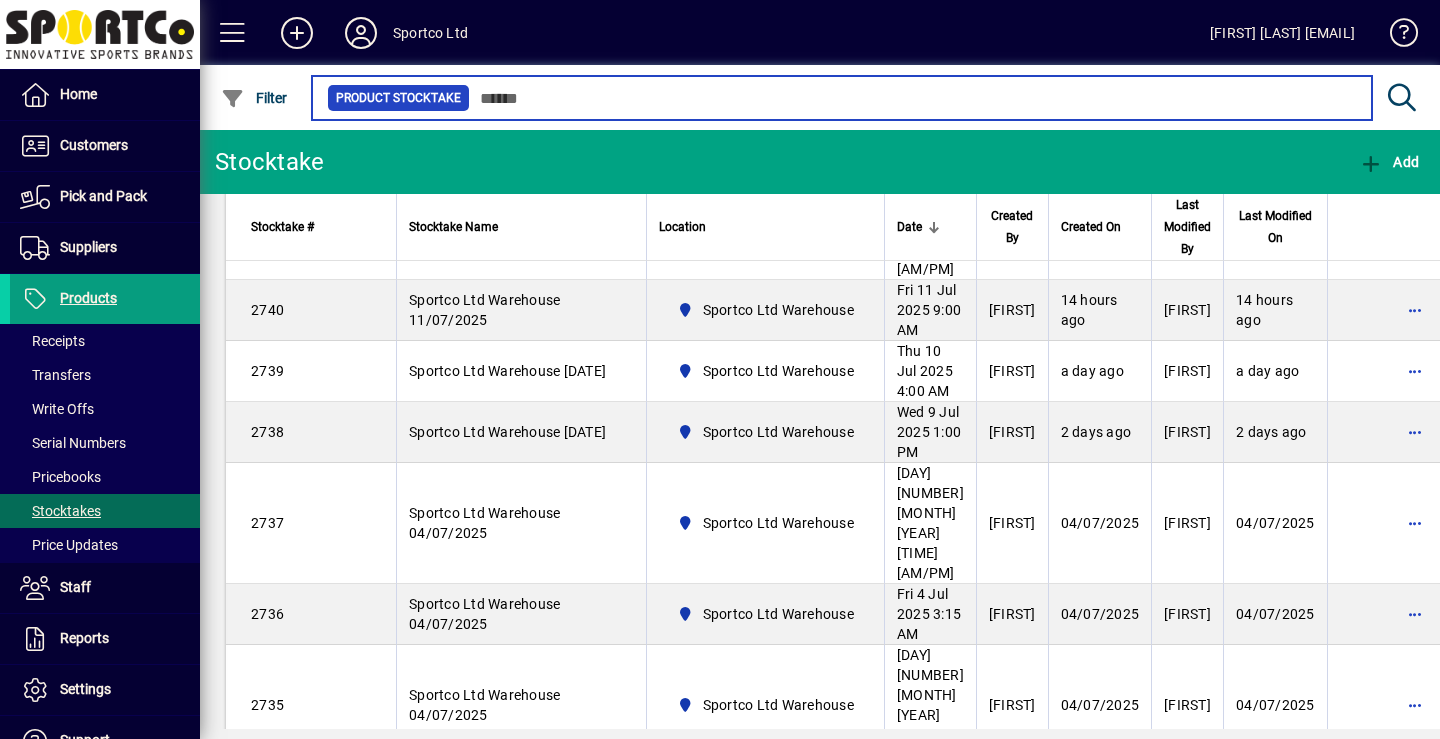 scroll, scrollTop: 896, scrollLeft: 0, axis: vertical 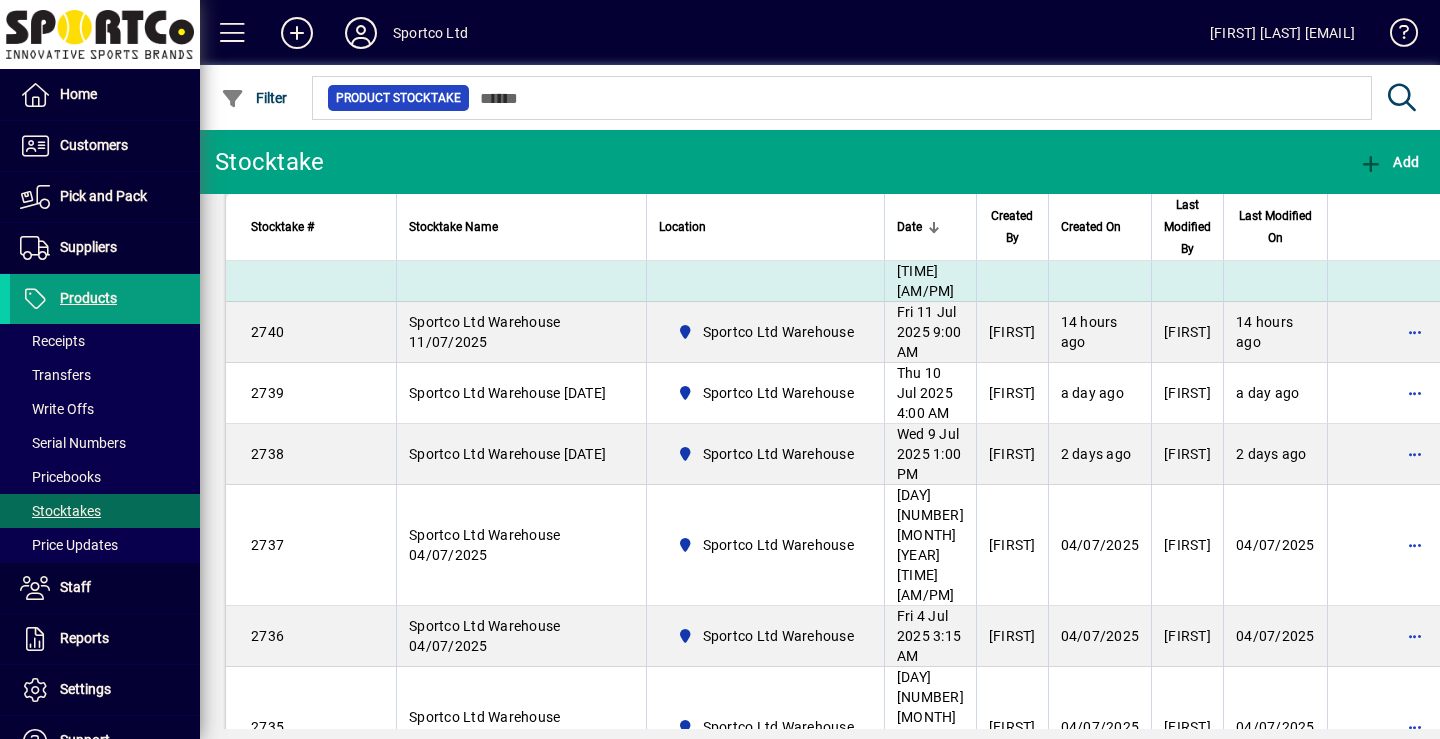 click on "Sportco Ltd Warehouse 11/07/2025" at bounding box center [484, 241] 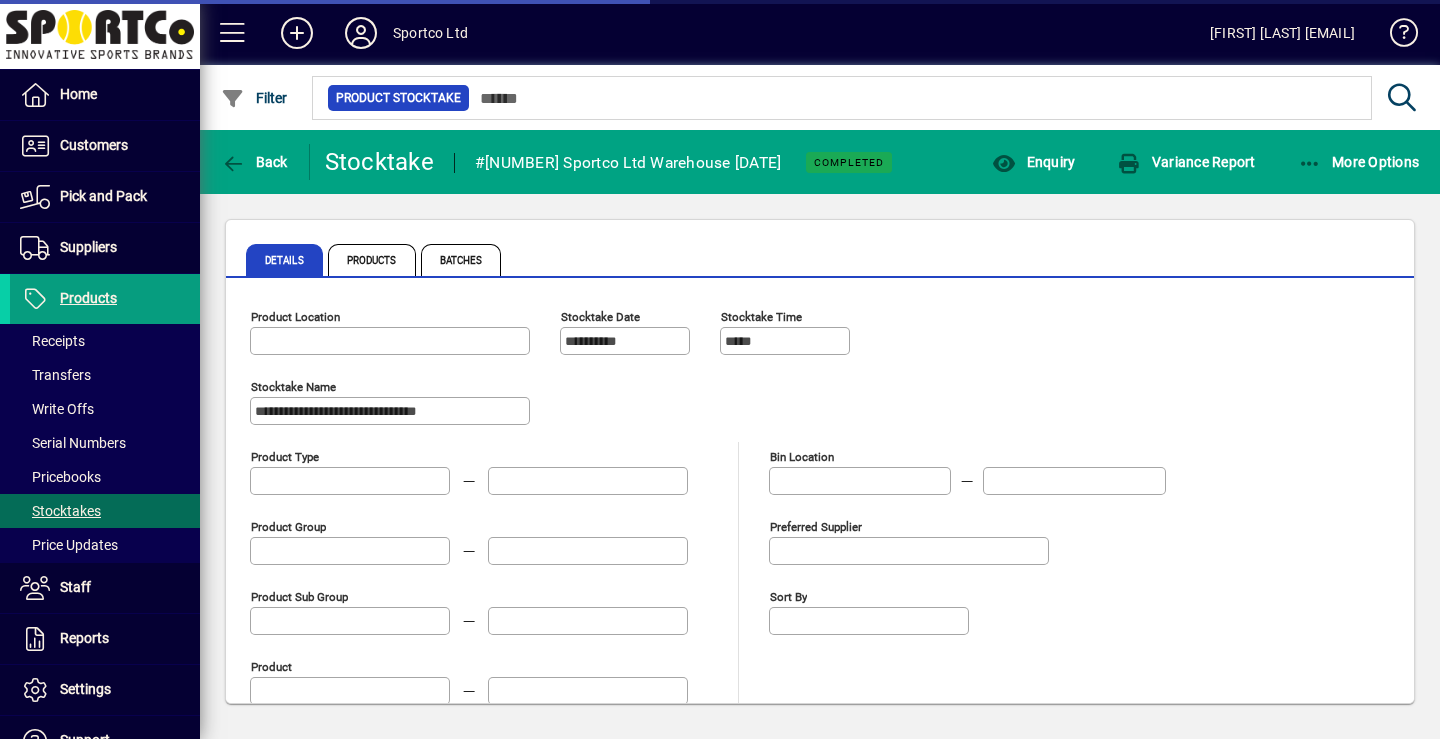 type on "**********" 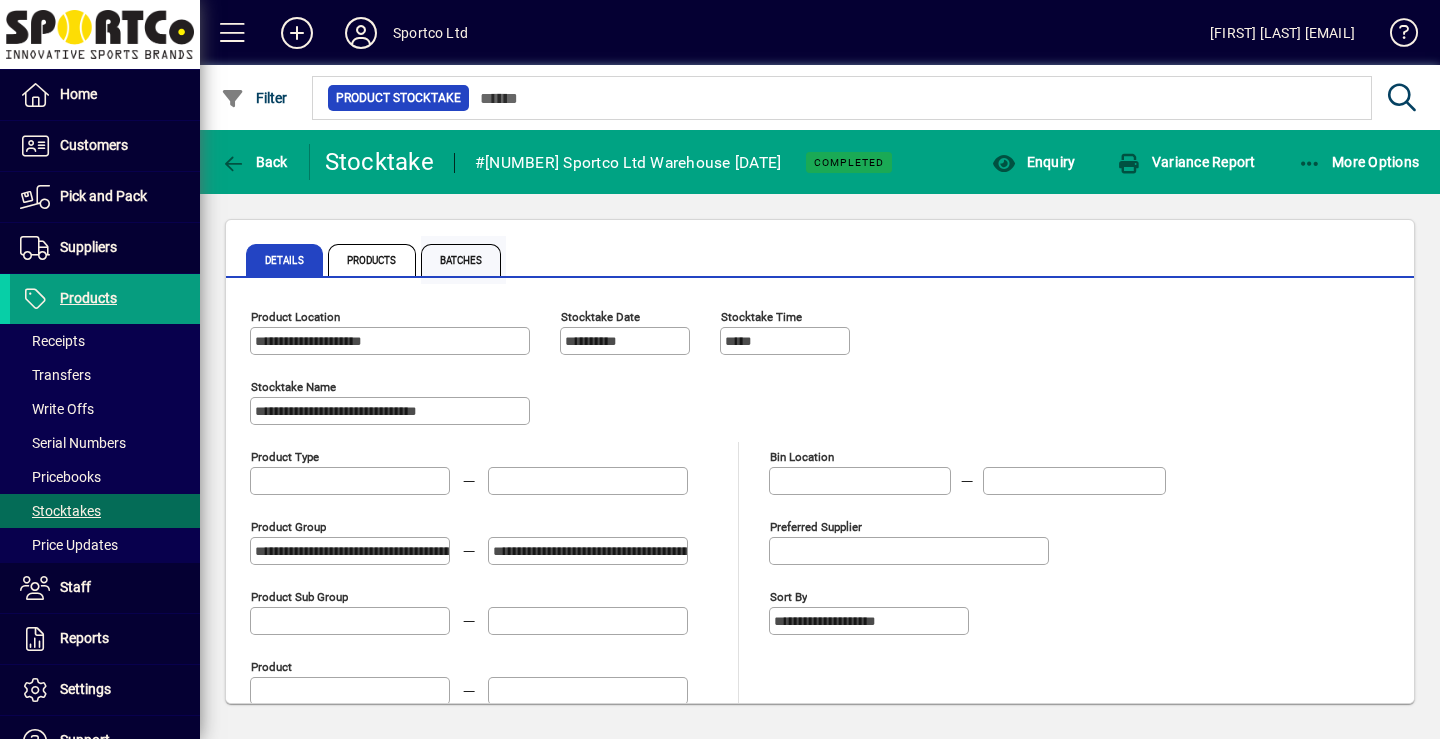 click on "Batches" at bounding box center [461, 260] 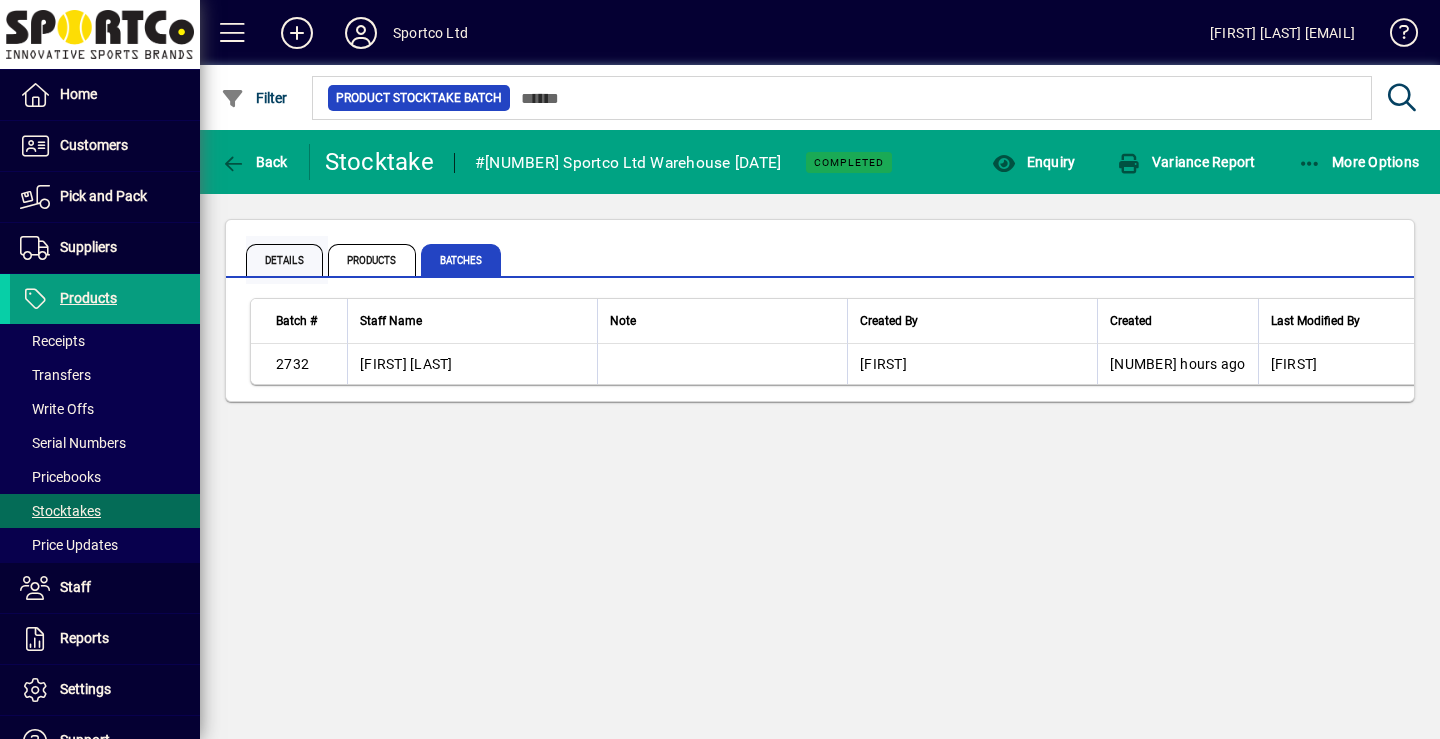 click on "Details" at bounding box center (284, 260) 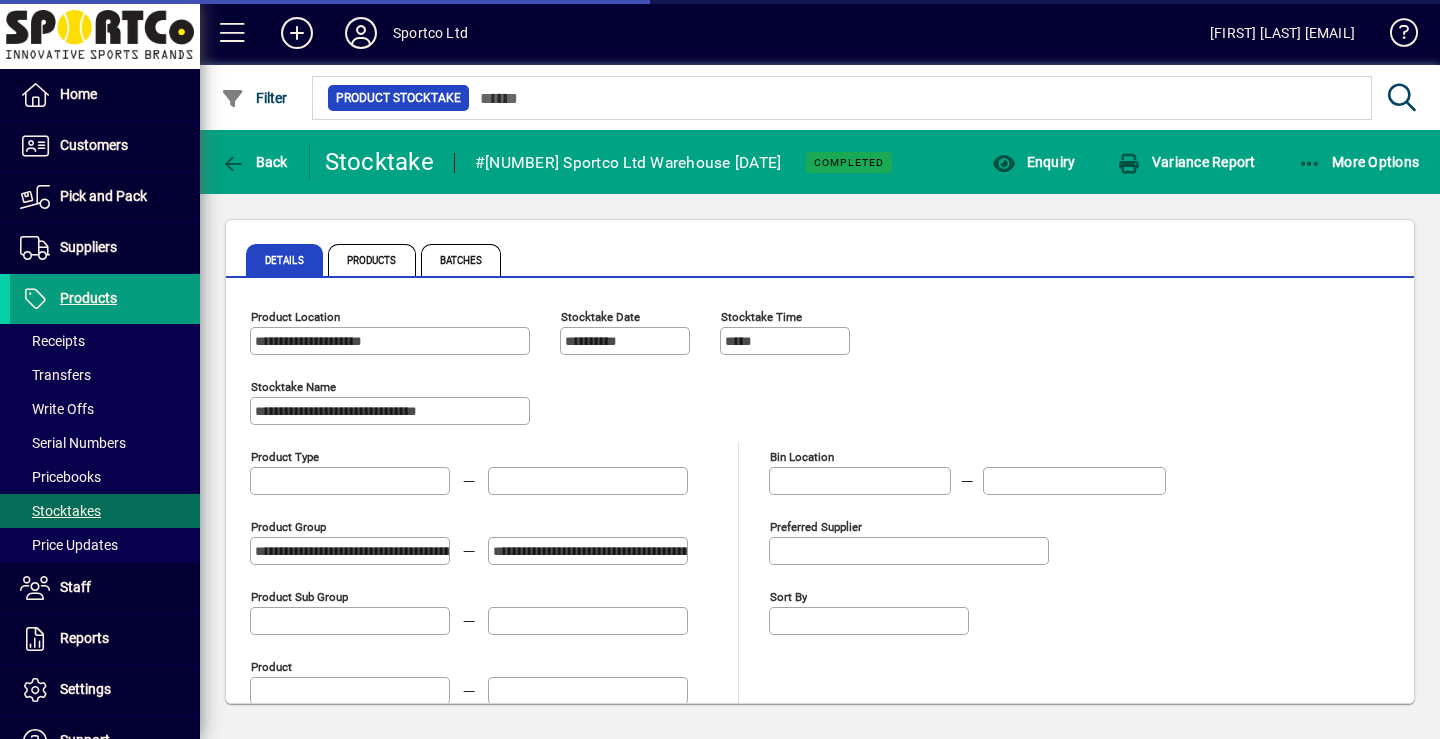 type on "**********" 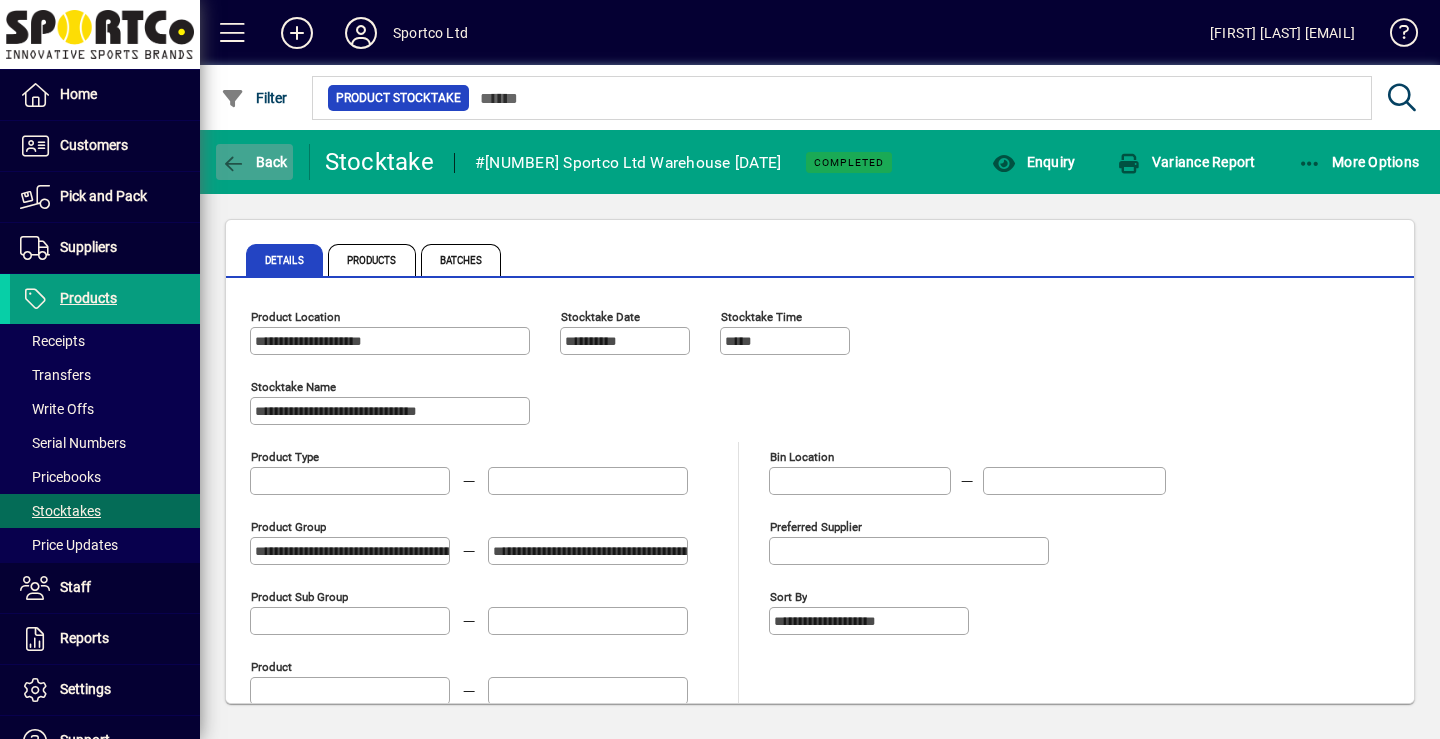 click on "Back" 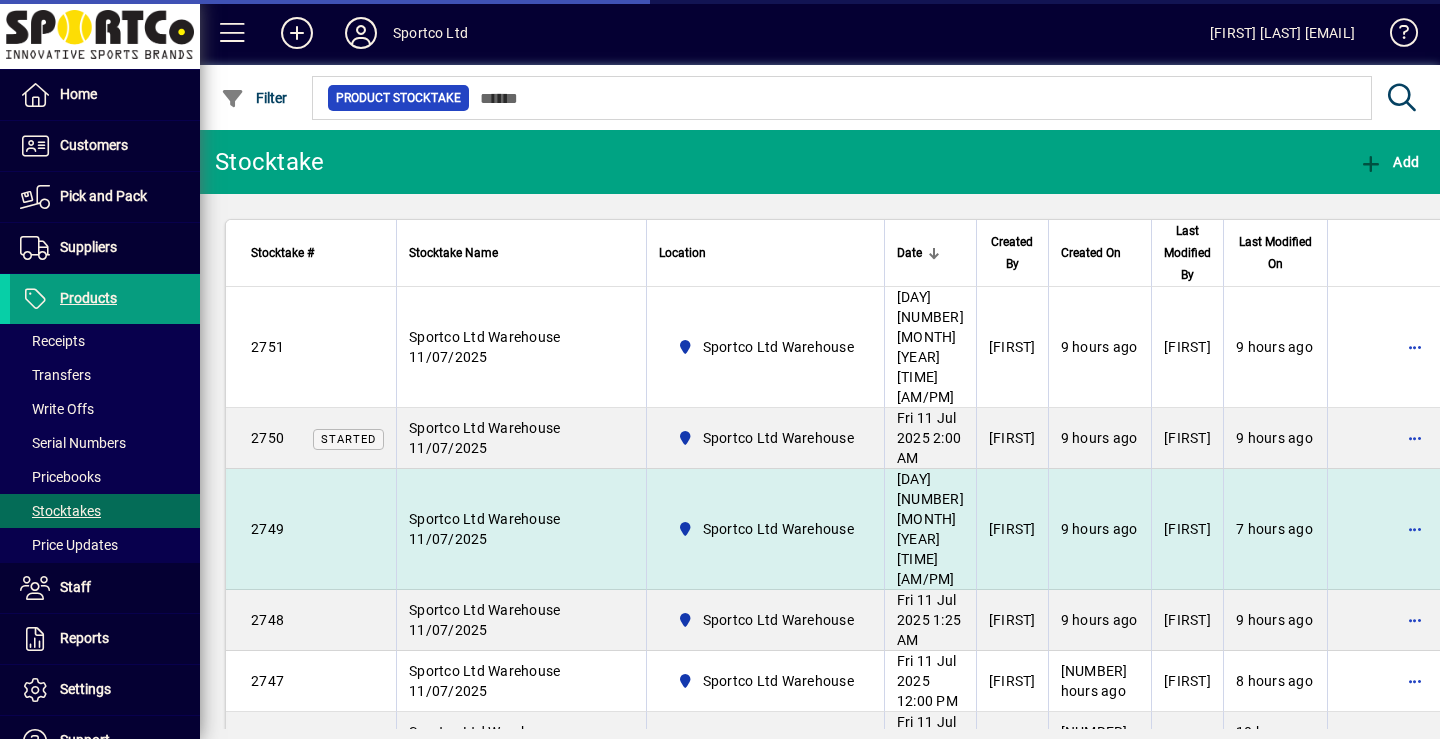 click on "Sportco Ltd Warehouse" at bounding box center [765, 529] 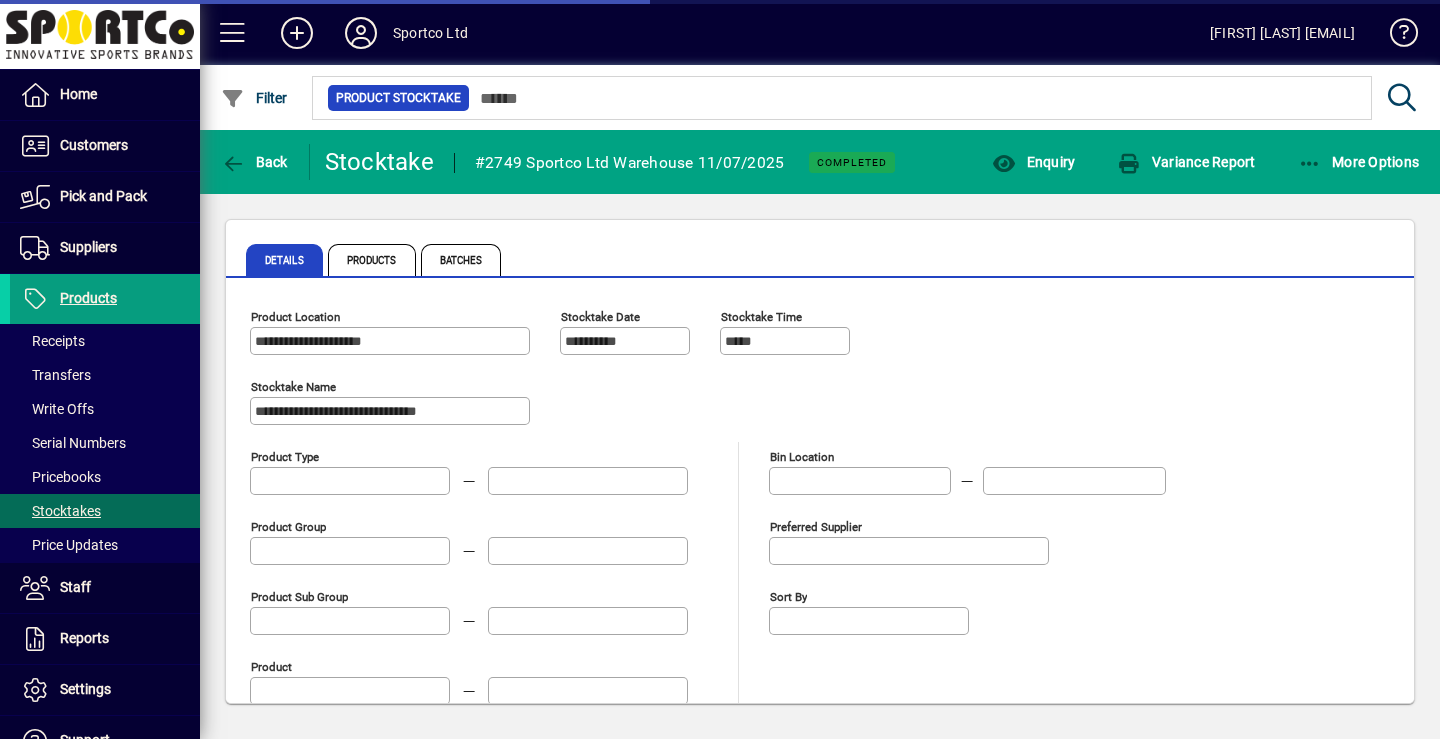 type on "**********" 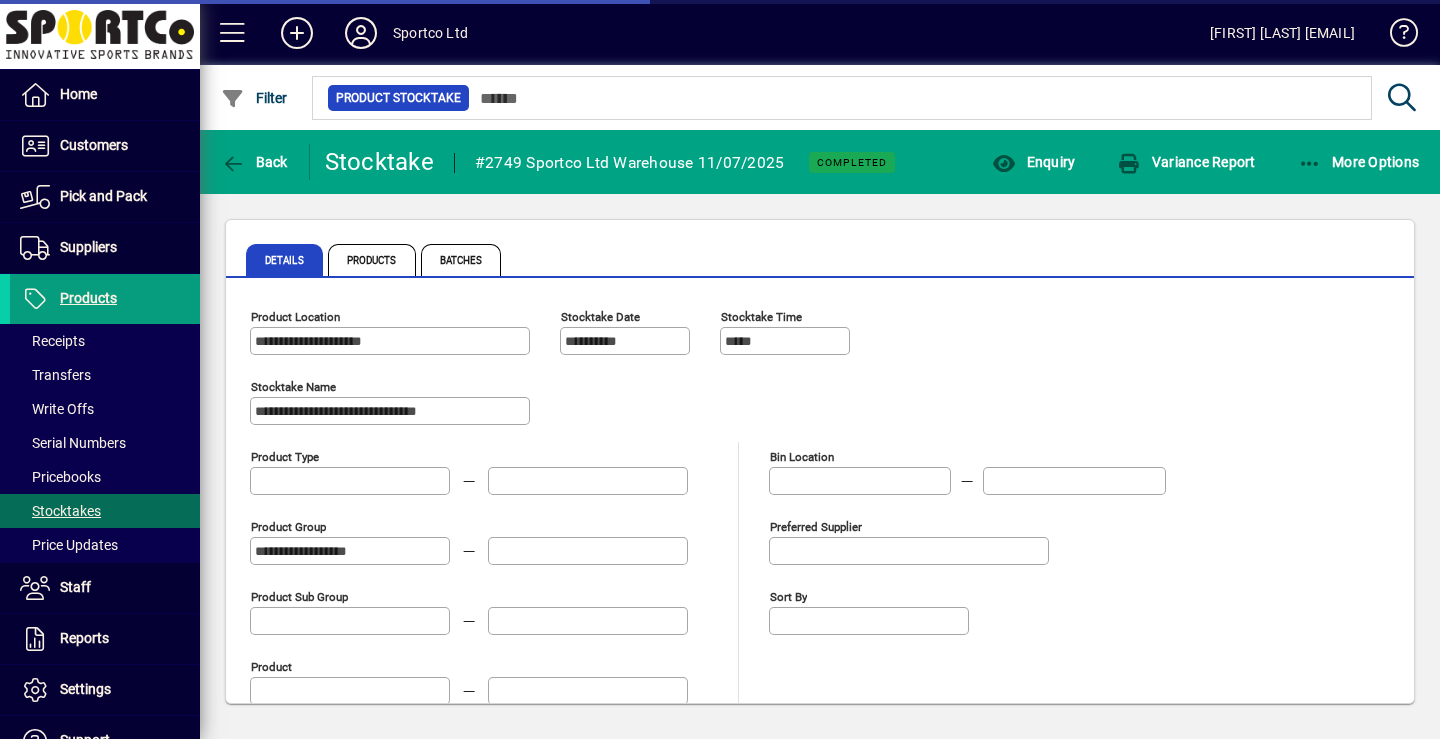 type on "**********" 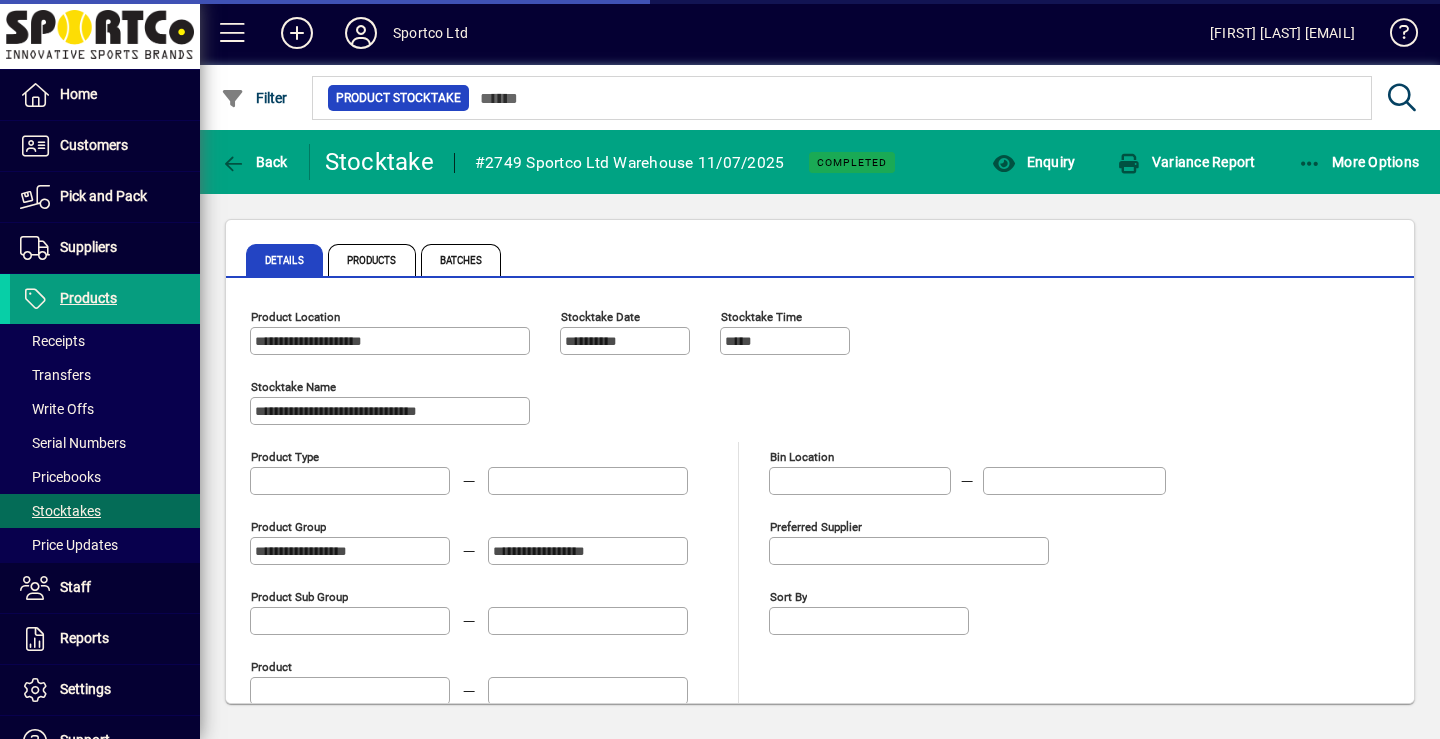 type on "**********" 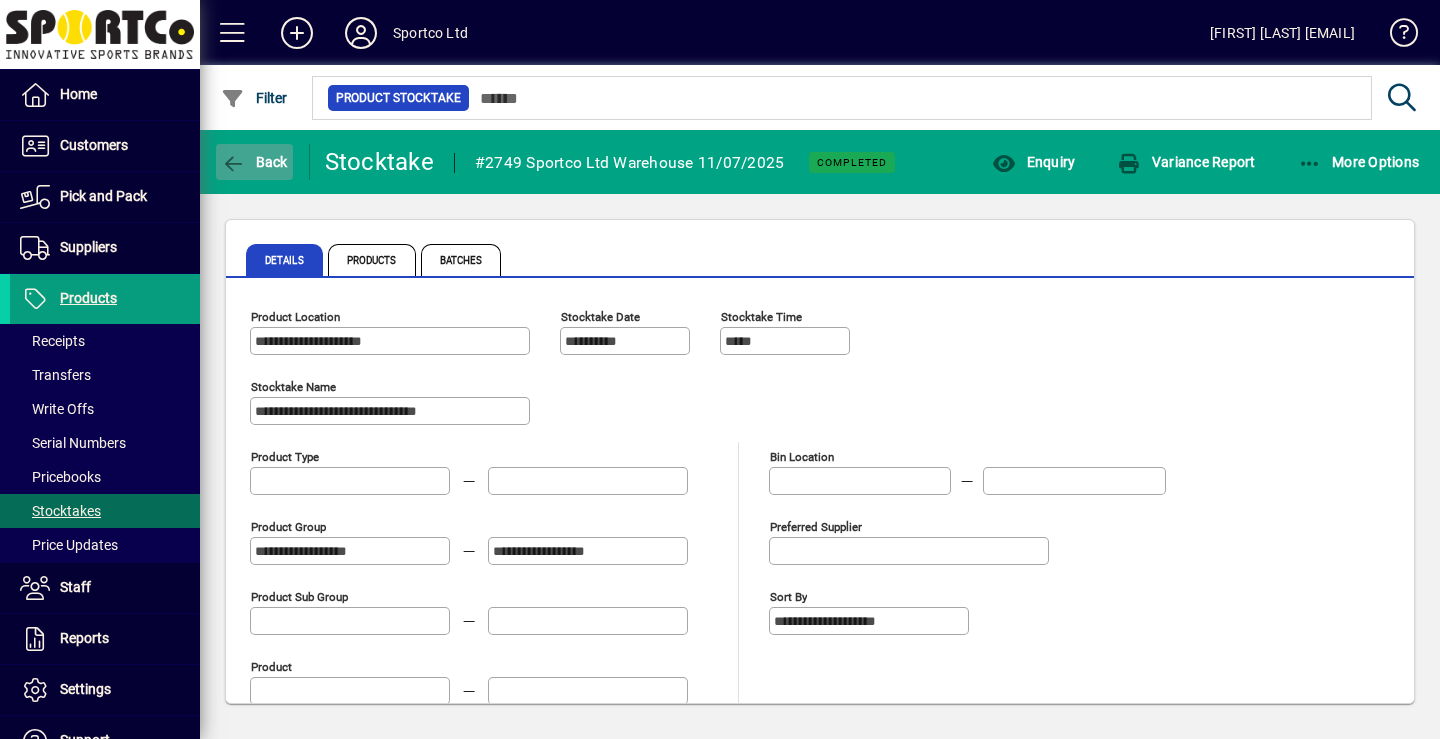 click on "Back" 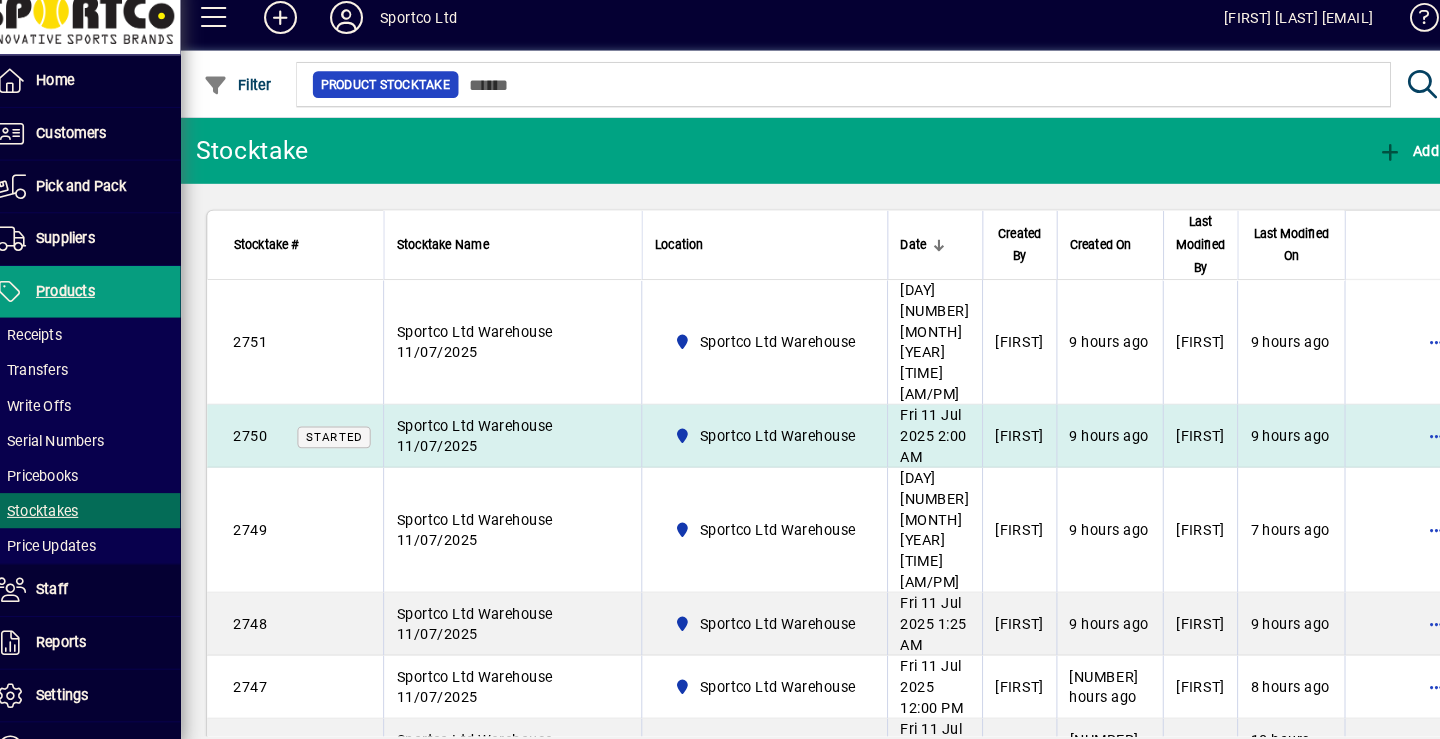 drag, startPoint x: 1414, startPoint y: 344, endPoint x: 1414, endPoint y: 468, distance: 124 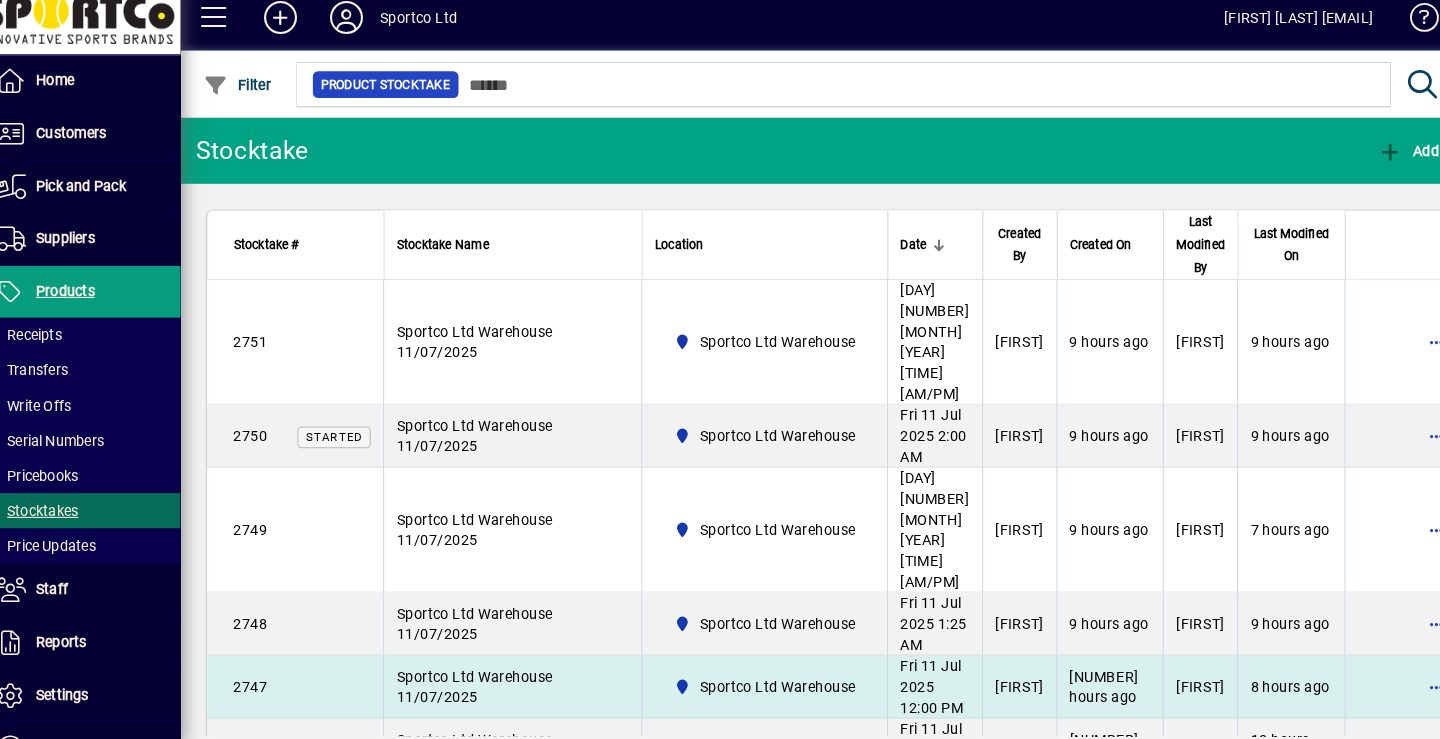click at bounding box center [1392, 681] 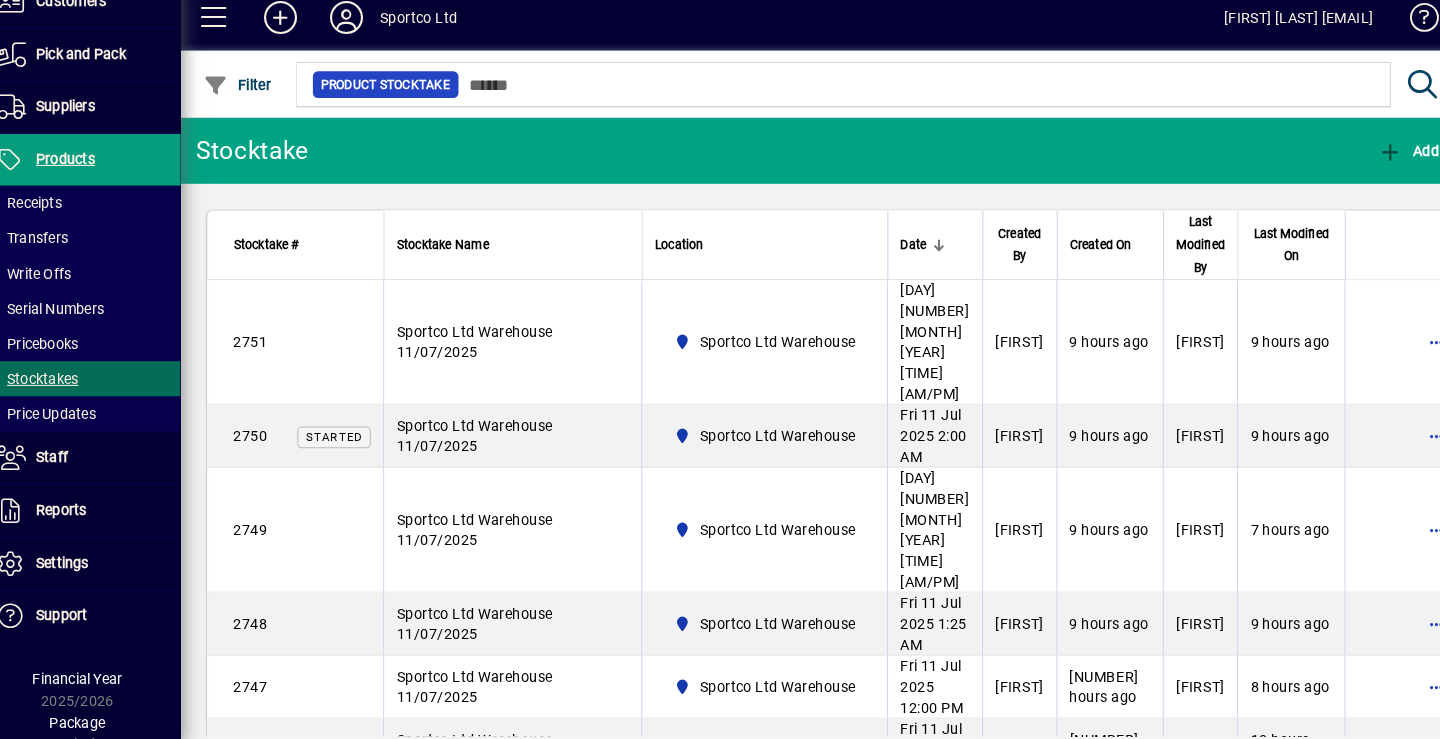 scroll, scrollTop: 137, scrollLeft: 0, axis: vertical 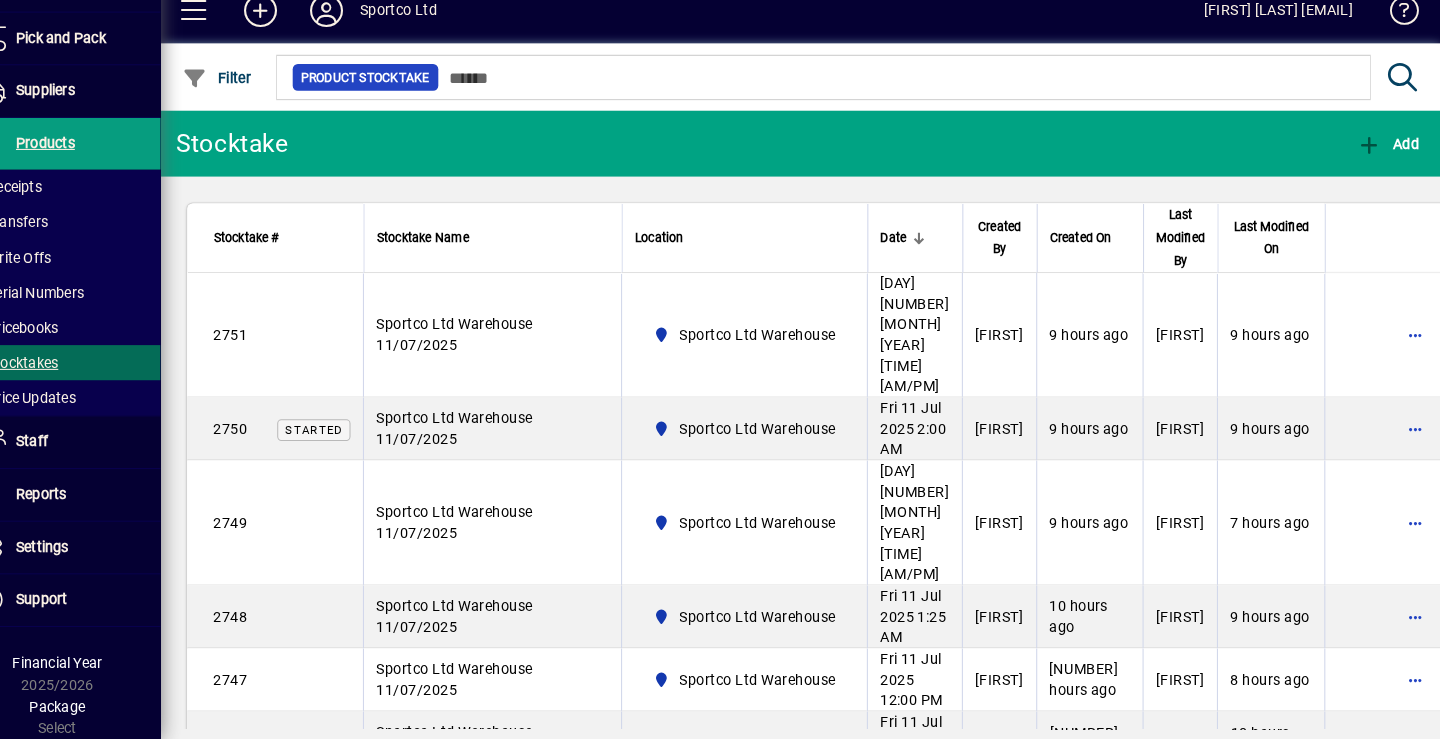 drag, startPoint x: 1418, startPoint y: 498, endPoint x: 1429, endPoint y: 426, distance: 72.835434 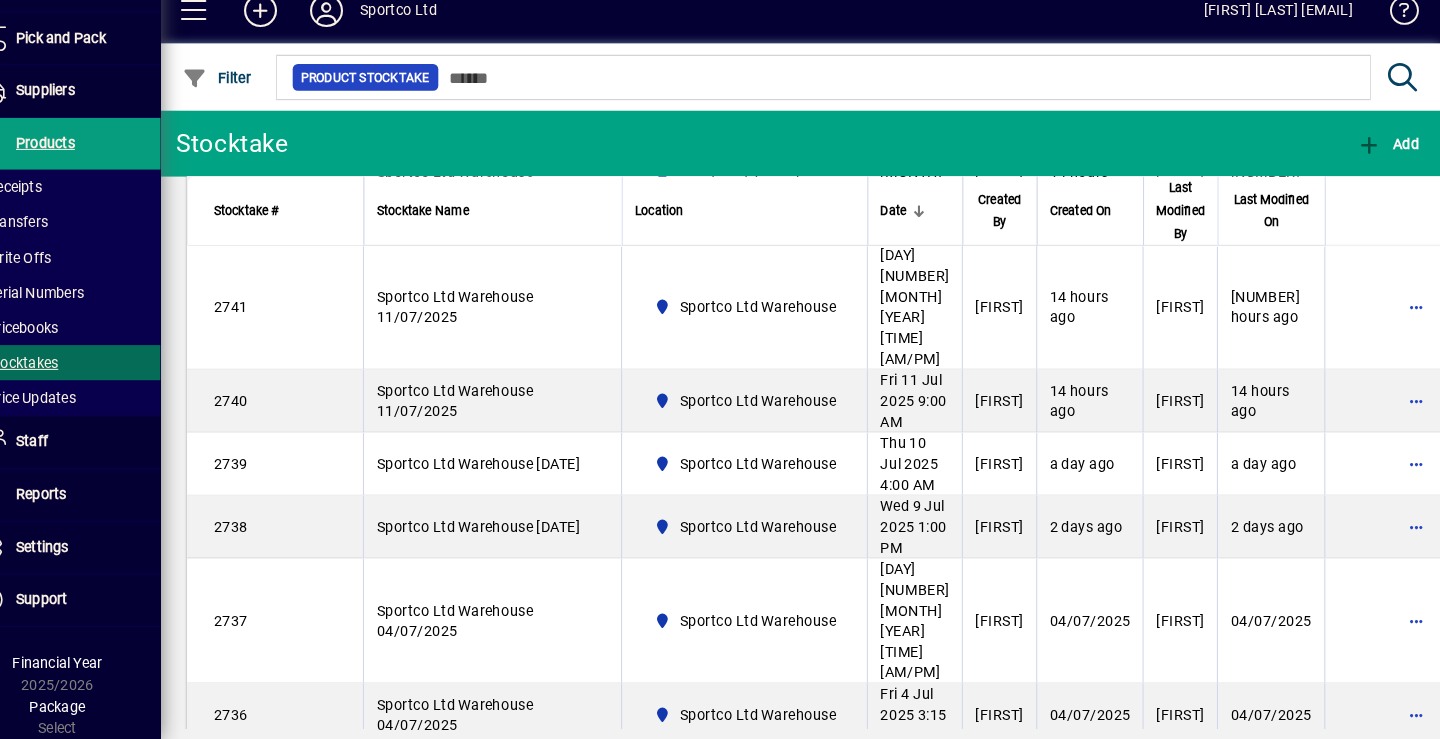 scroll, scrollTop: 779, scrollLeft: 0, axis: vertical 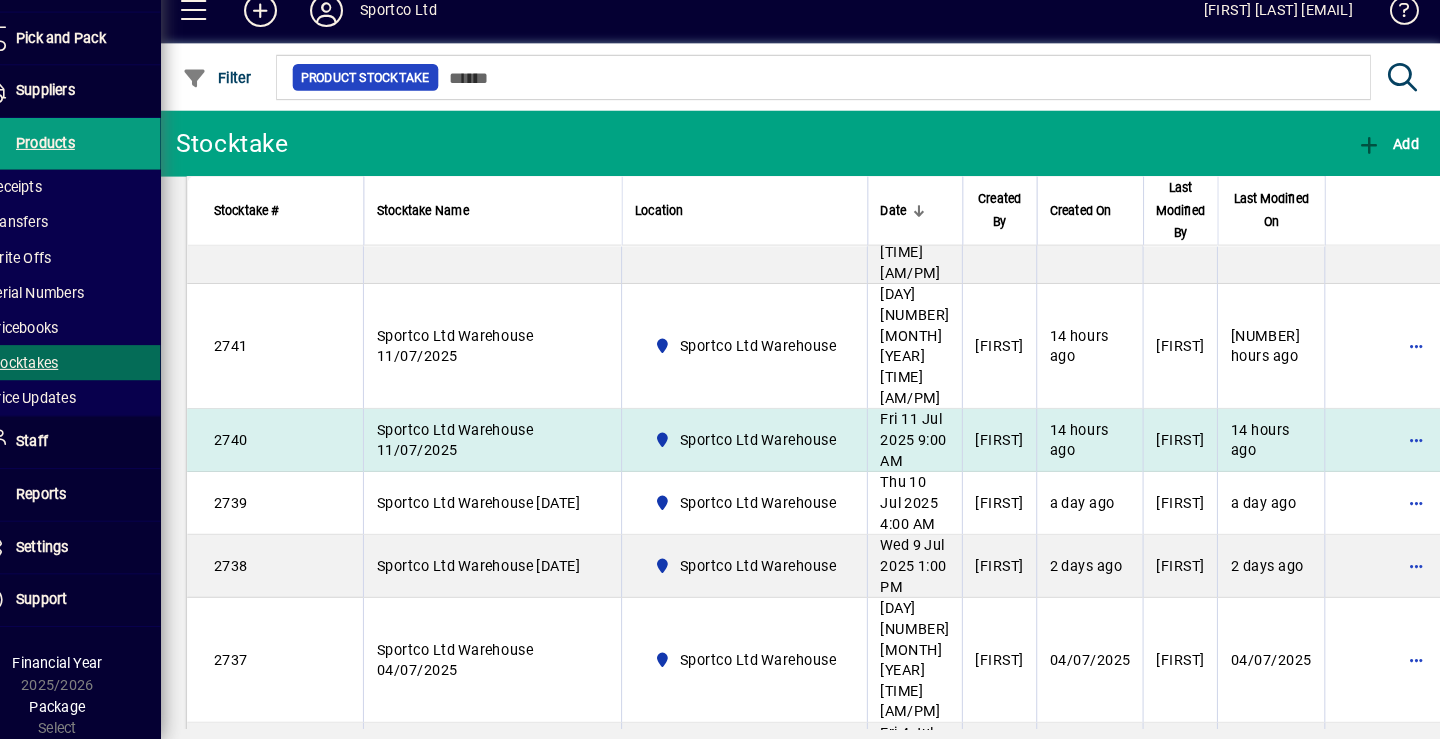 click on "Sportco Ltd Warehouse 11/07/2025" at bounding box center (521, 449) 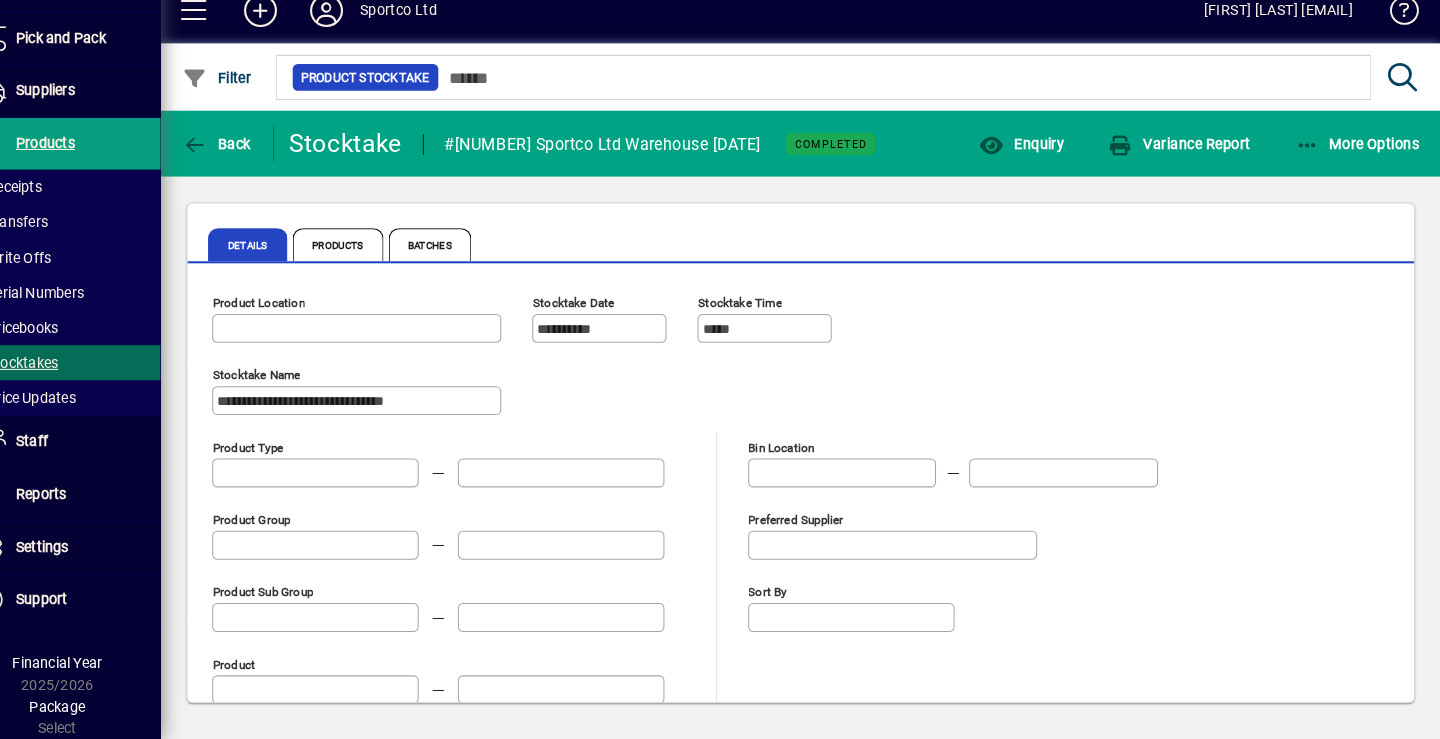 type on "**********" 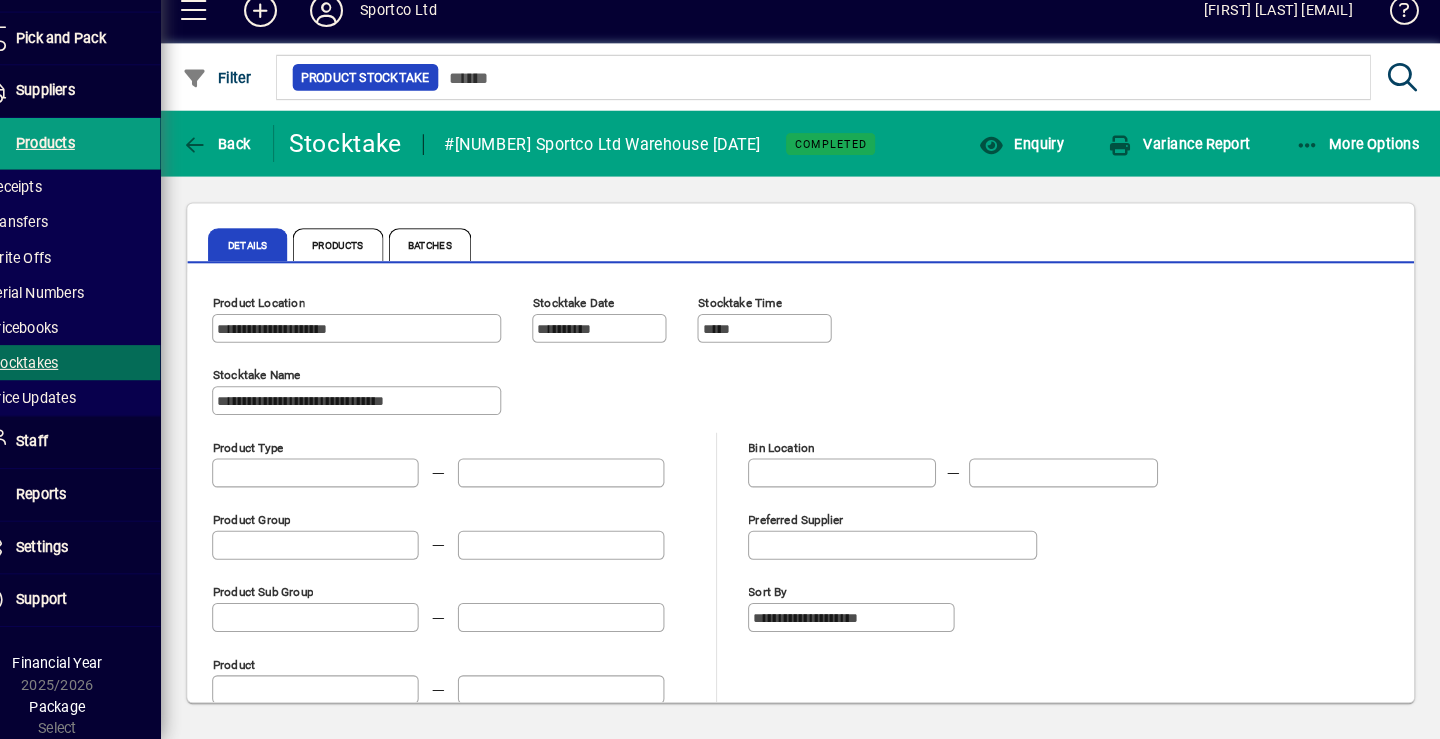 type on "******" 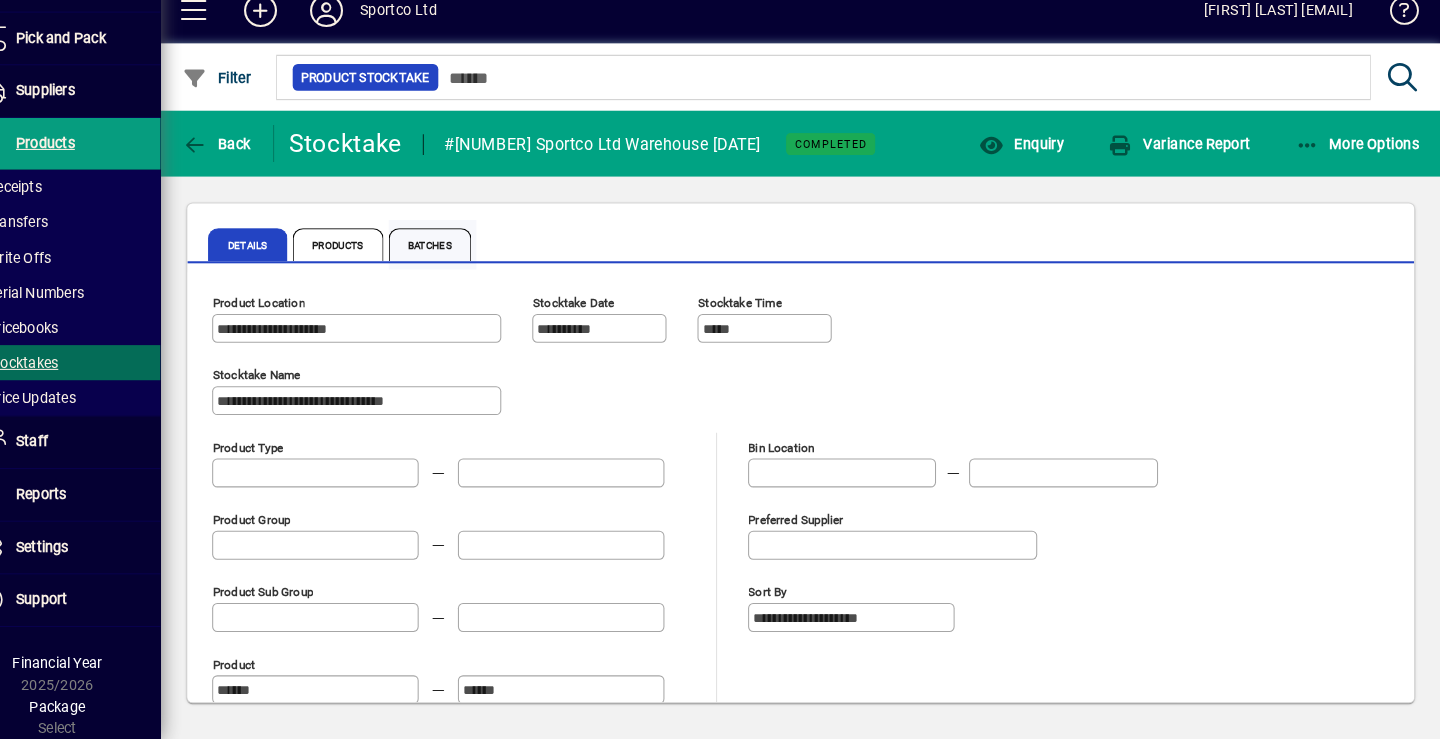 click on "Batches" at bounding box center (461, 260) 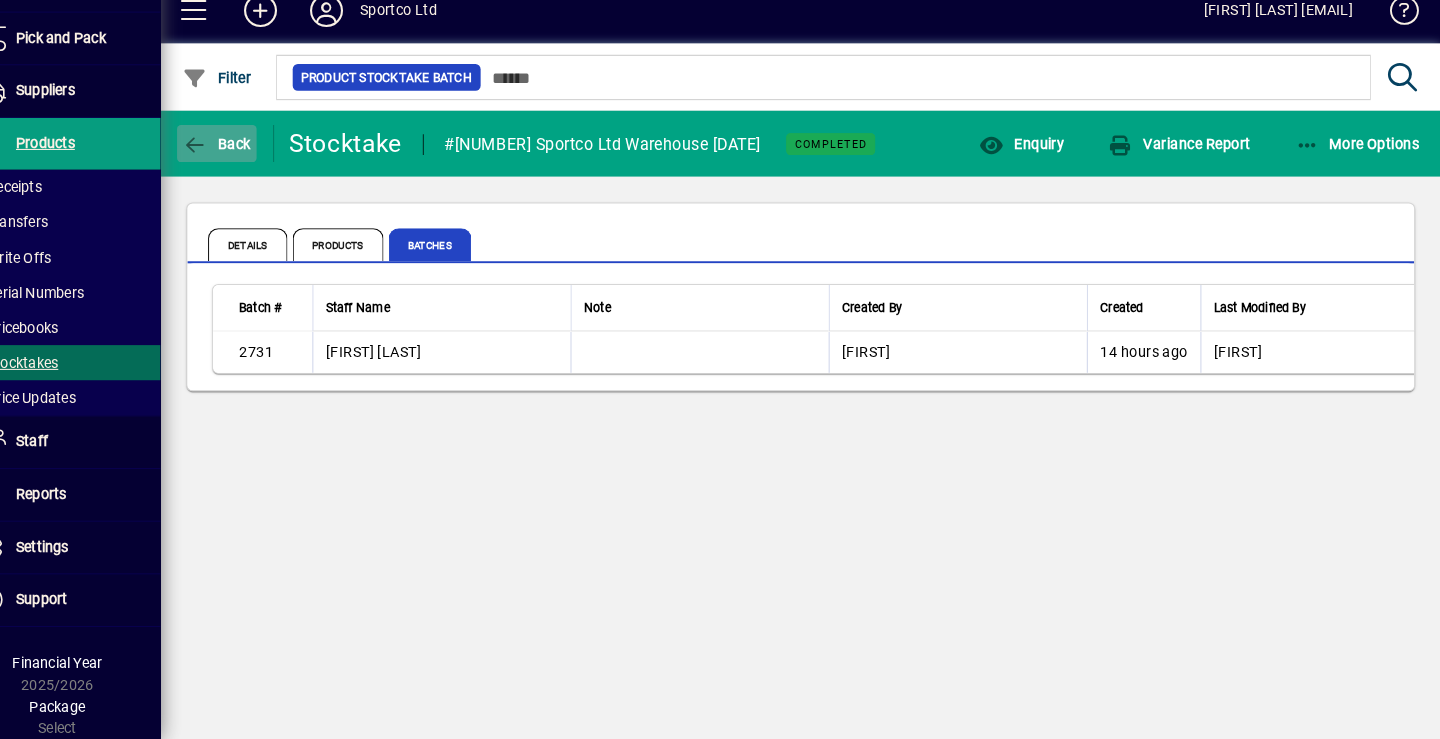 click 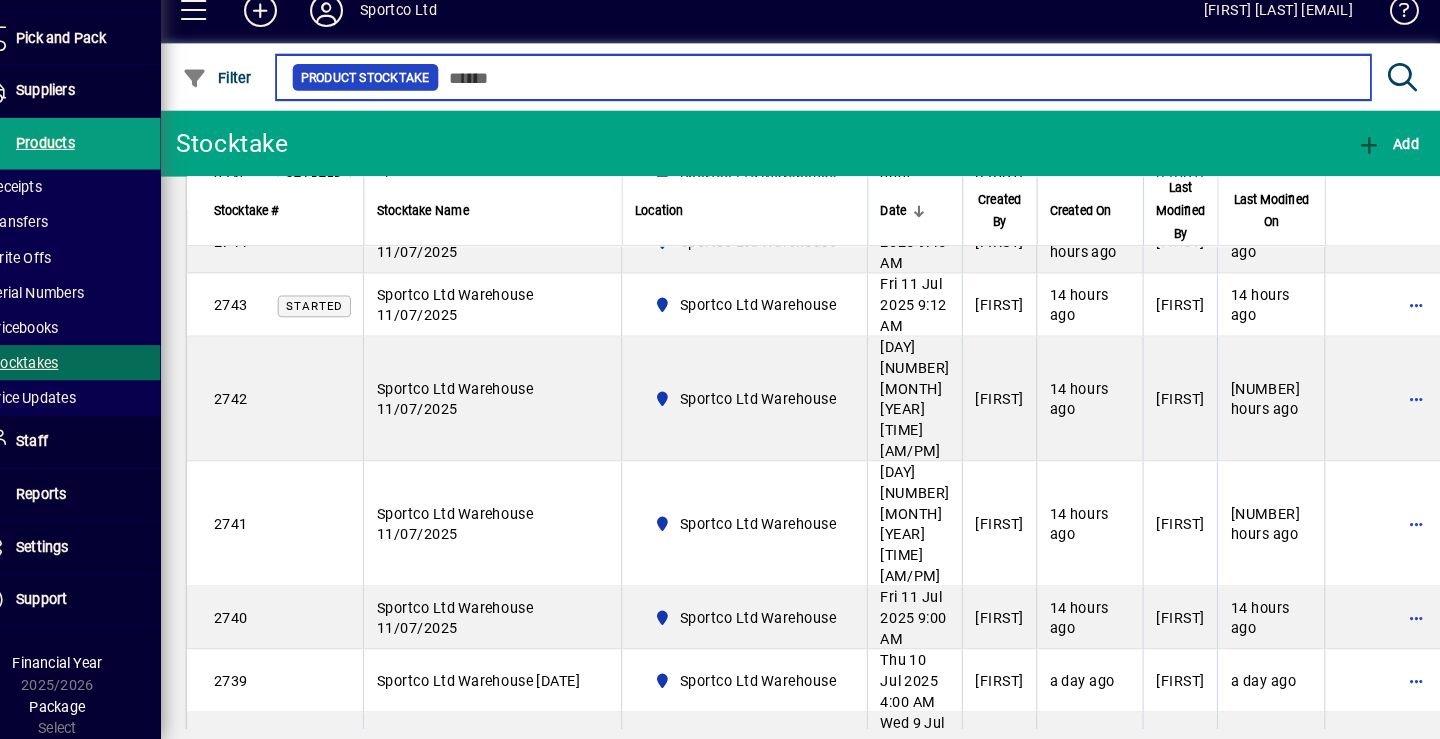 scroll, scrollTop: 620, scrollLeft: 0, axis: vertical 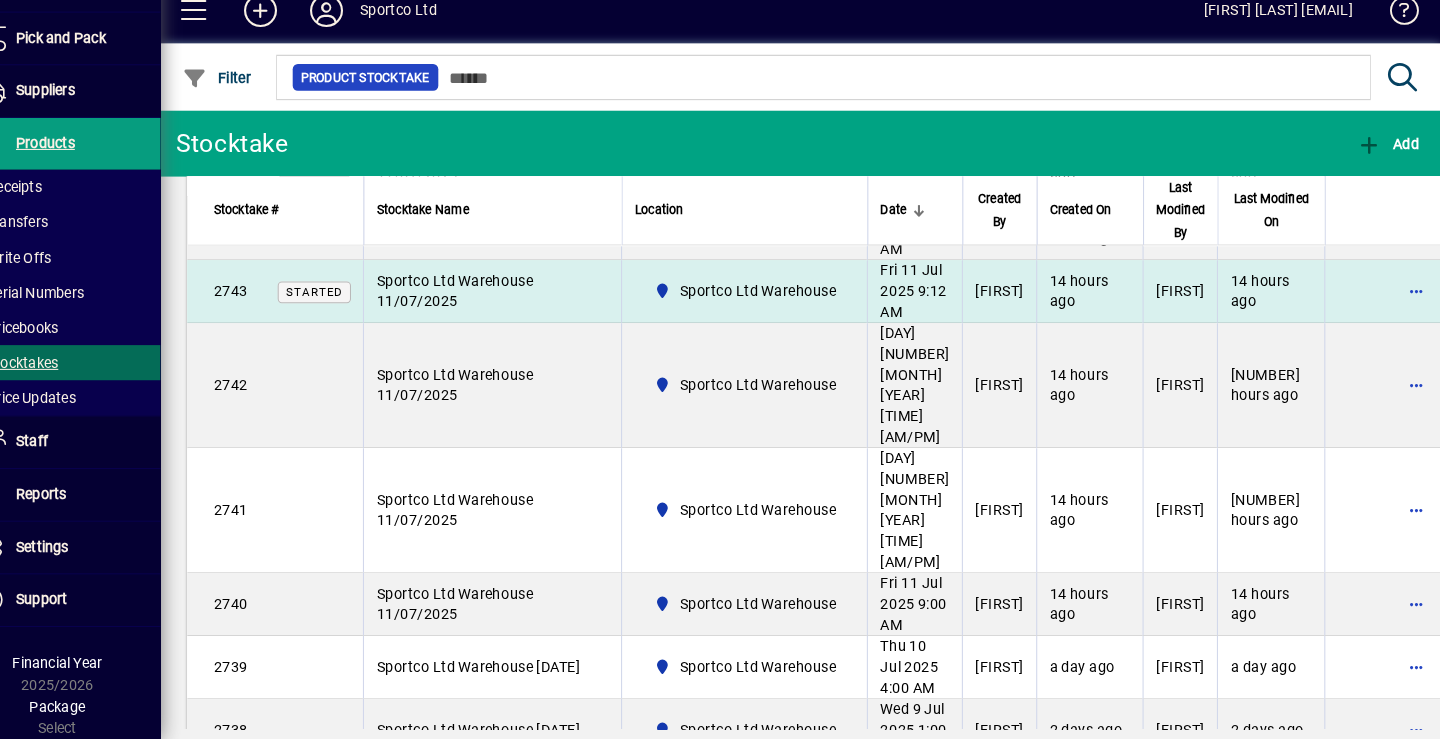 click on "Sportco Ltd Warehouse 11/07/2025" at bounding box center (521, 305) 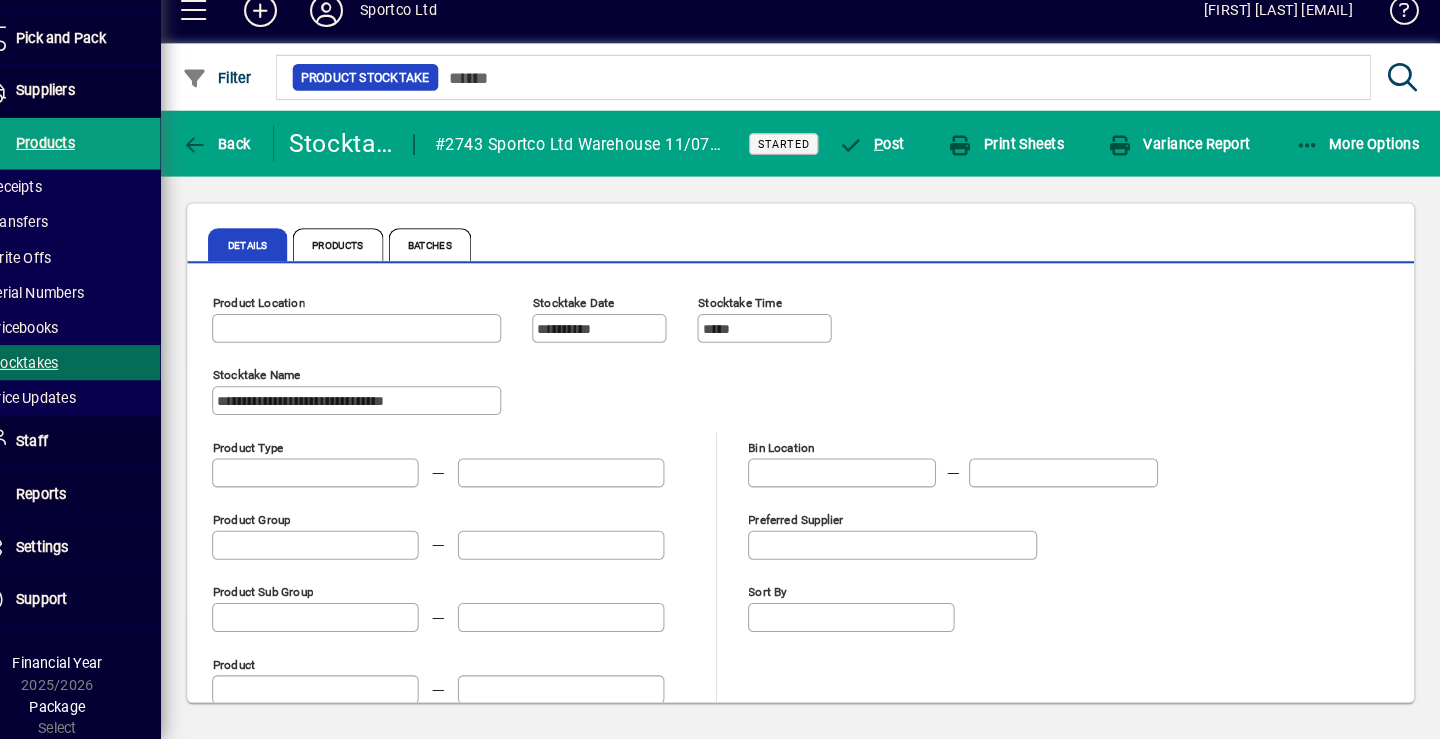 type on "**********" 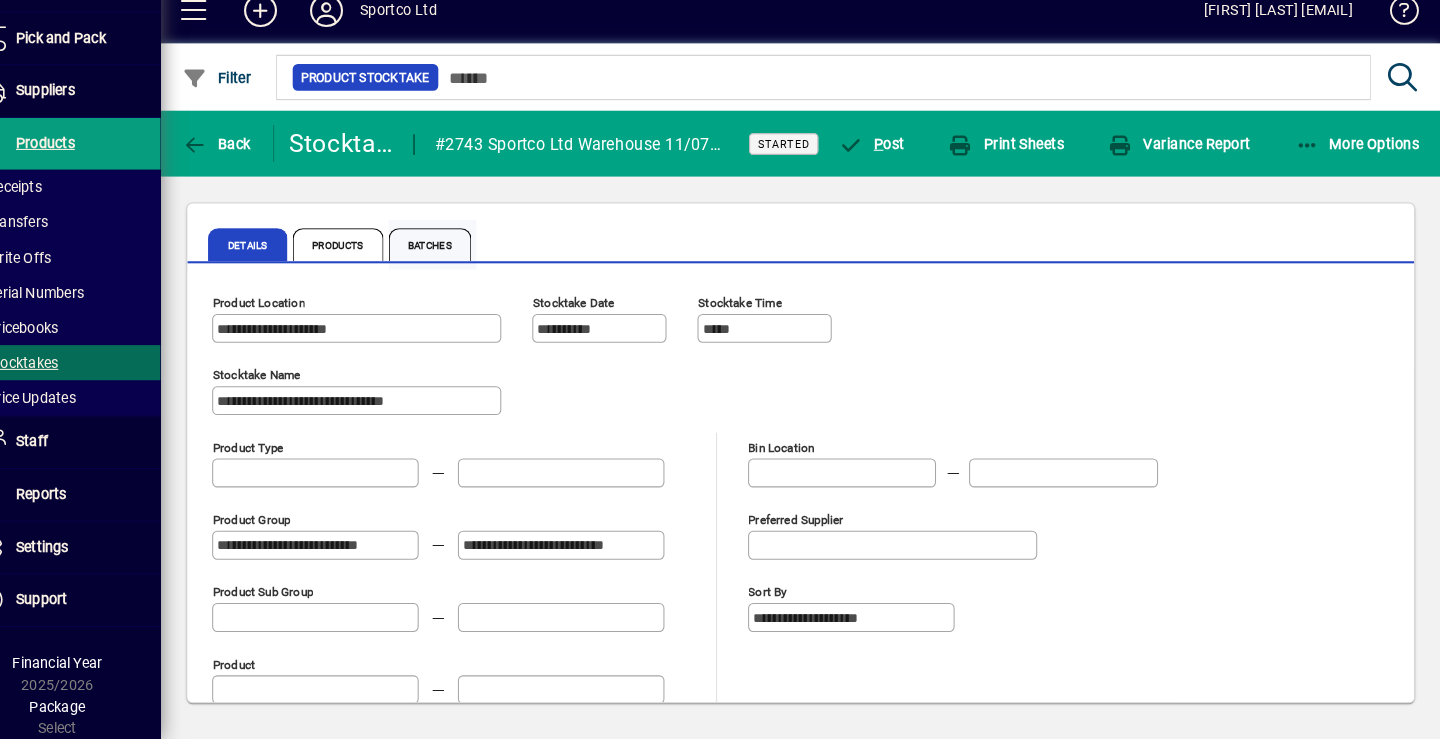 click on "Batches" at bounding box center (461, 260) 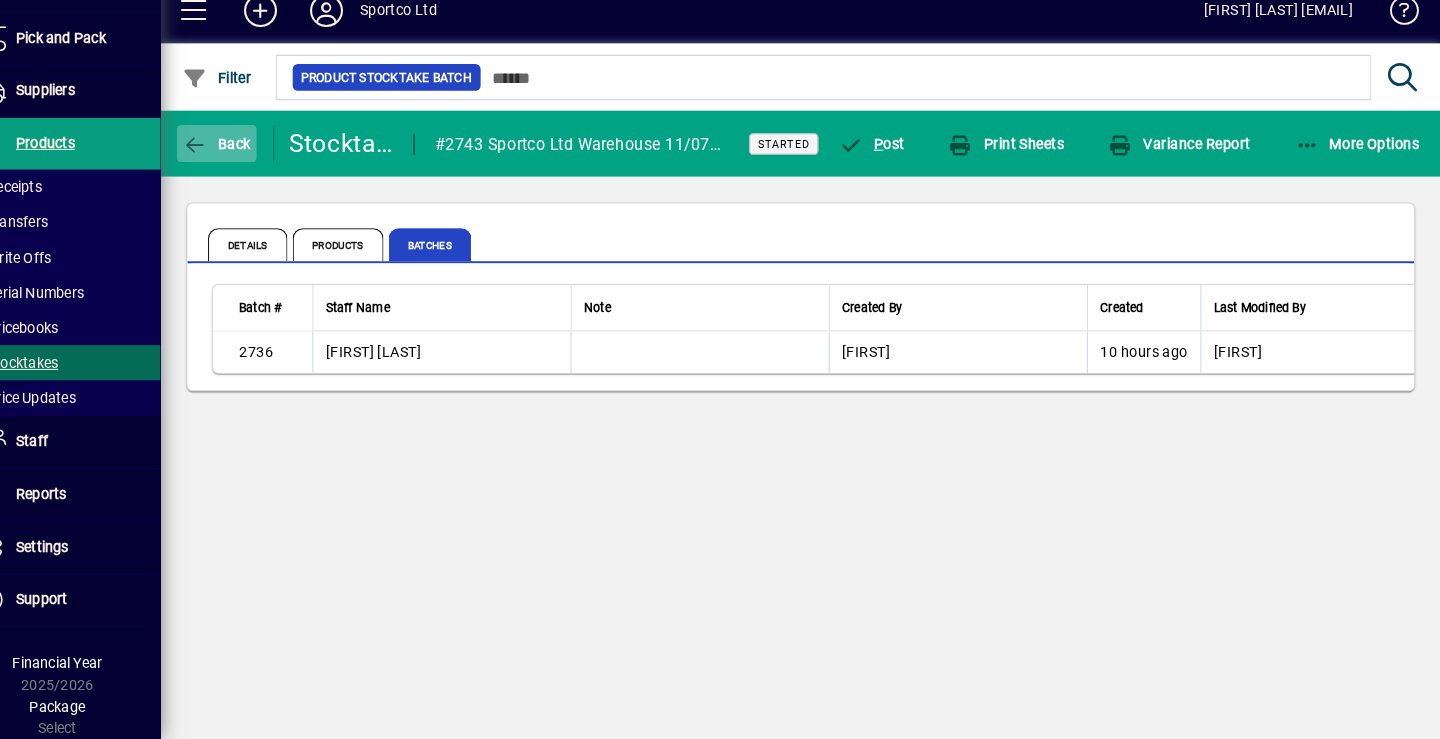 click on "Back" 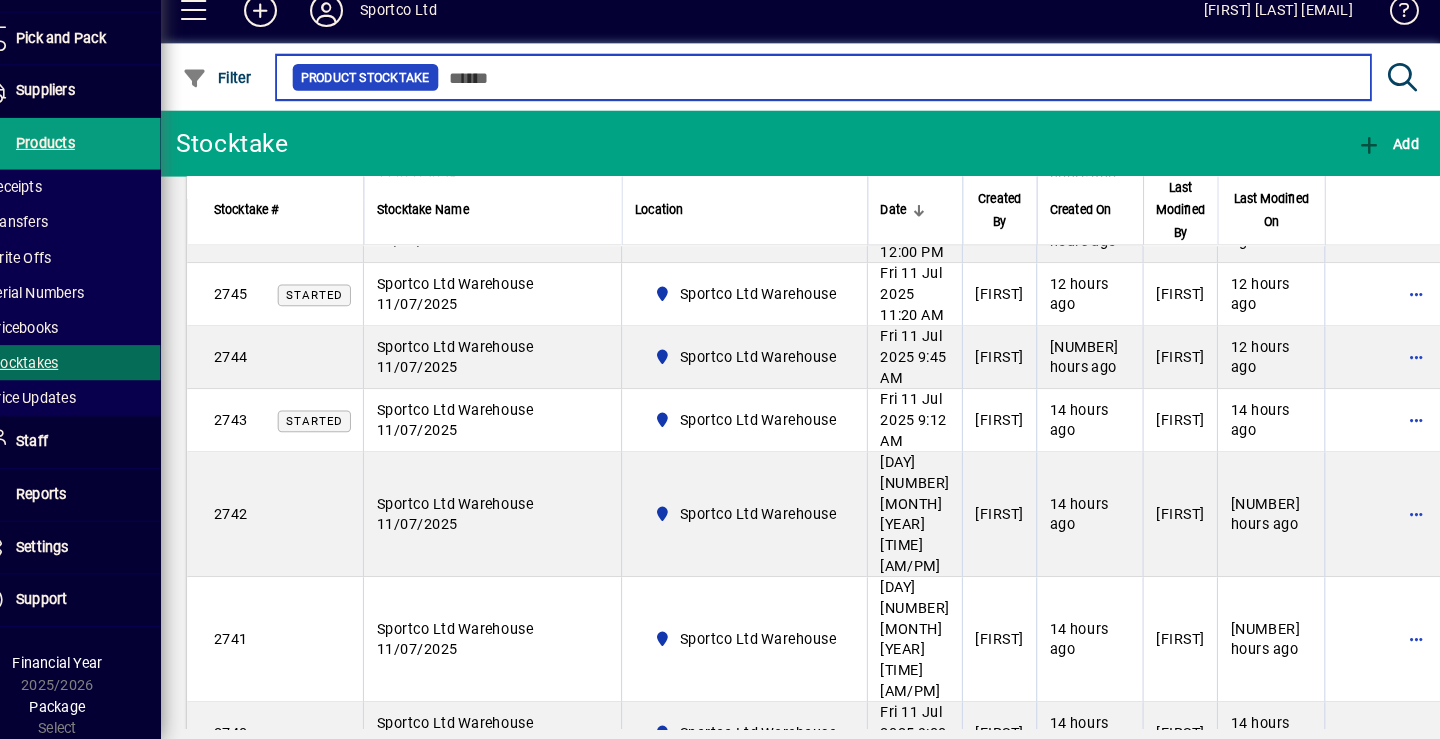 scroll, scrollTop: 542, scrollLeft: 0, axis: vertical 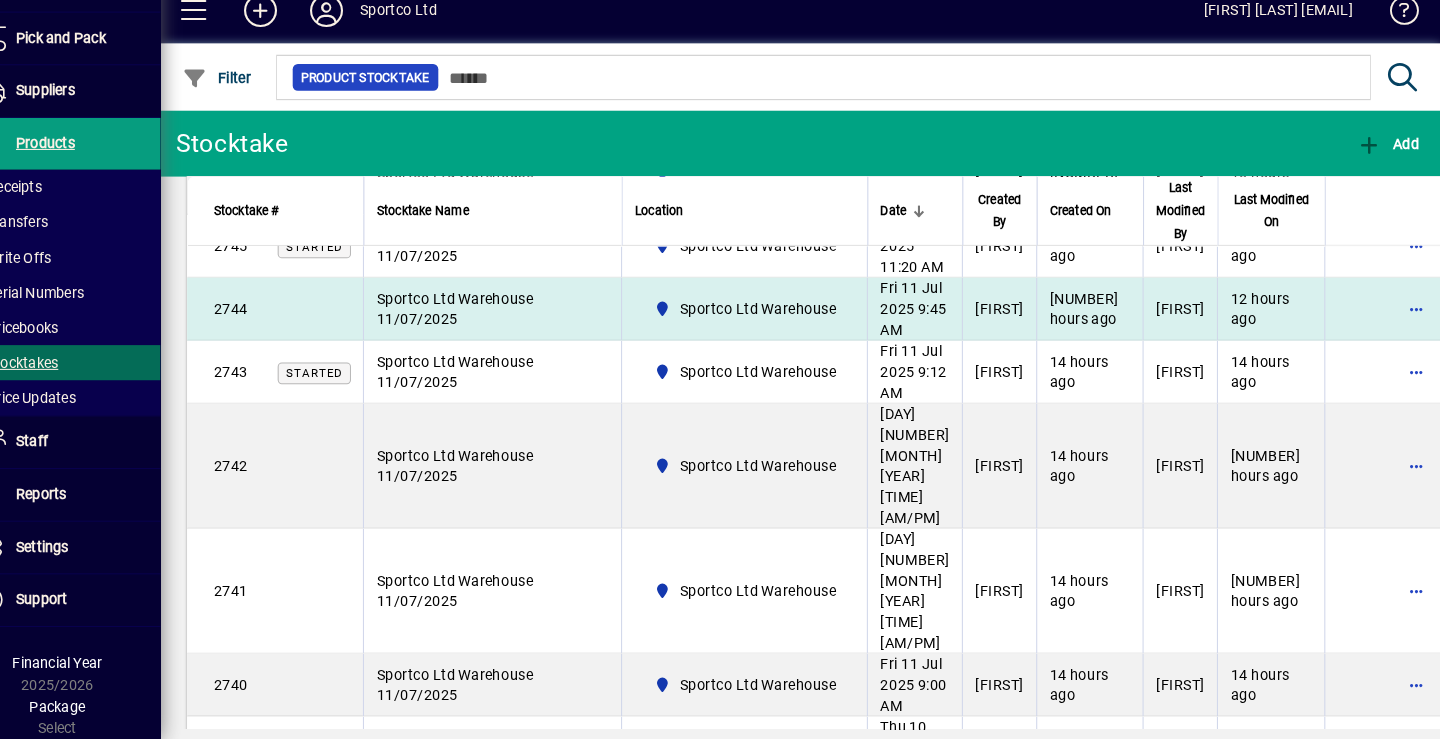 click on "Sportco Ltd Warehouse" at bounding box center (778, 322) 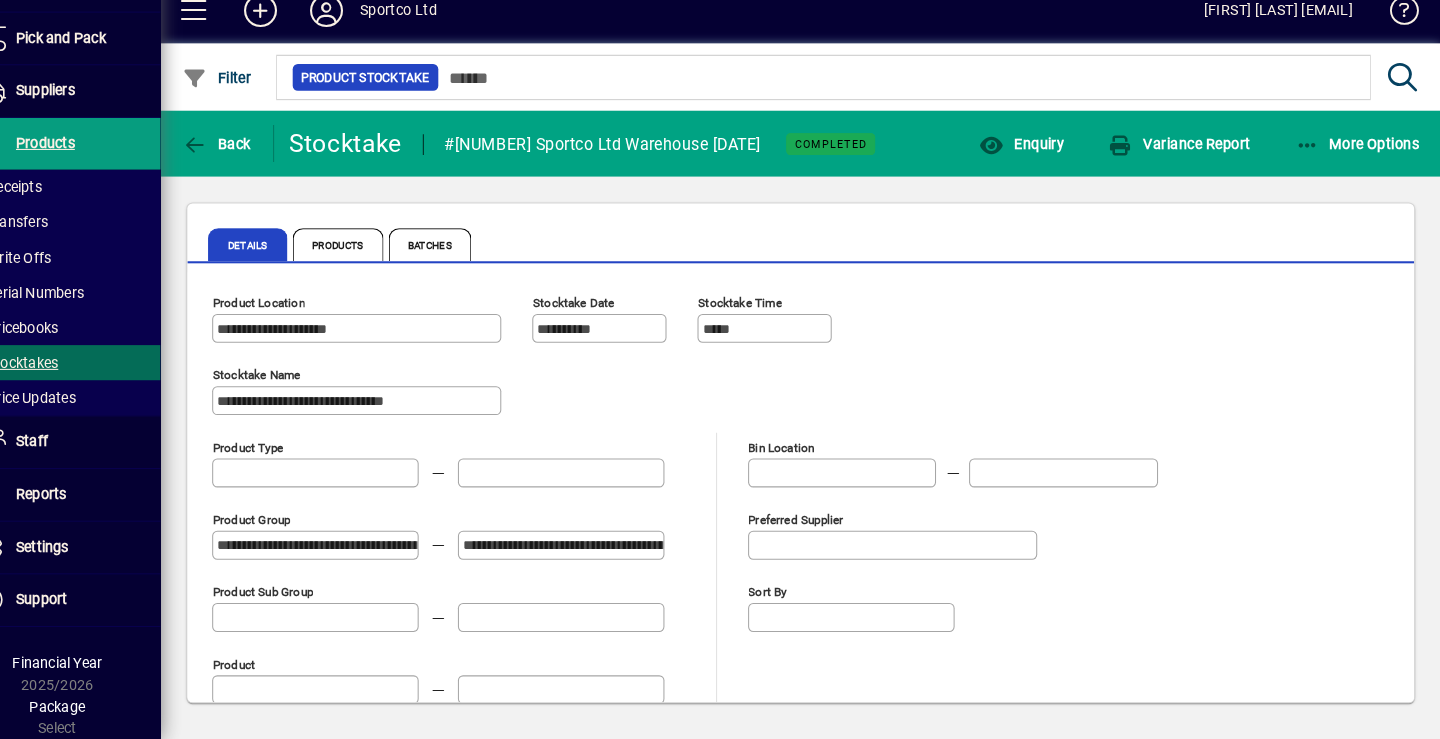 type on "**********" 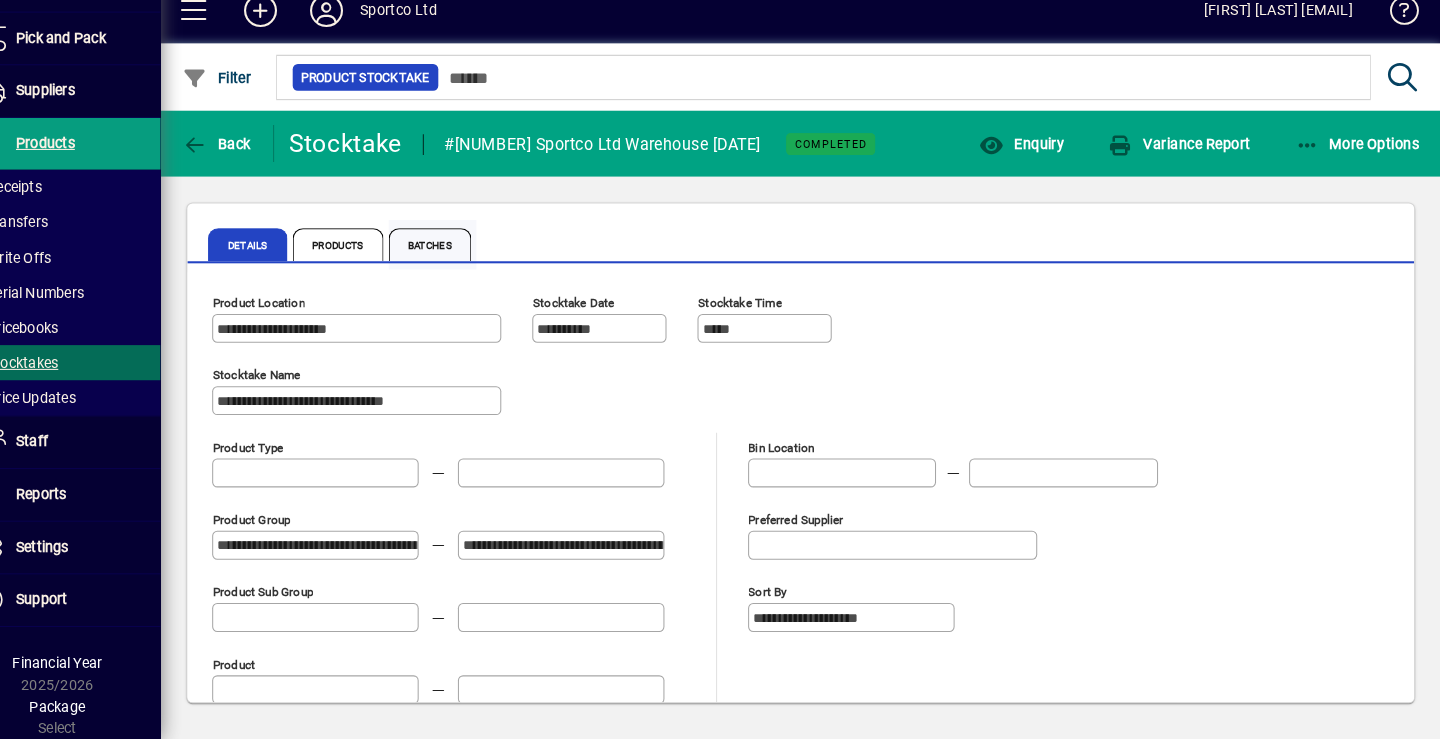 click on "Batches" at bounding box center (461, 260) 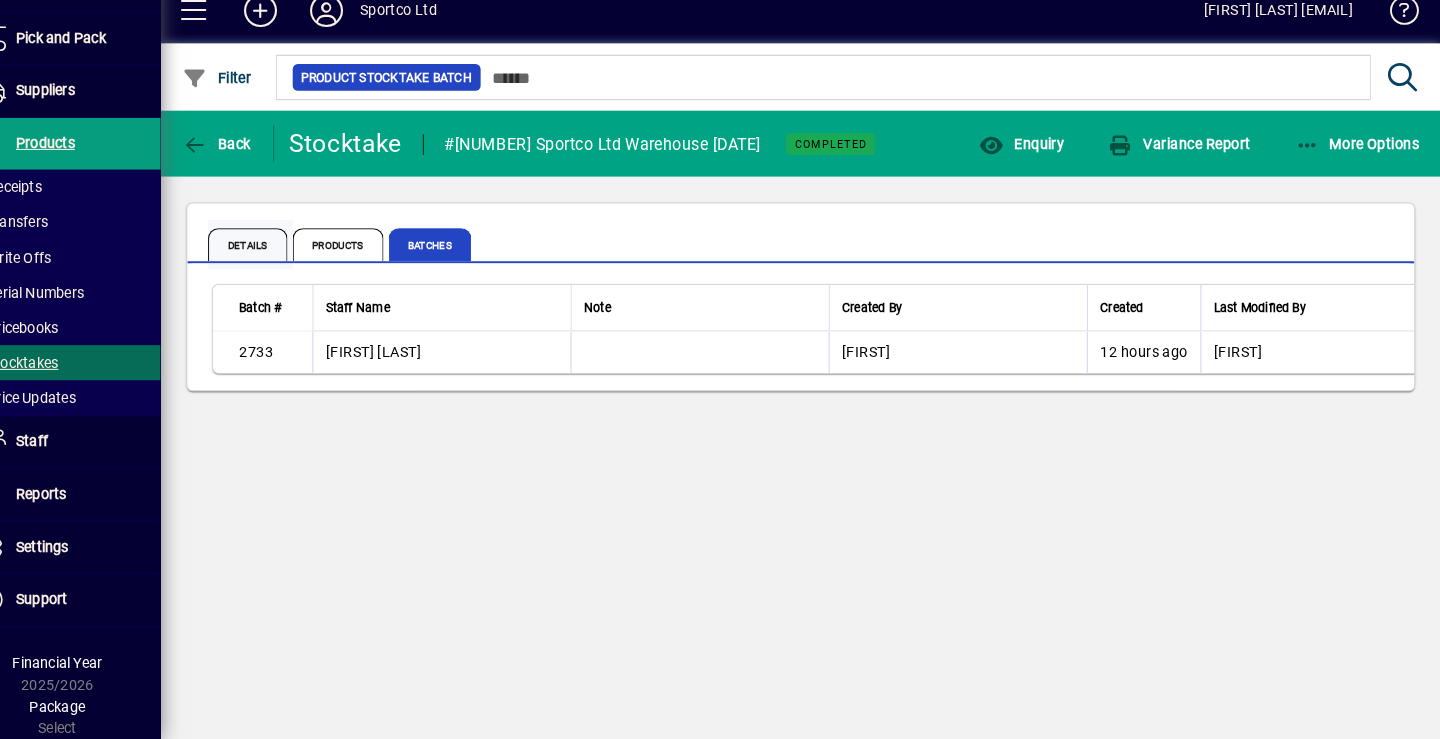 click on "Details" at bounding box center [284, 260] 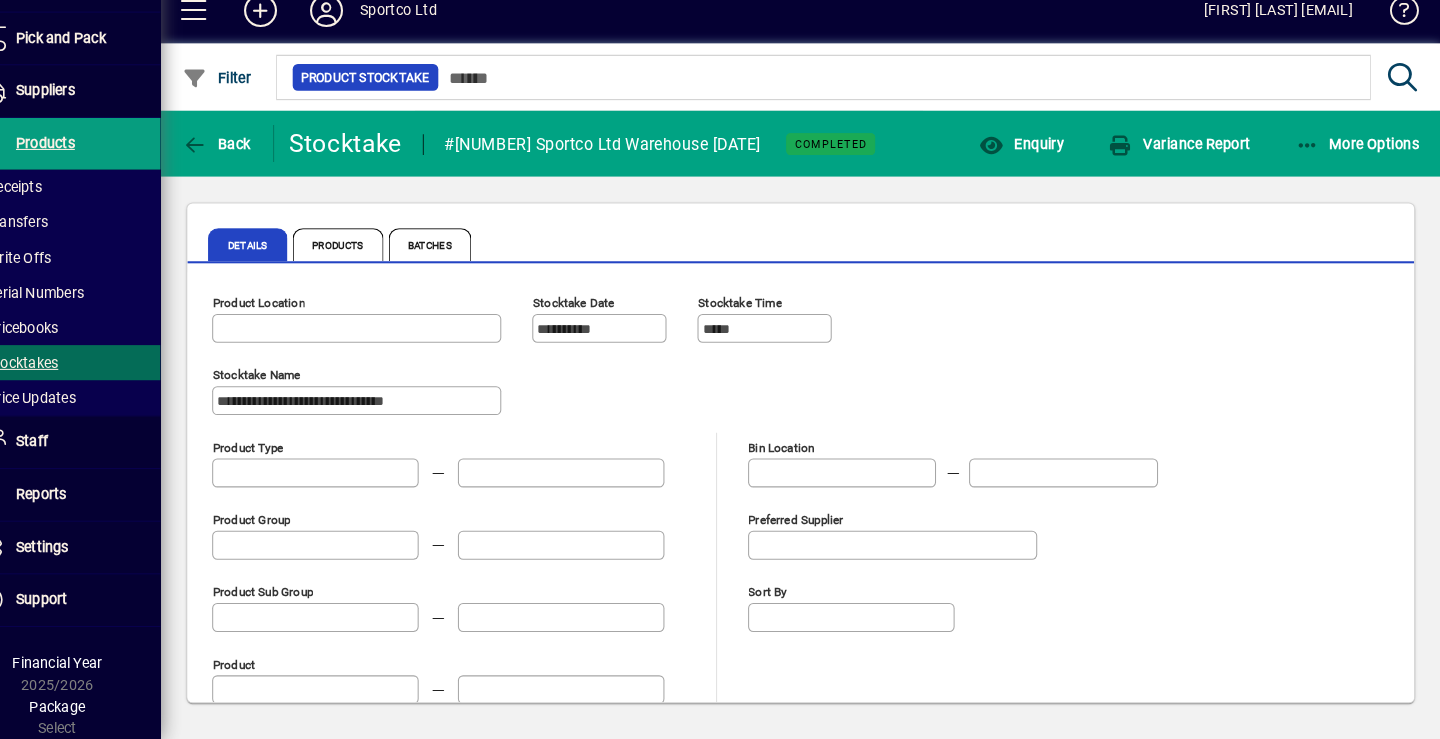 type on "**********" 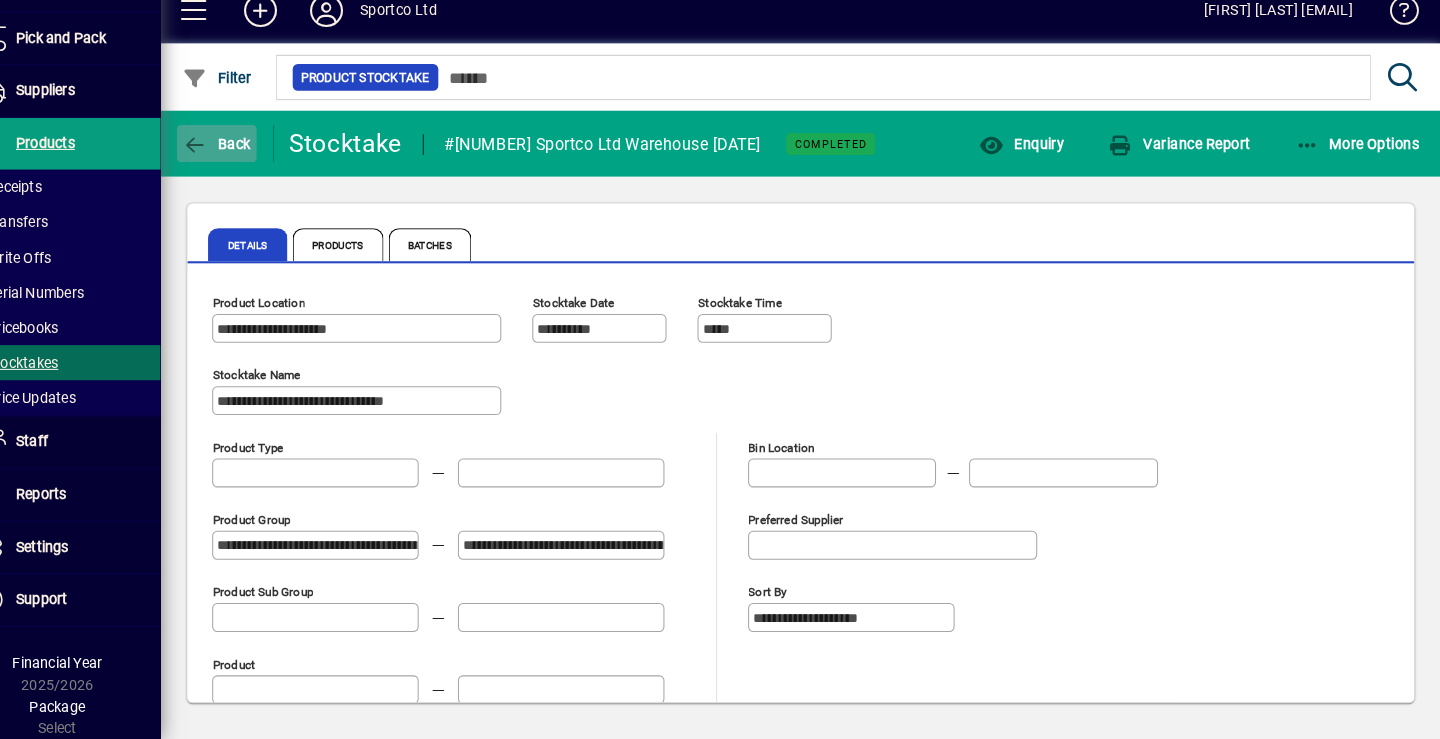 click 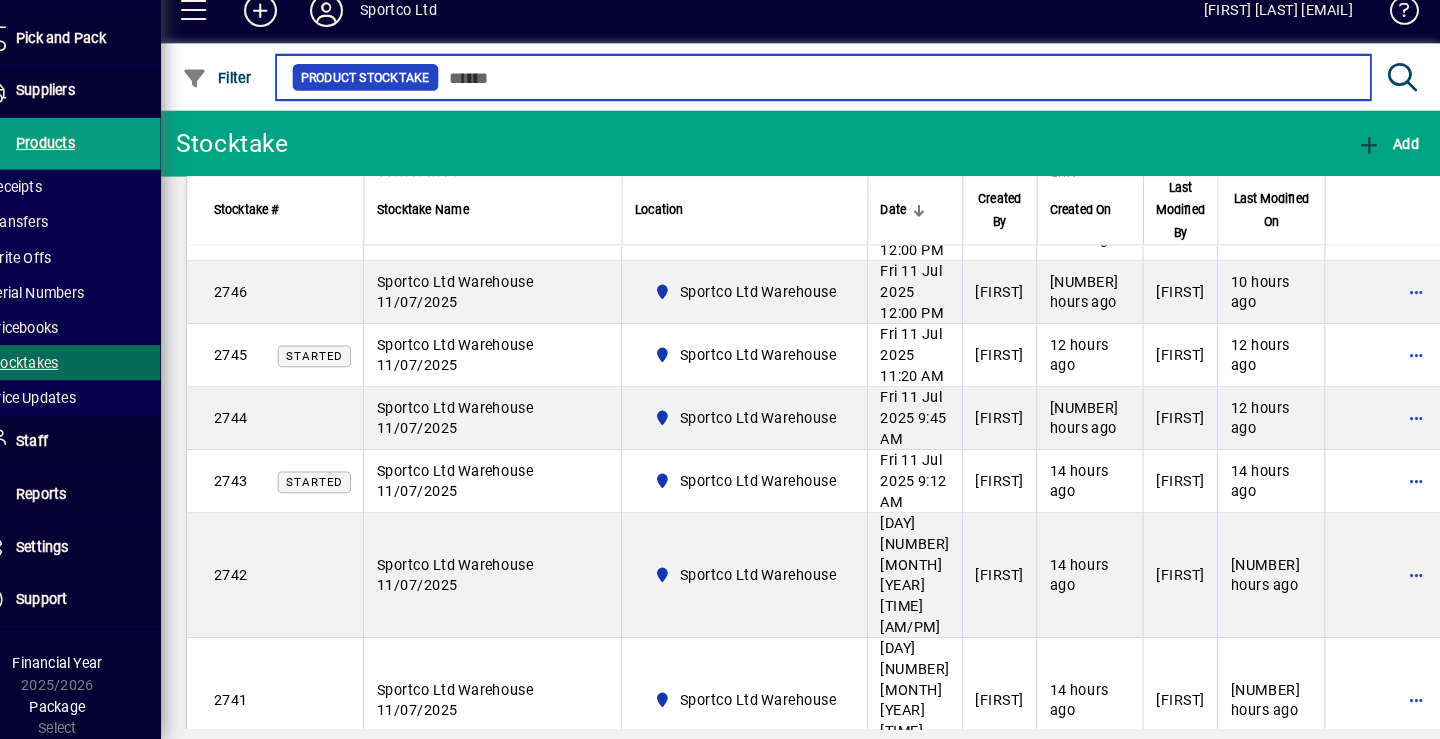 scroll, scrollTop: 465, scrollLeft: 0, axis: vertical 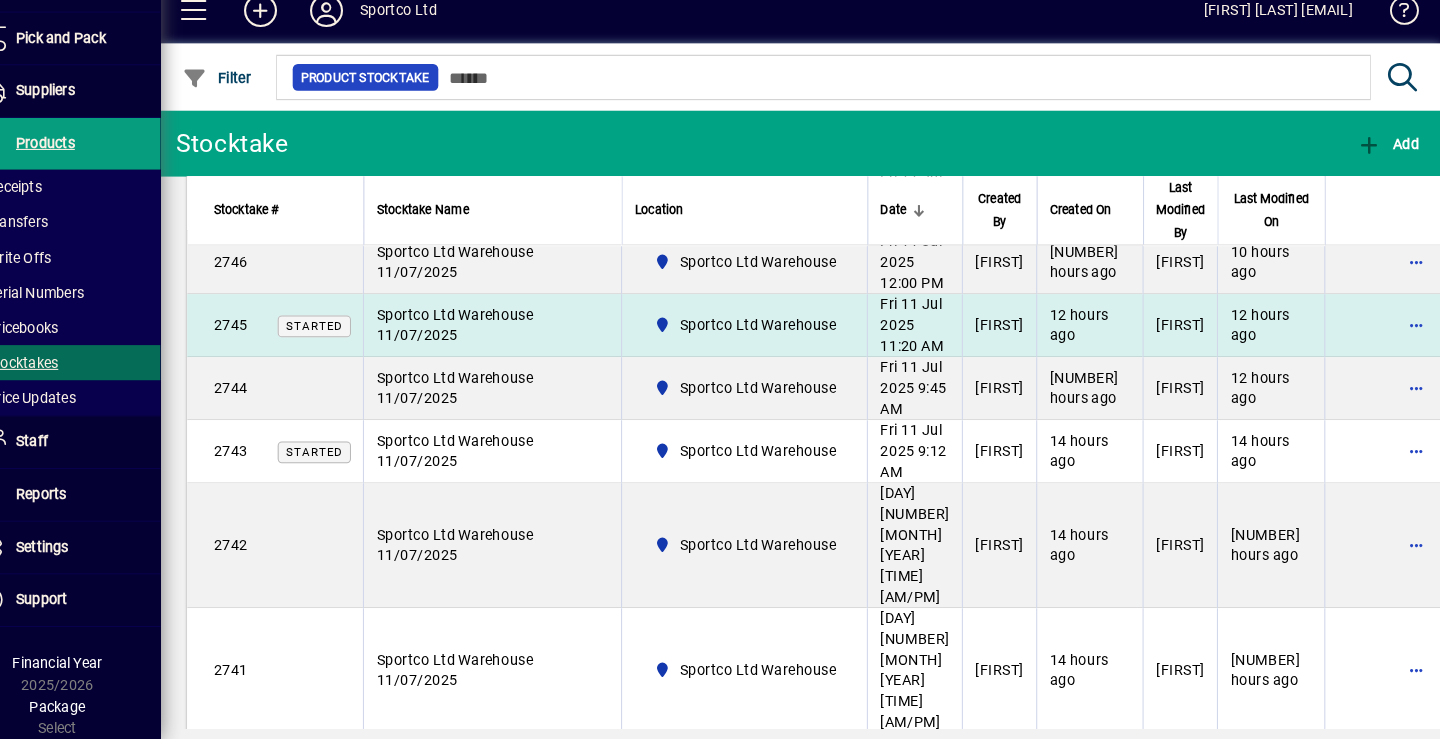 click on "Sportco Ltd Warehouse 11/07/2025" at bounding box center [521, 338] 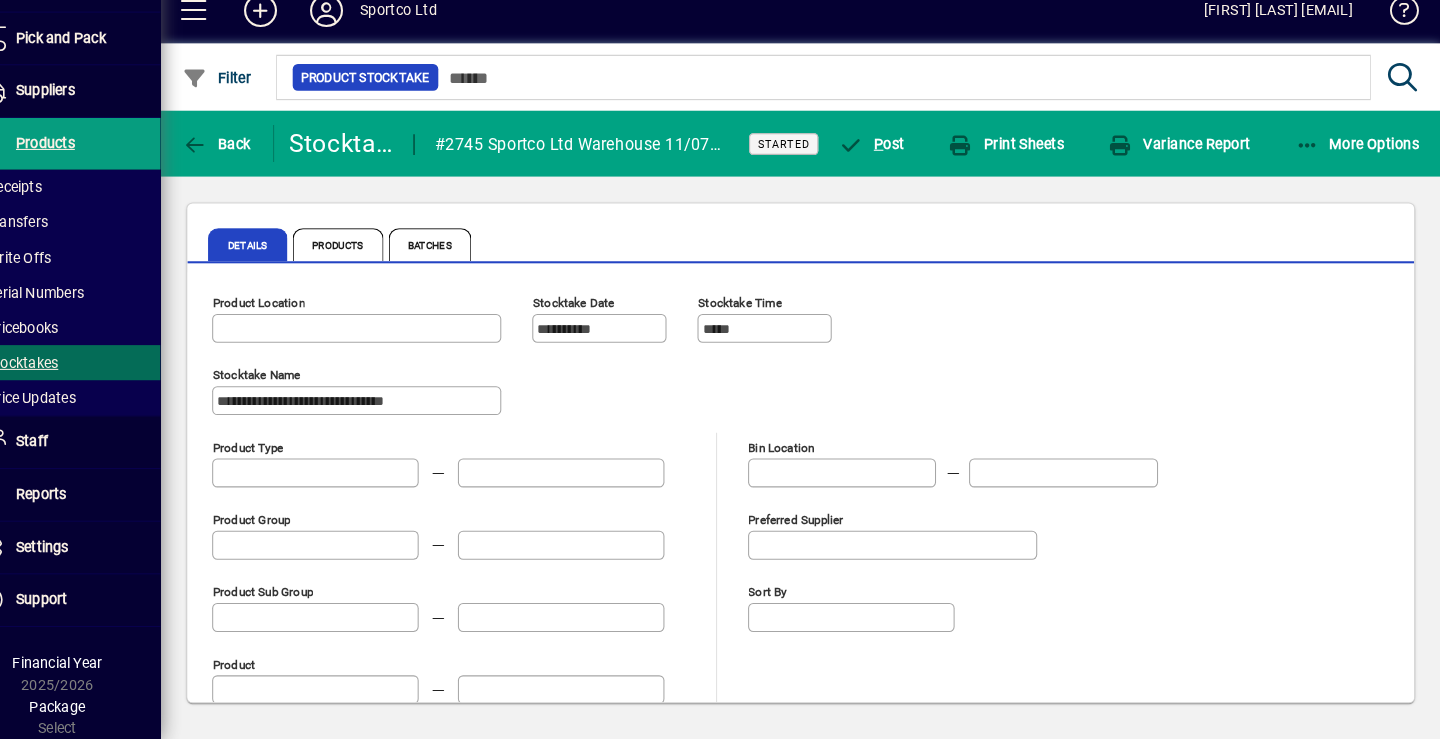 type on "**********" 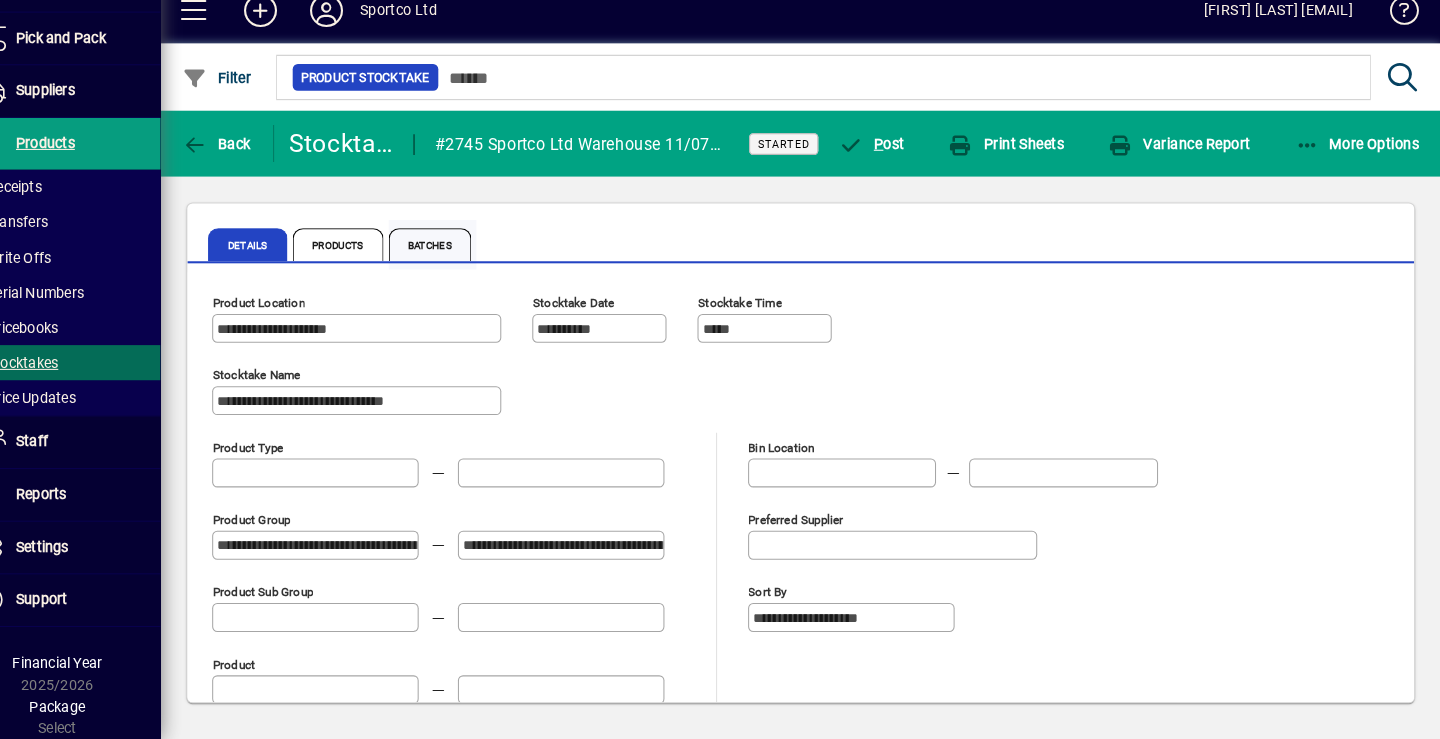 click on "Batches" at bounding box center [461, 260] 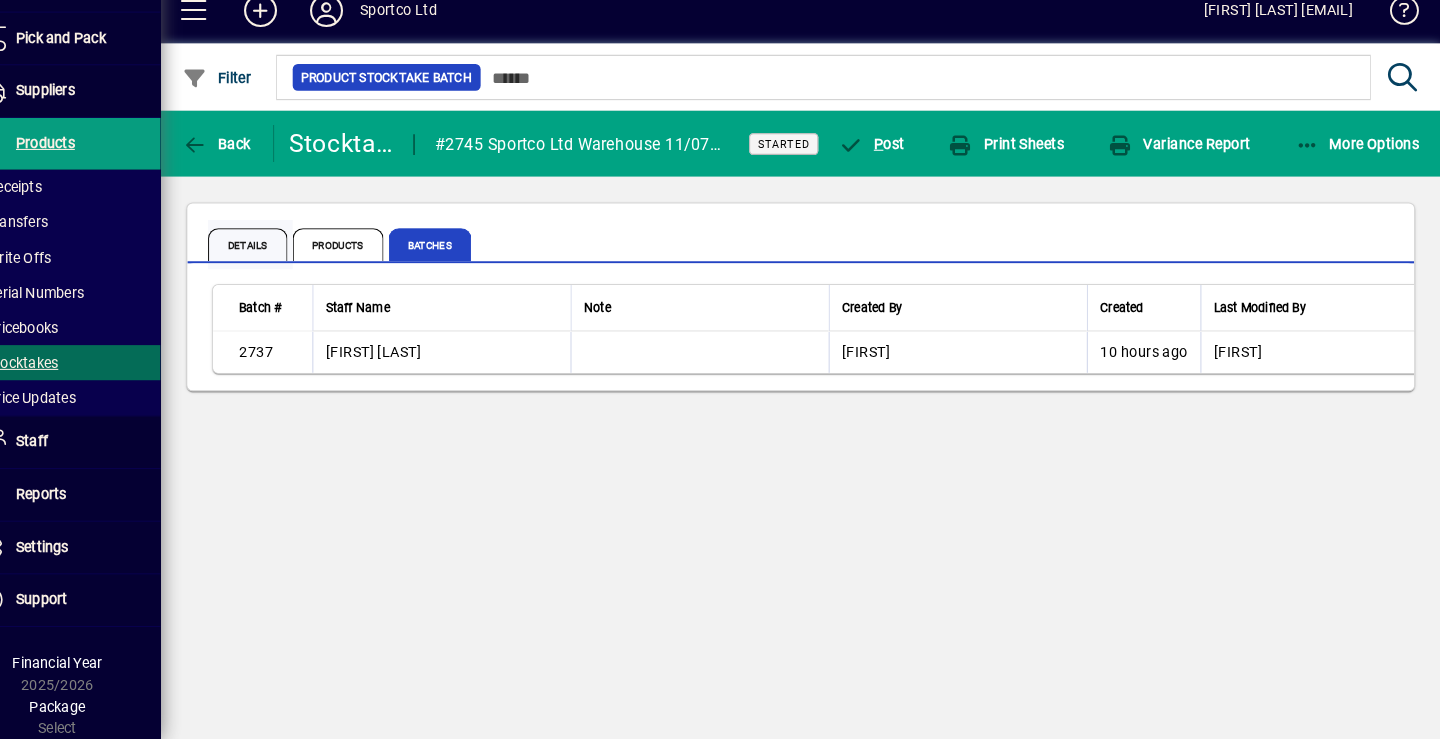 click on "Details" at bounding box center [284, 260] 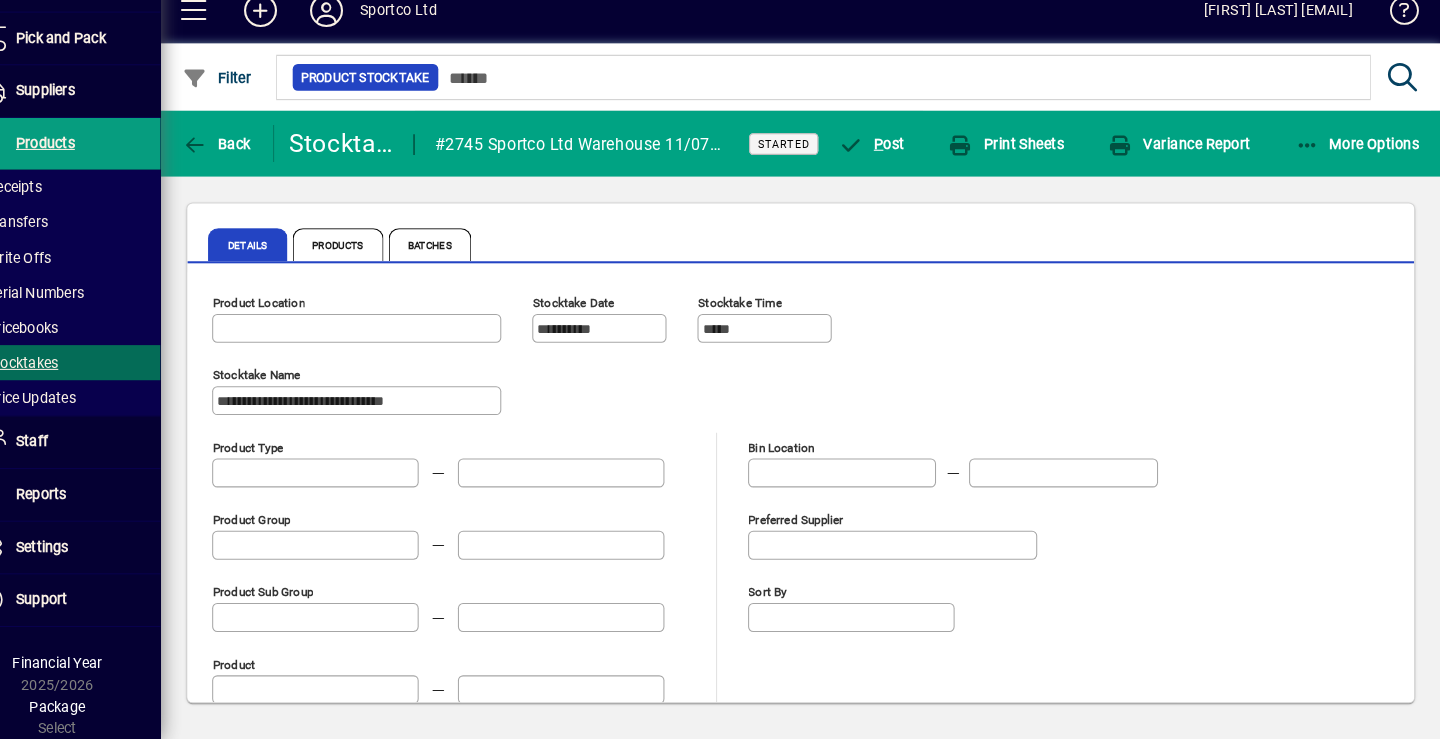type on "**********" 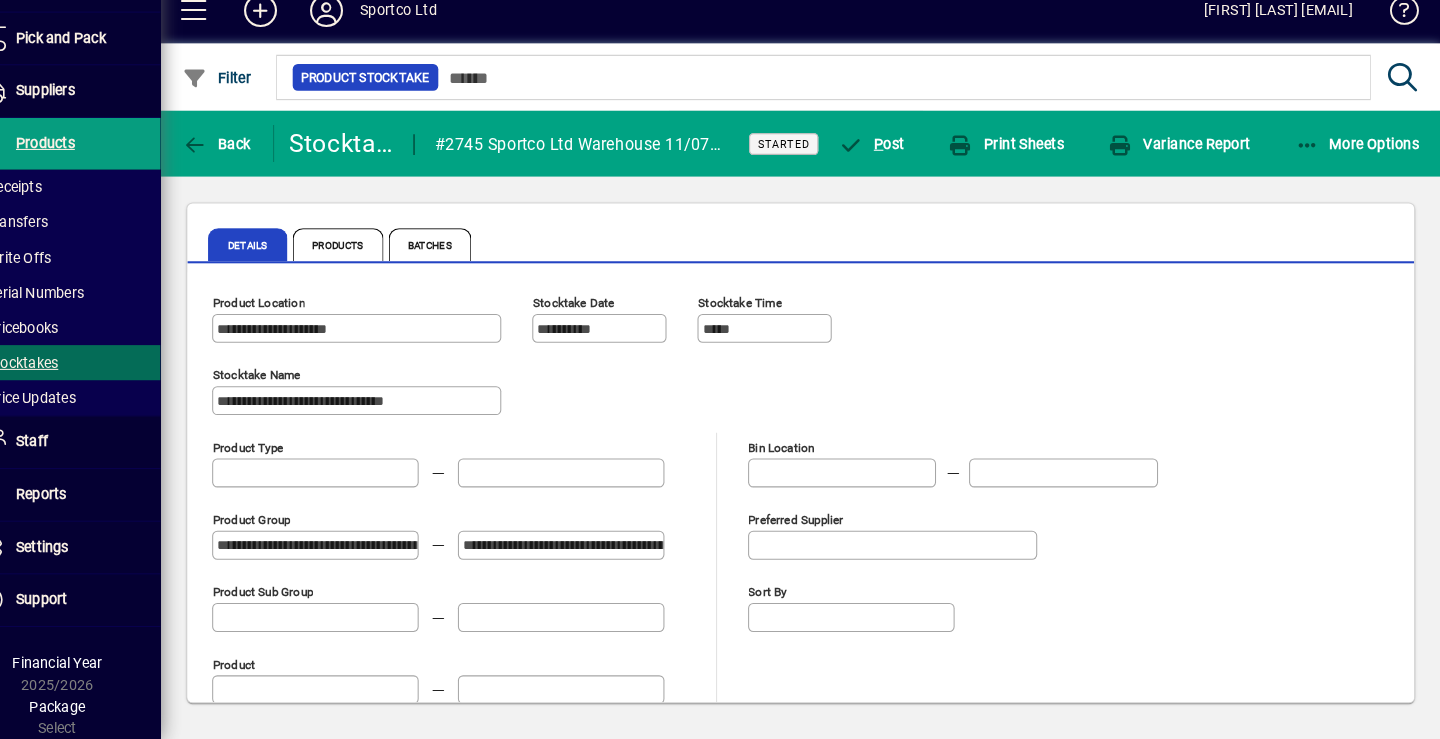 type on "**********" 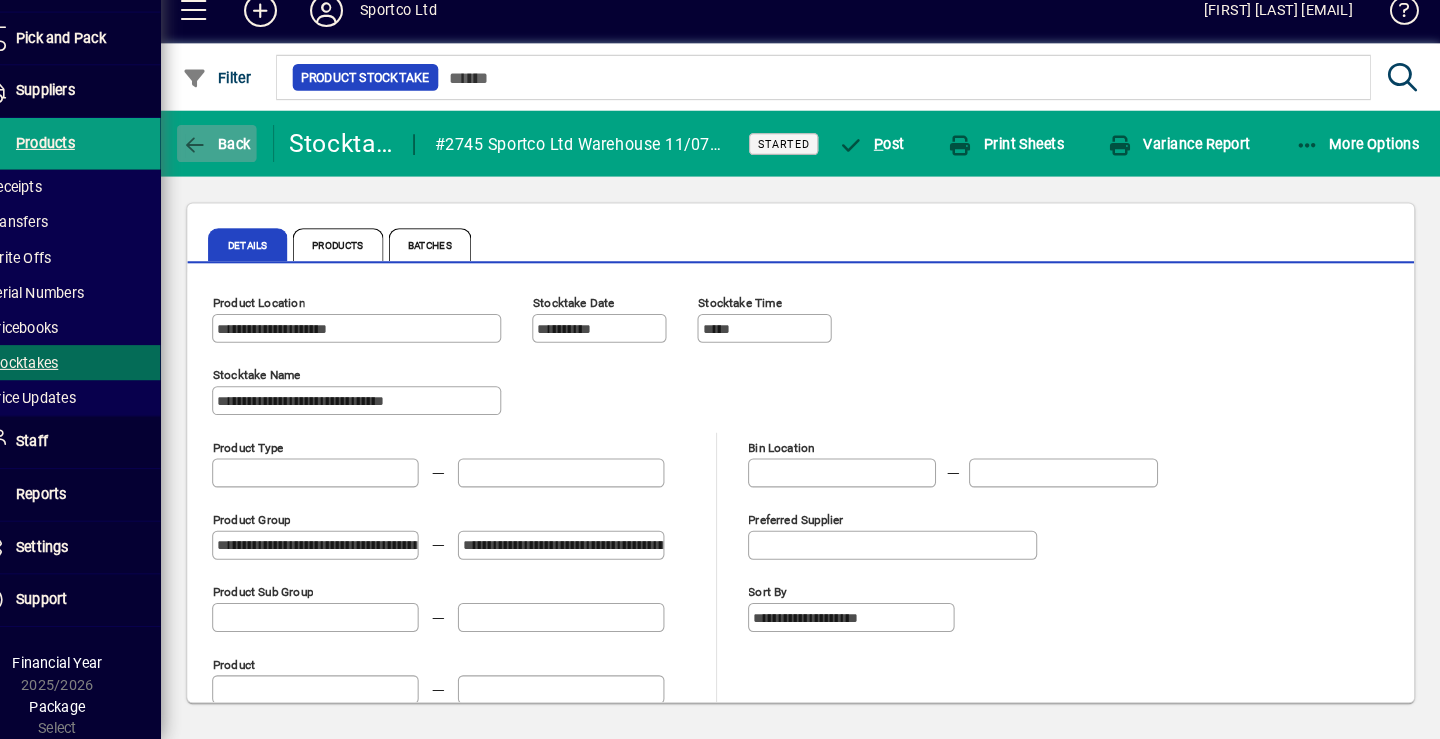 click on "Back" 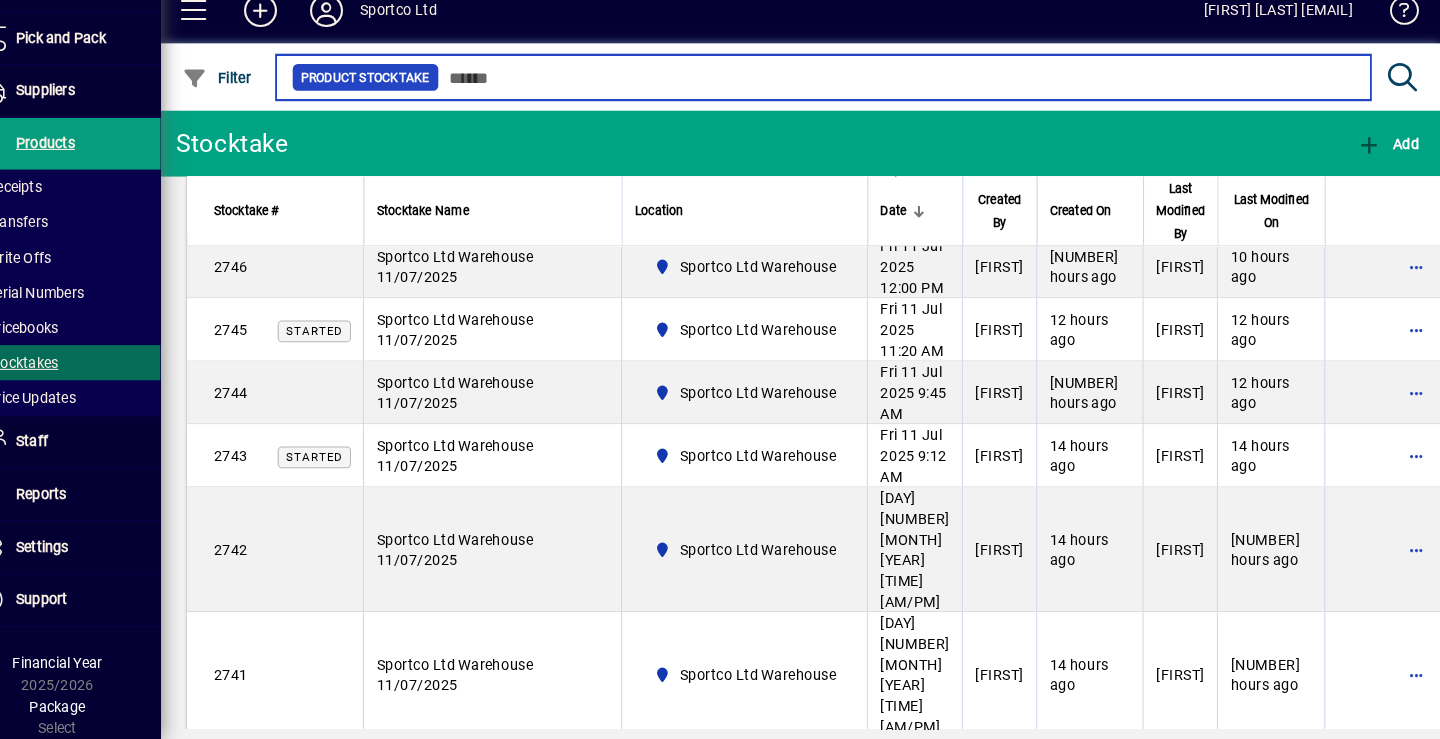 scroll, scrollTop: 465, scrollLeft: 0, axis: vertical 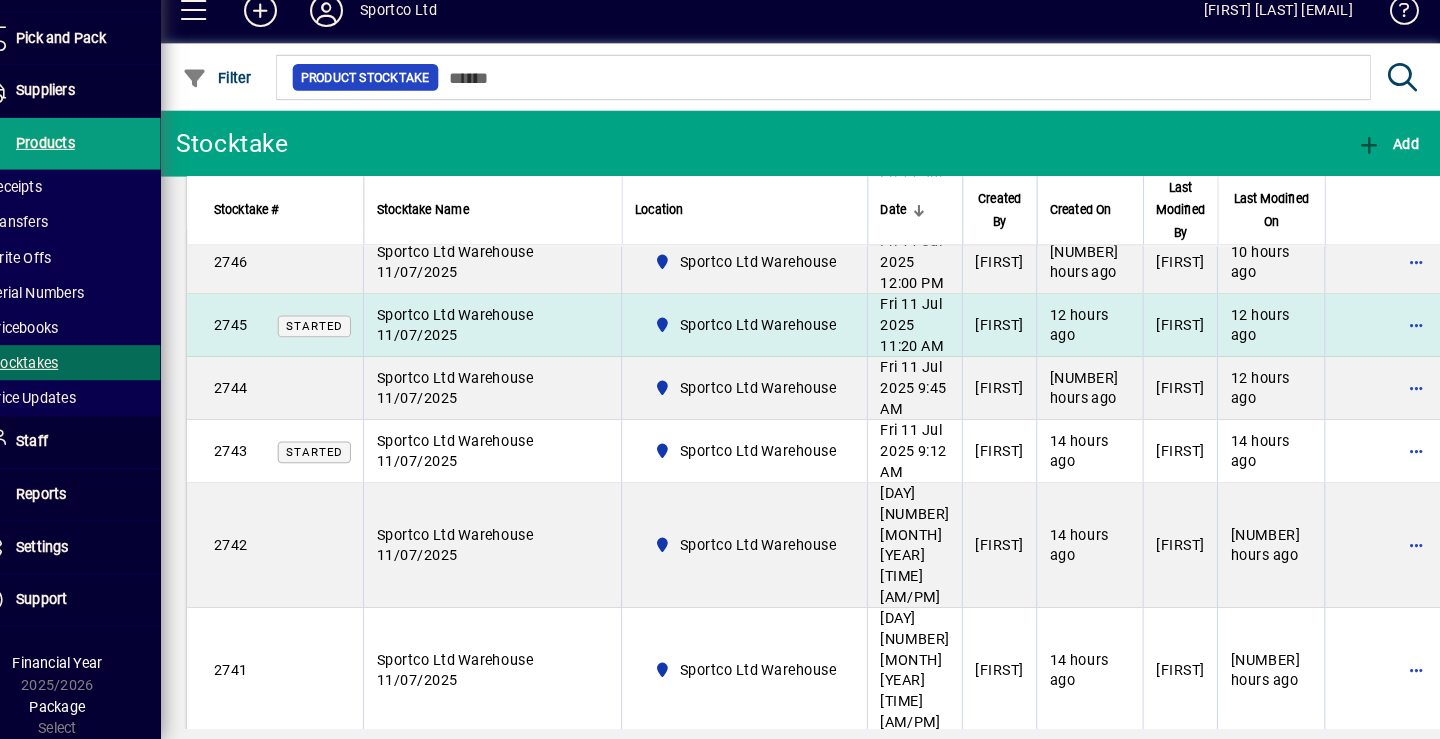 click on "Sportco Ltd Warehouse 11/07/2025" at bounding box center [484, 338] 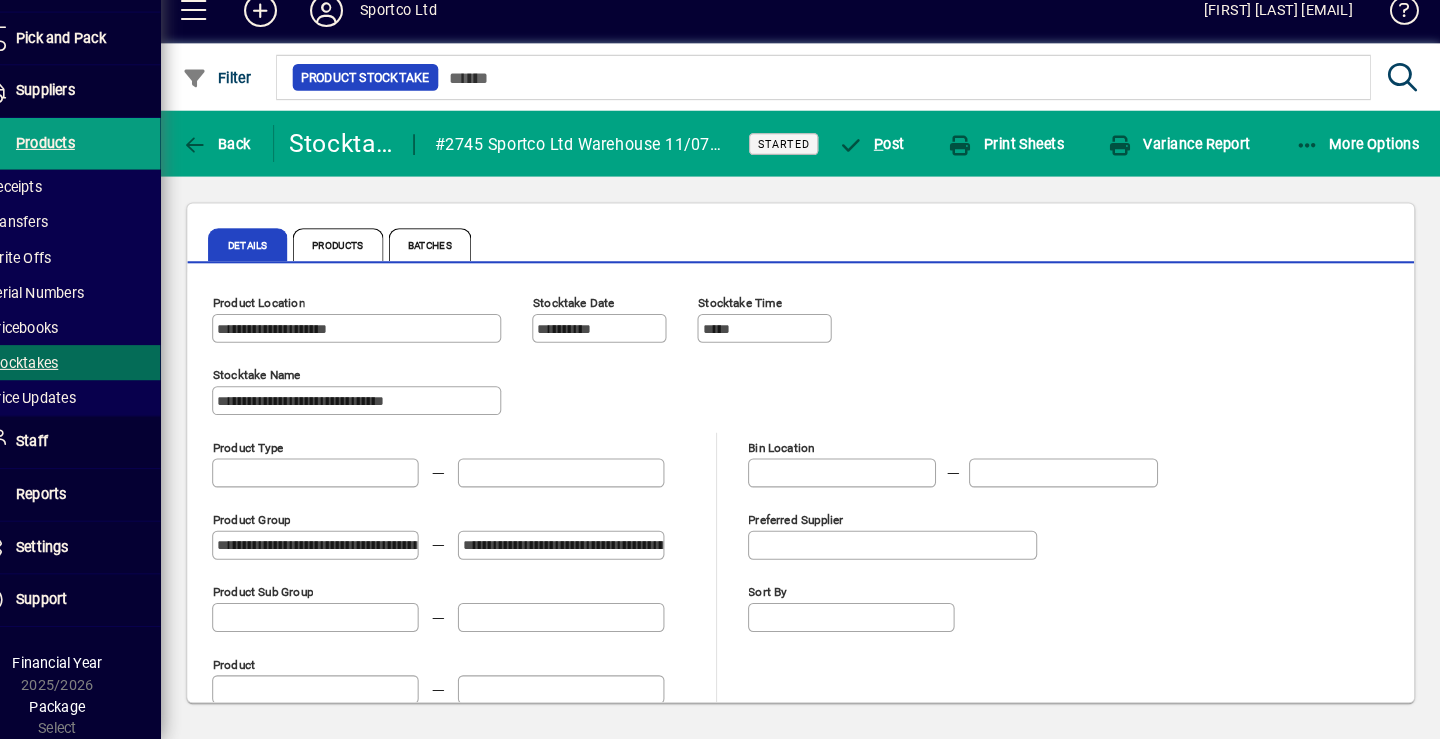 type on "**********" 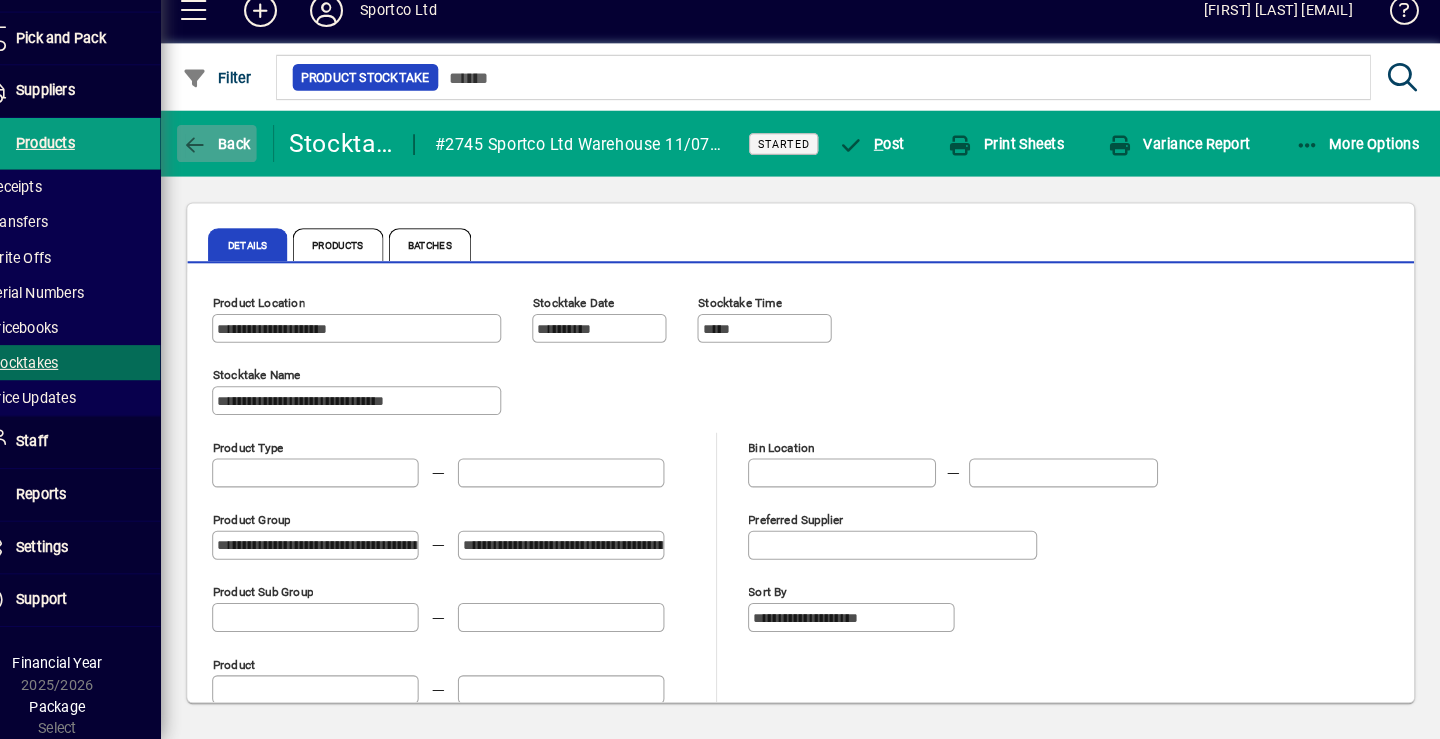 click 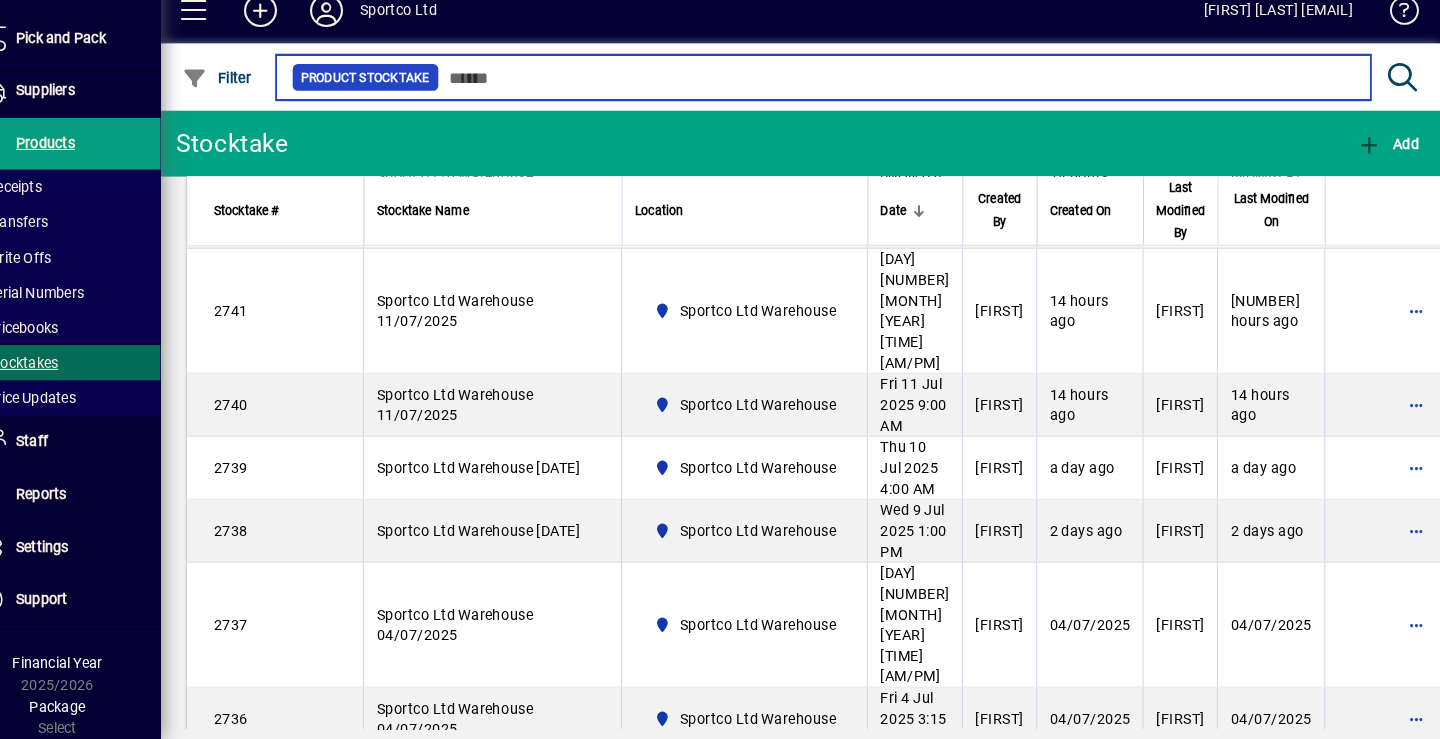 scroll, scrollTop: 852, scrollLeft: 0, axis: vertical 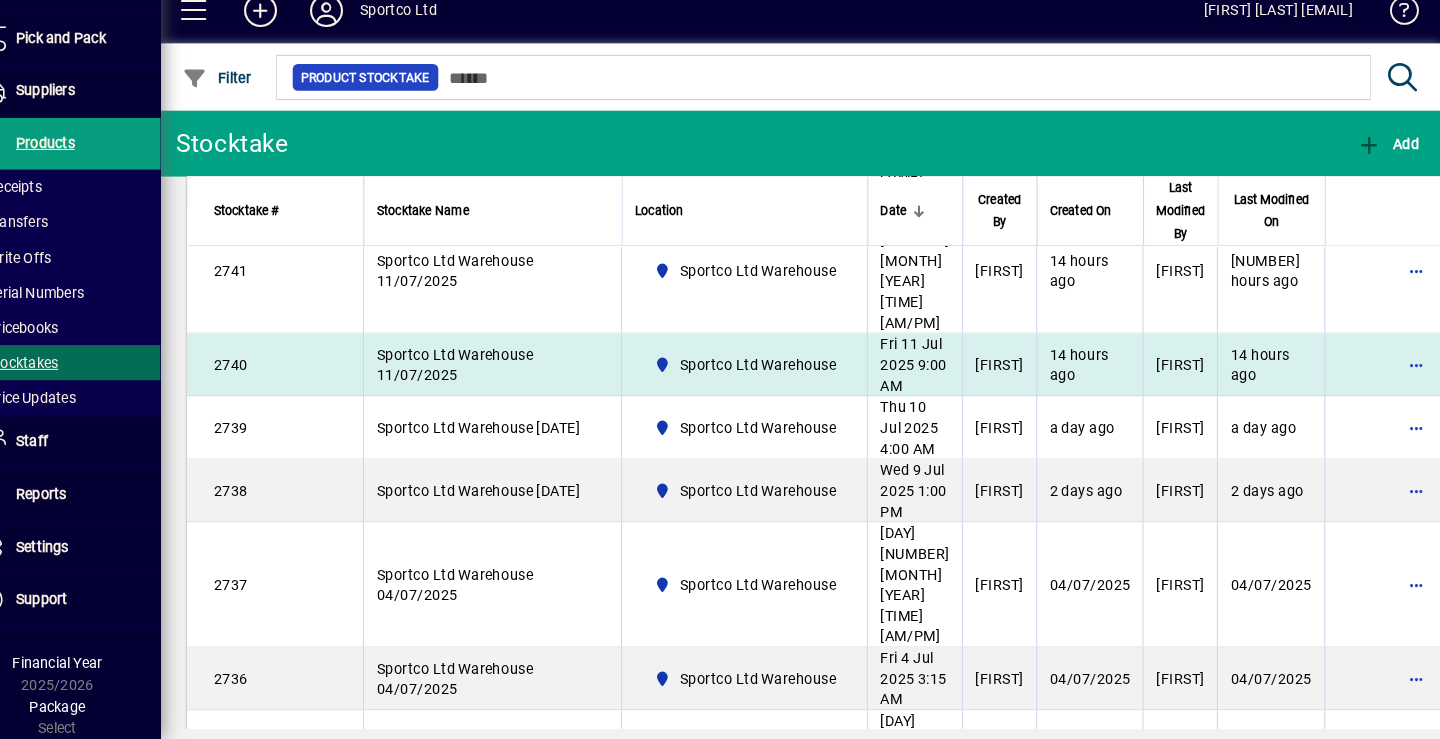 click on "[FIRST]" at bounding box center (1012, 376) 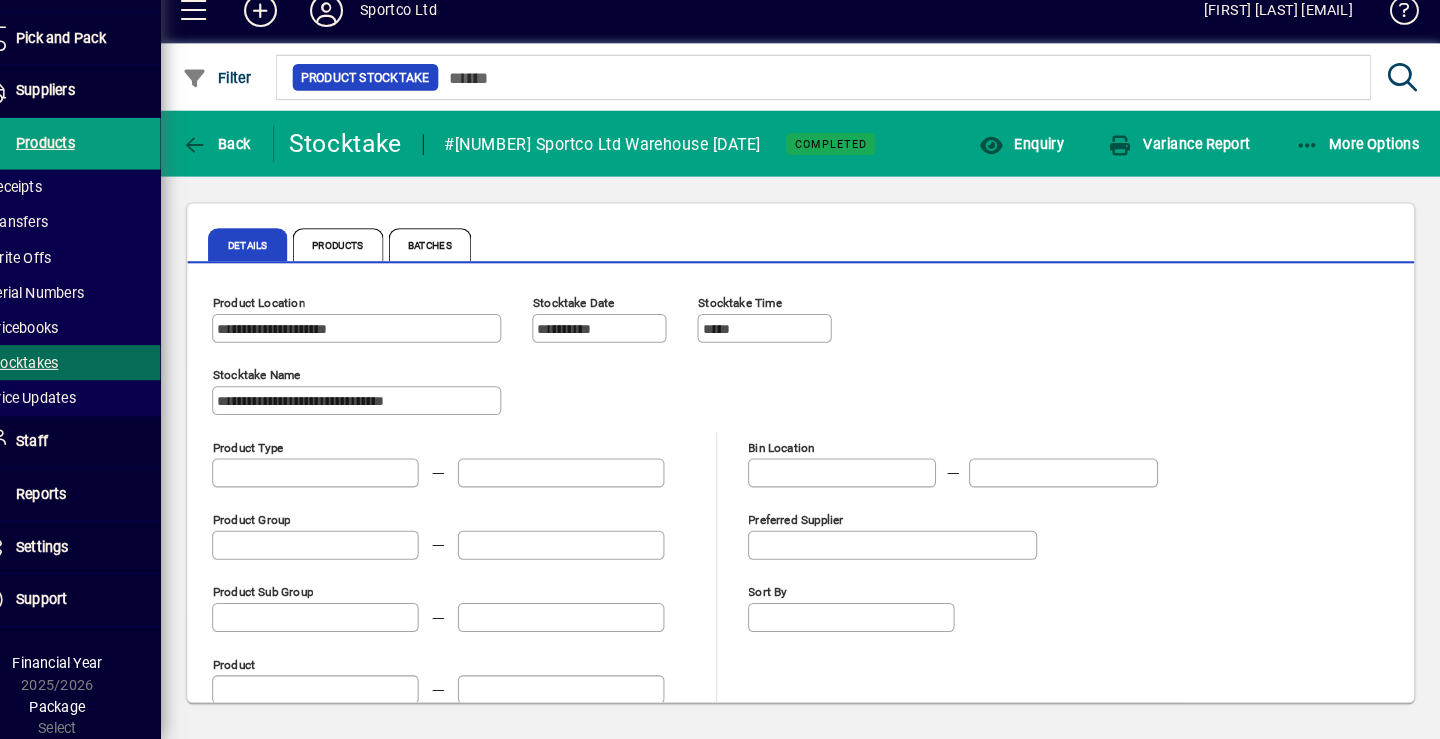 type on "******" 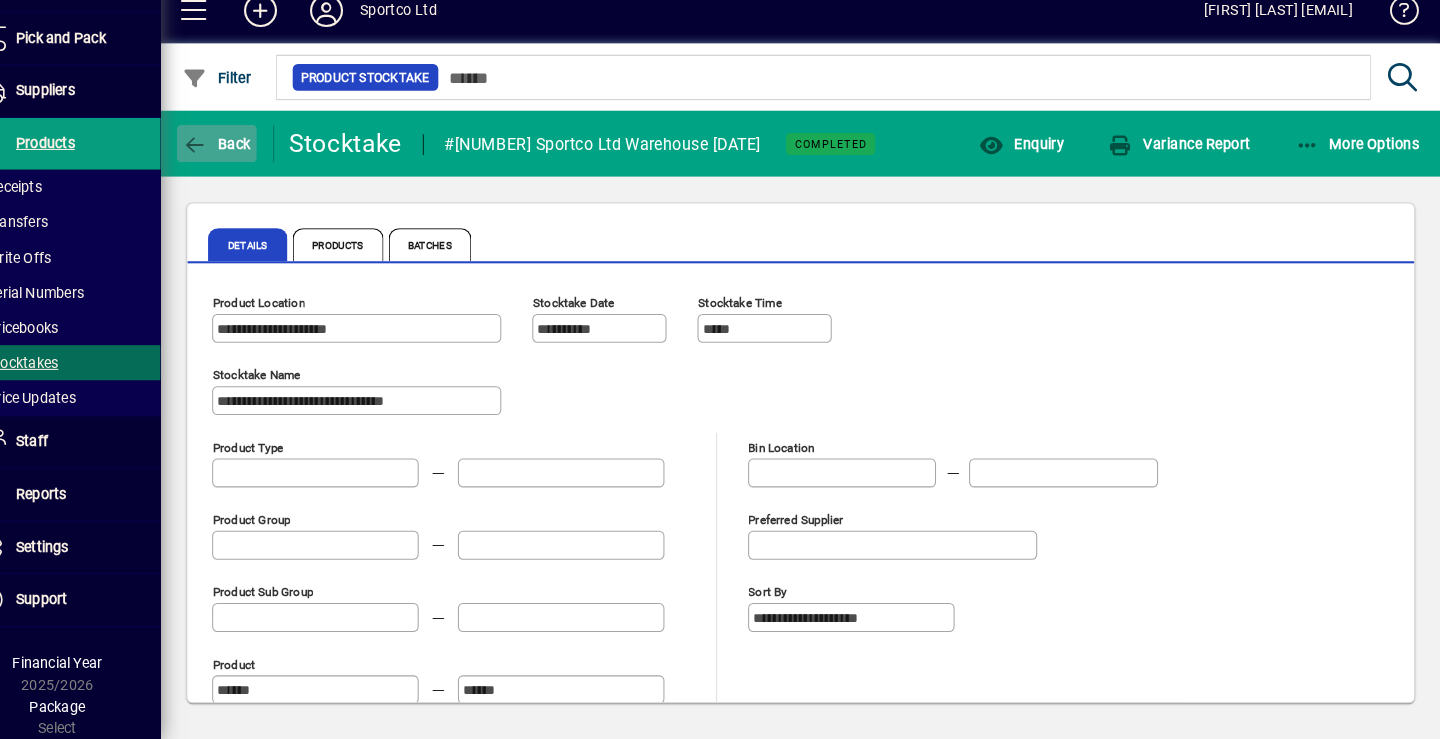 click on "Back" 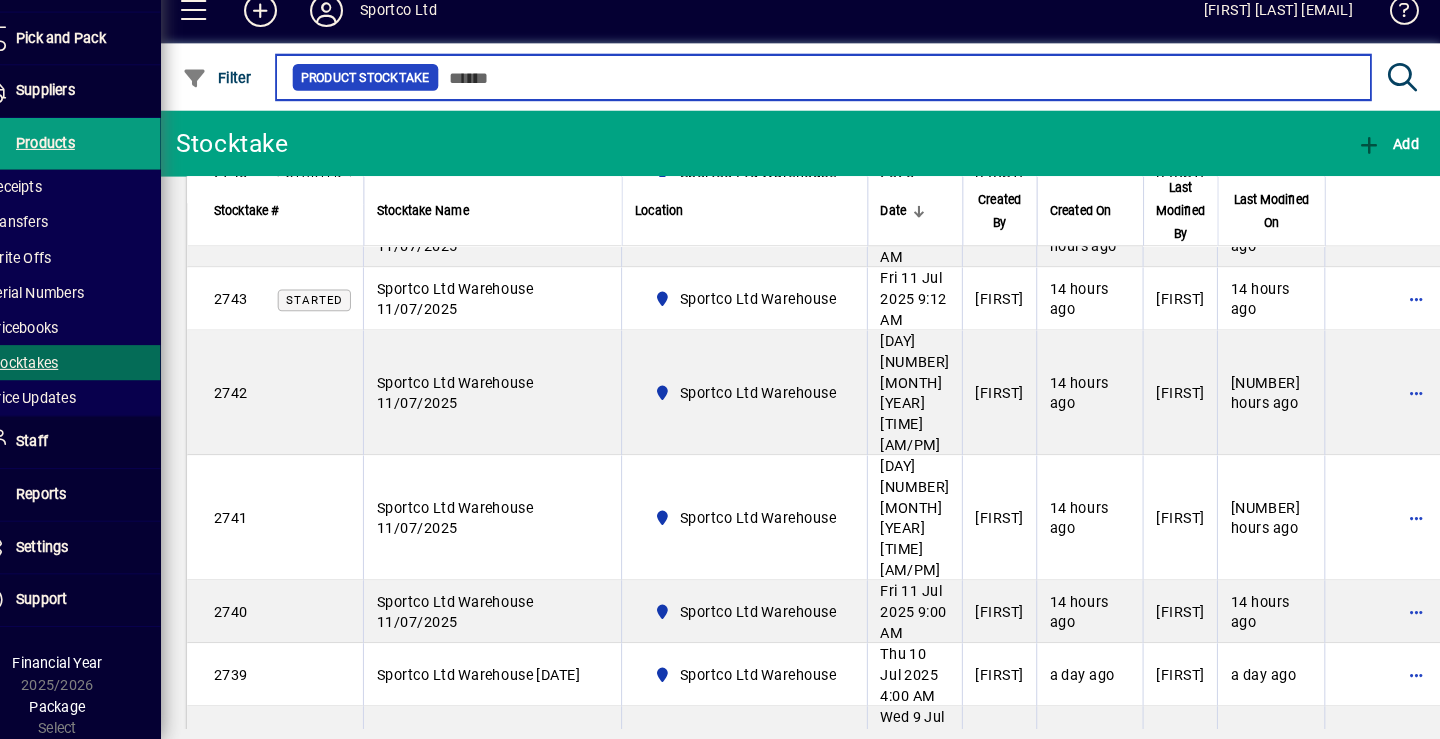 scroll, scrollTop: 620, scrollLeft: 0, axis: vertical 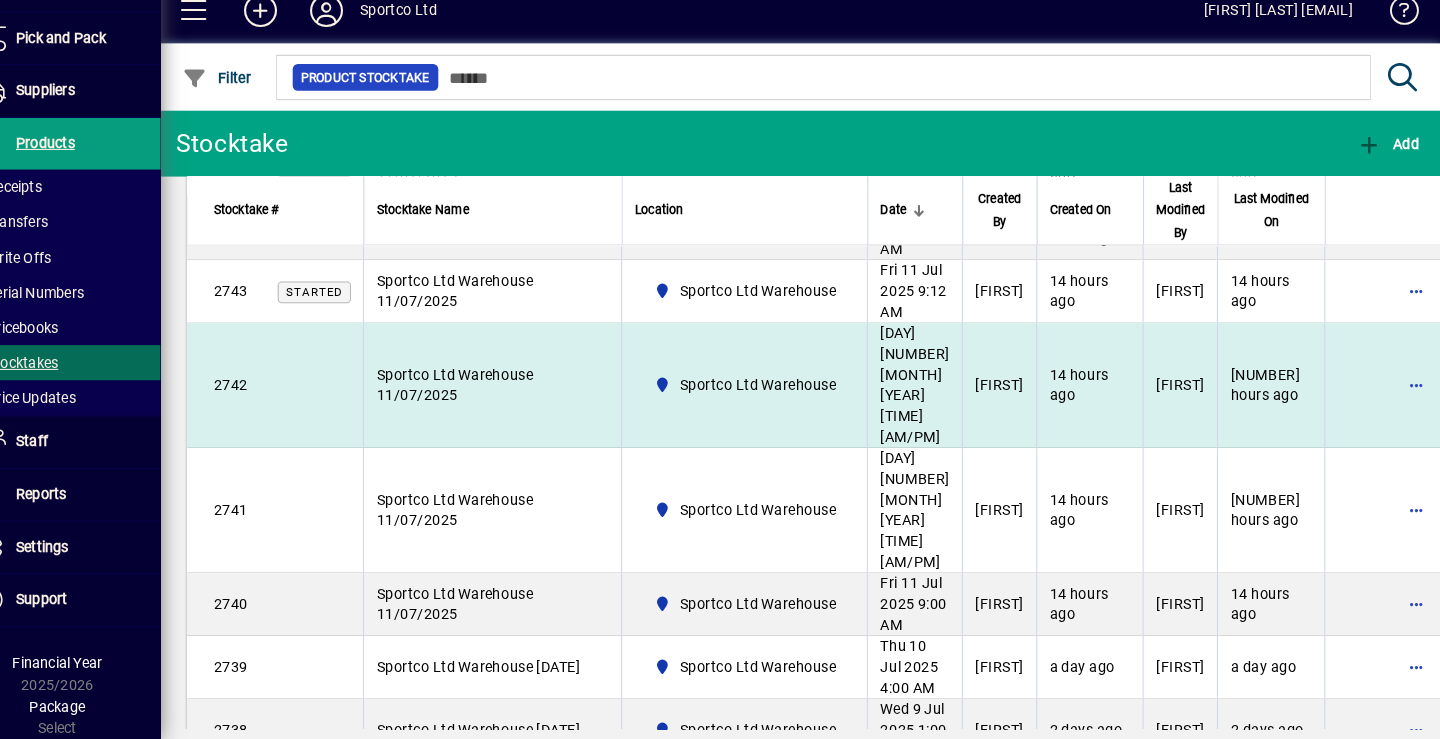 click on "Sportco Ltd Warehouse 11/07/2025" at bounding box center (484, 396) 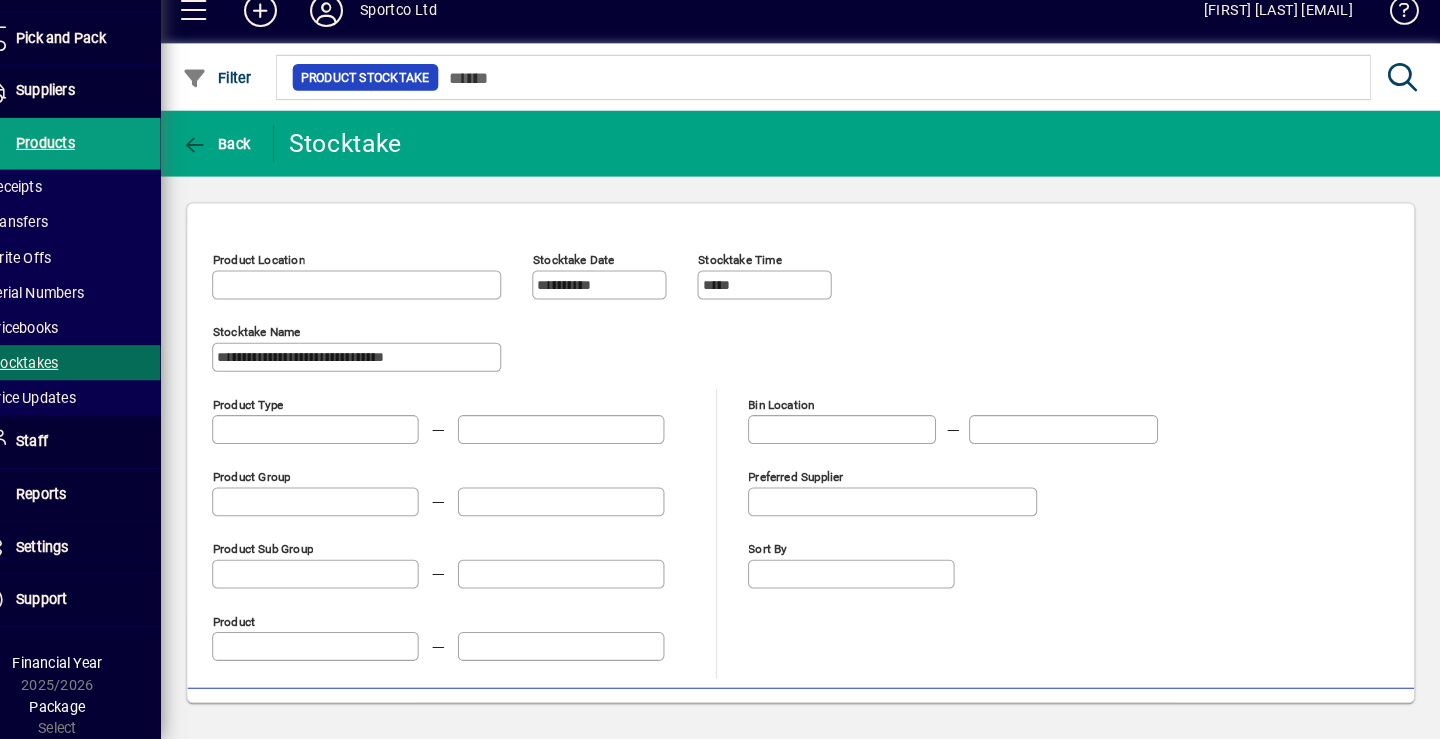 type on "**********" 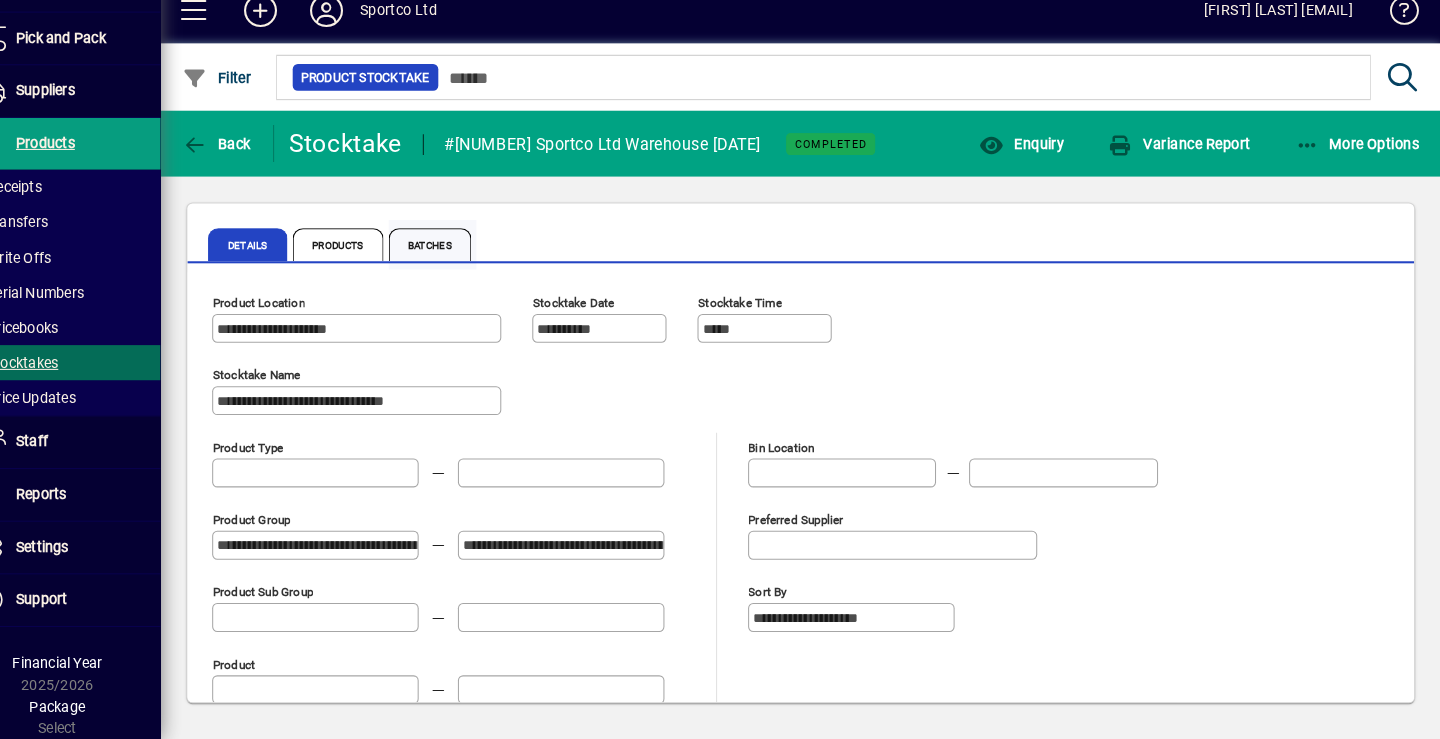 click on "Batches" at bounding box center [461, 260] 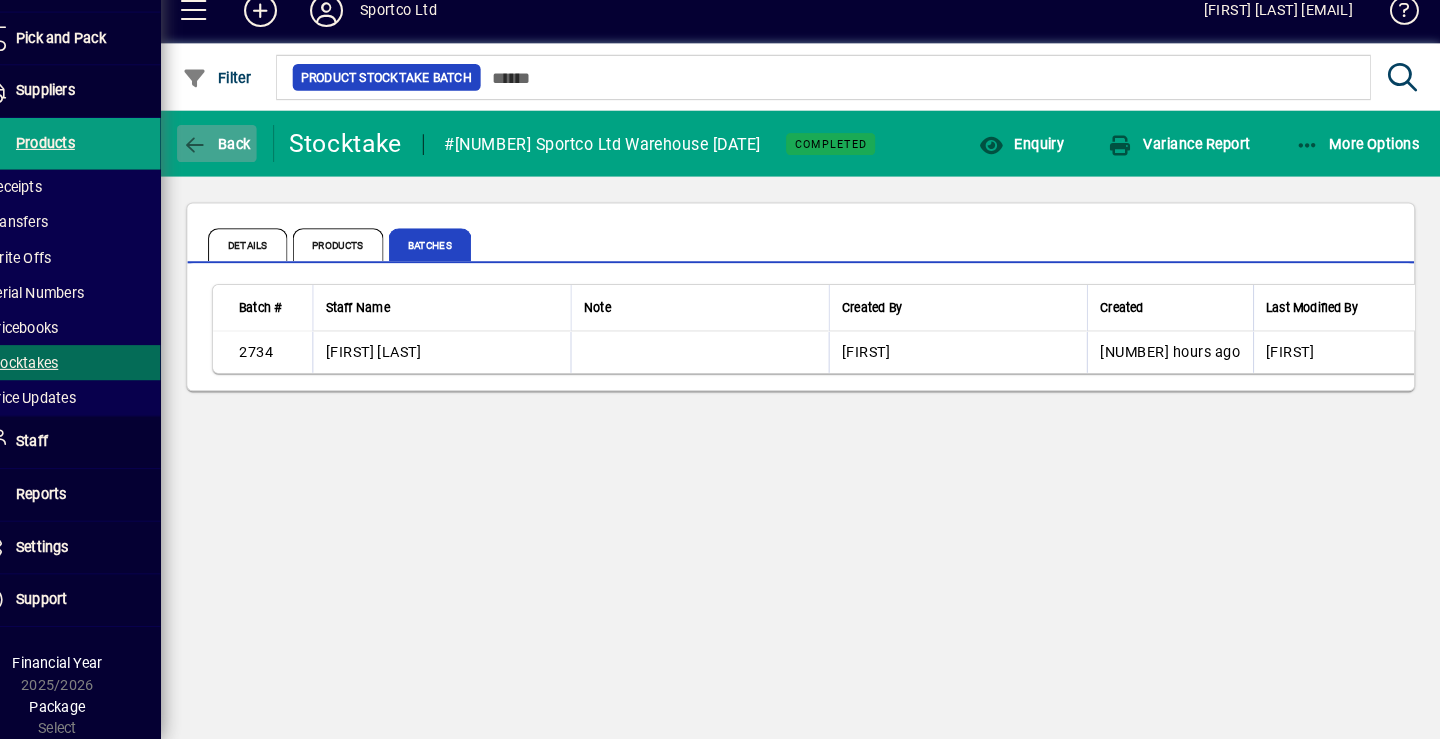 click 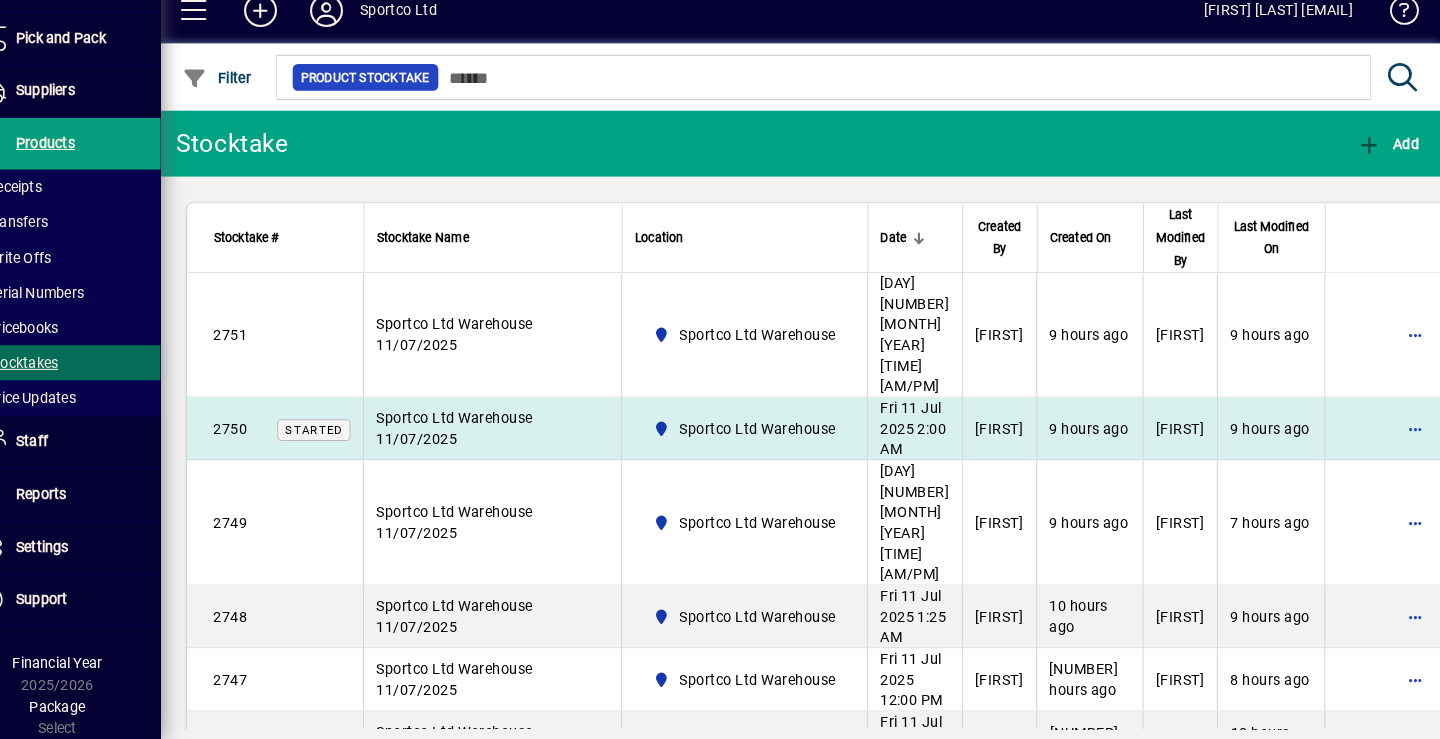 click on "Sportco Ltd Warehouse 11/07/2025" at bounding box center [521, 438] 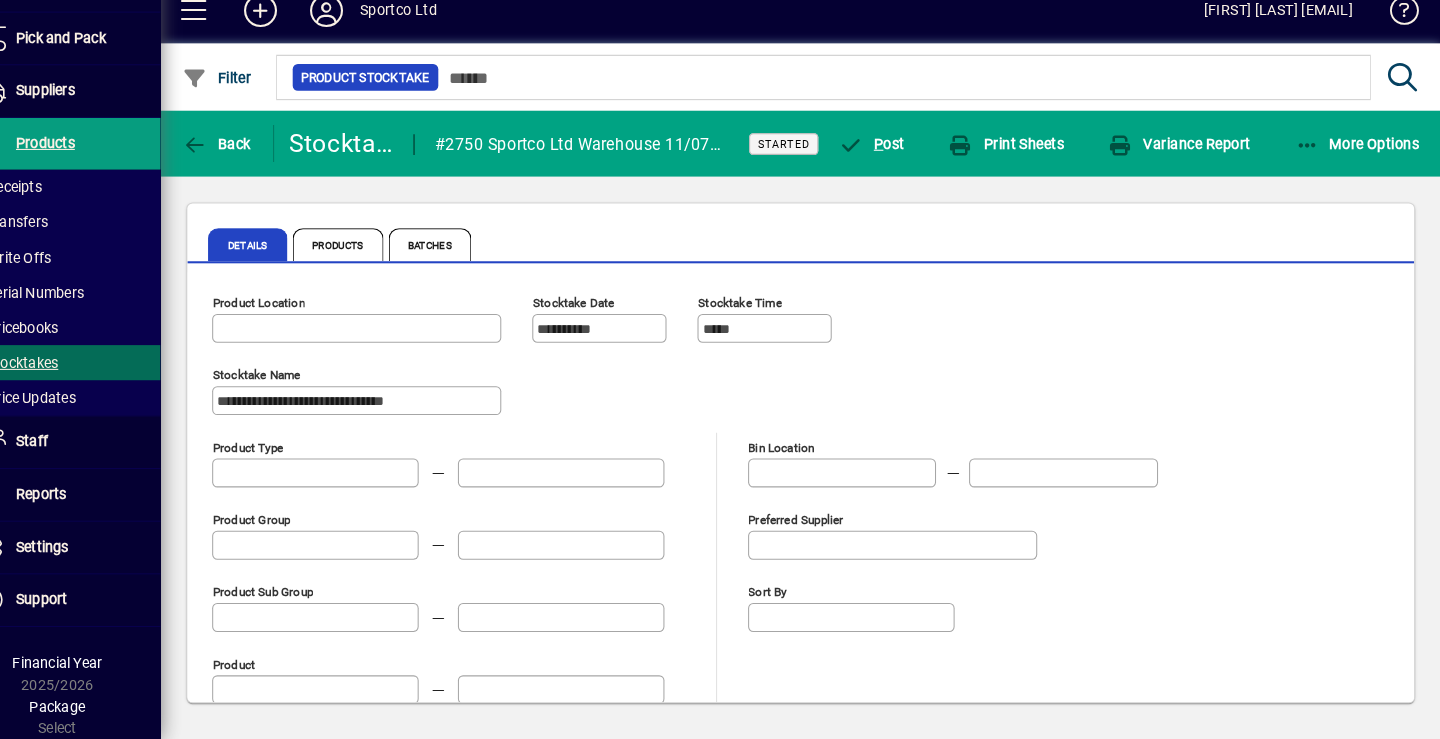type on "**********" 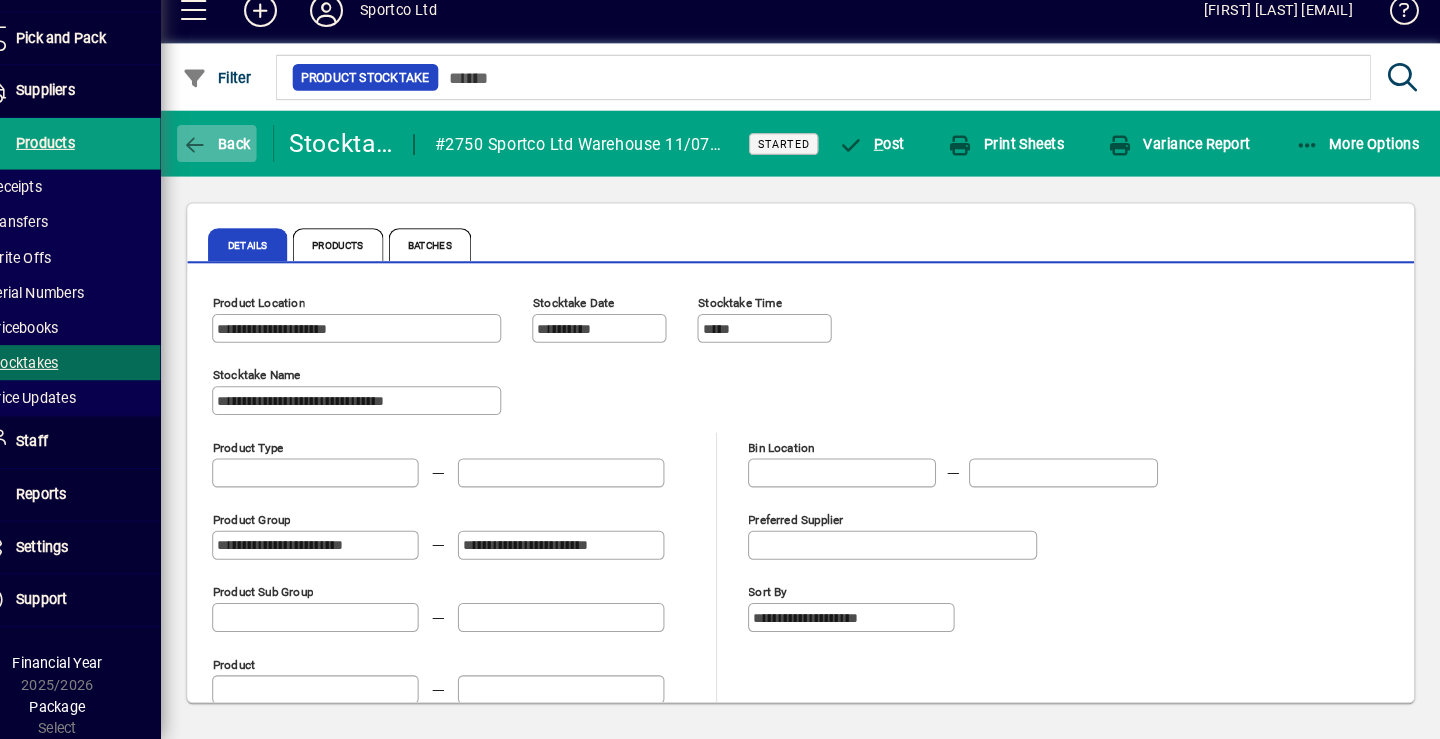 click on "Back" 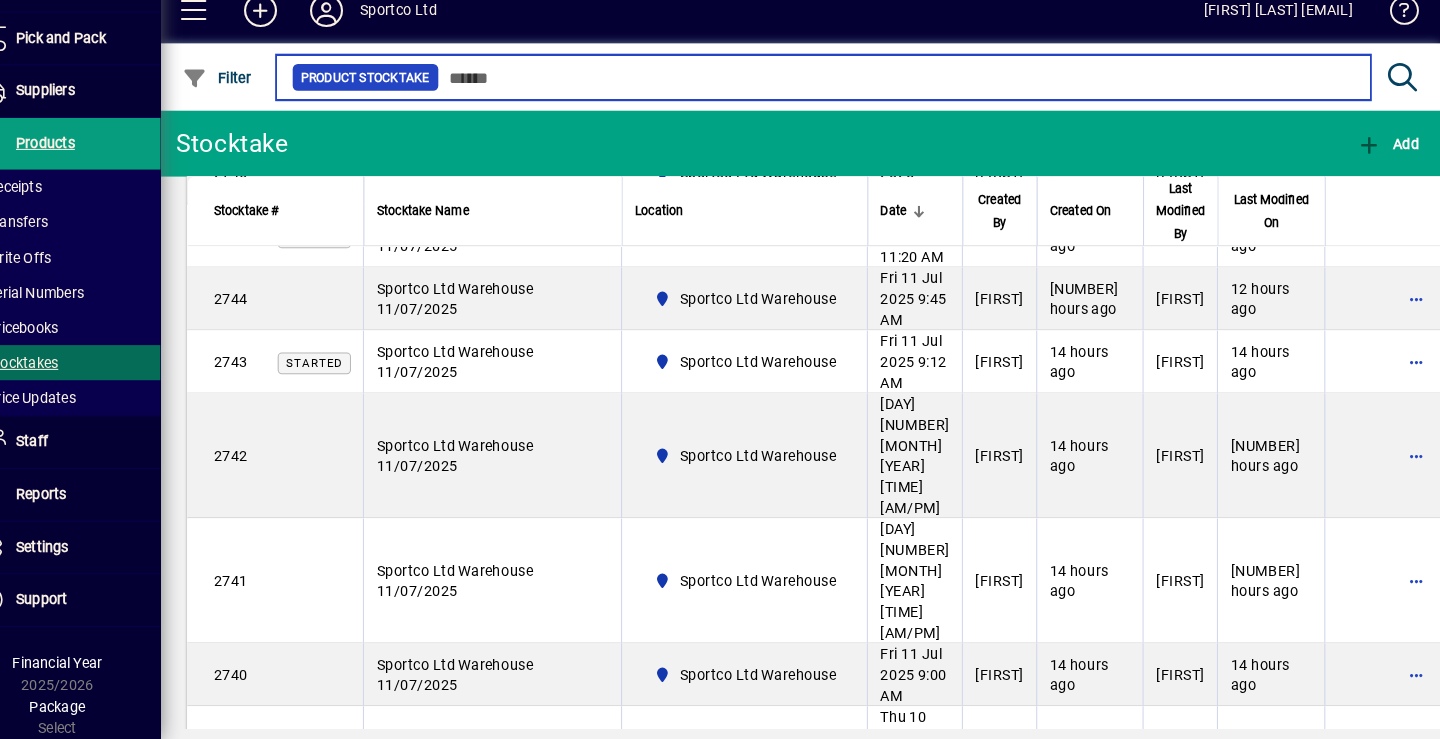 scroll, scrollTop: 581, scrollLeft: 0, axis: vertical 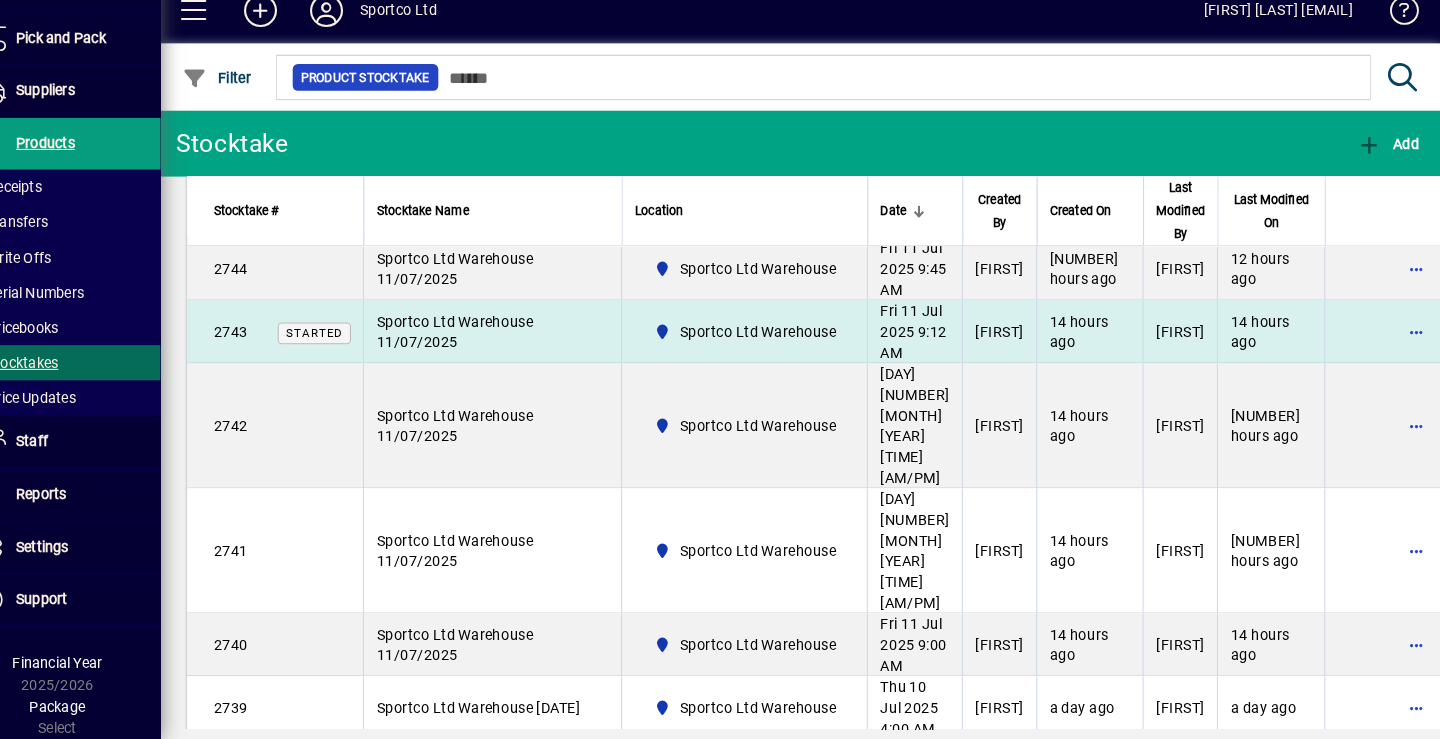 click on "Sportco Ltd Warehouse 11/07/2025" at bounding box center (521, 344) 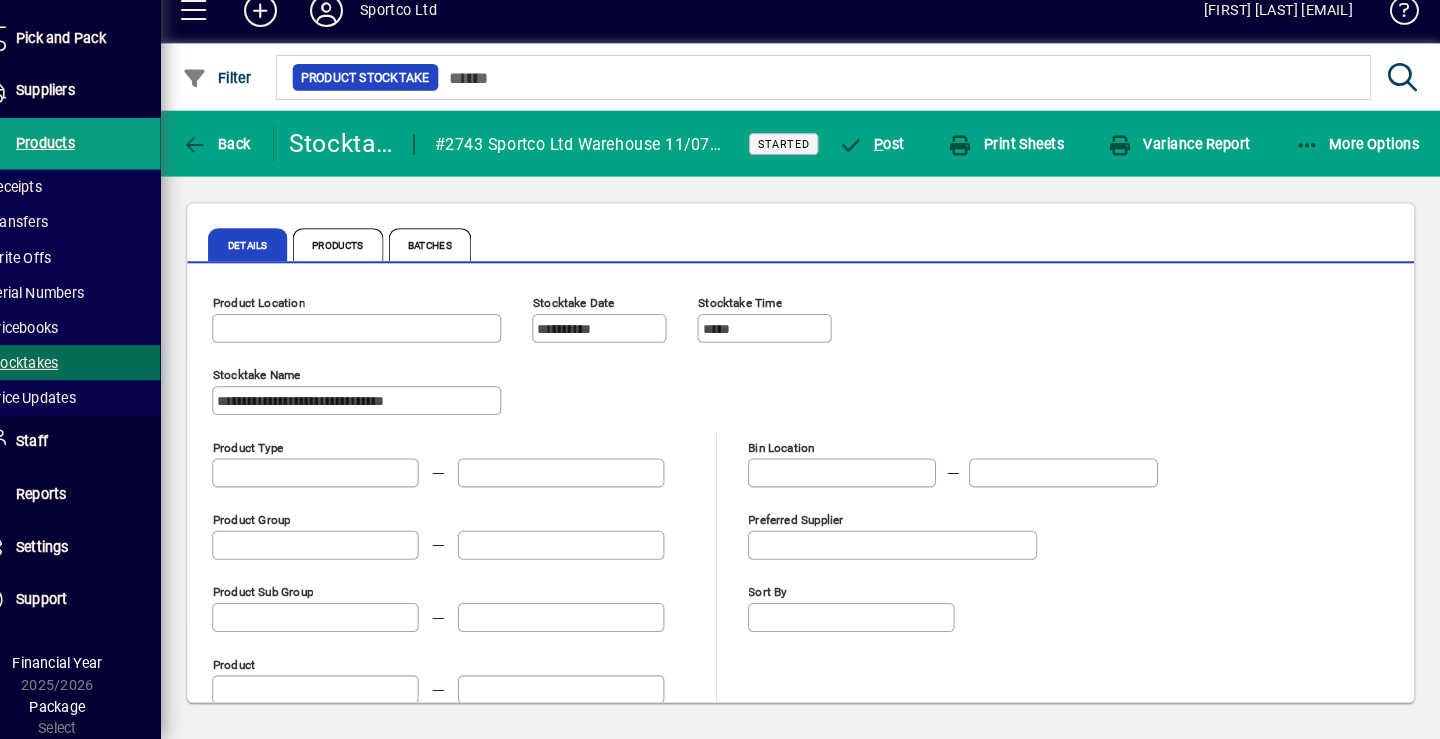 type on "**********" 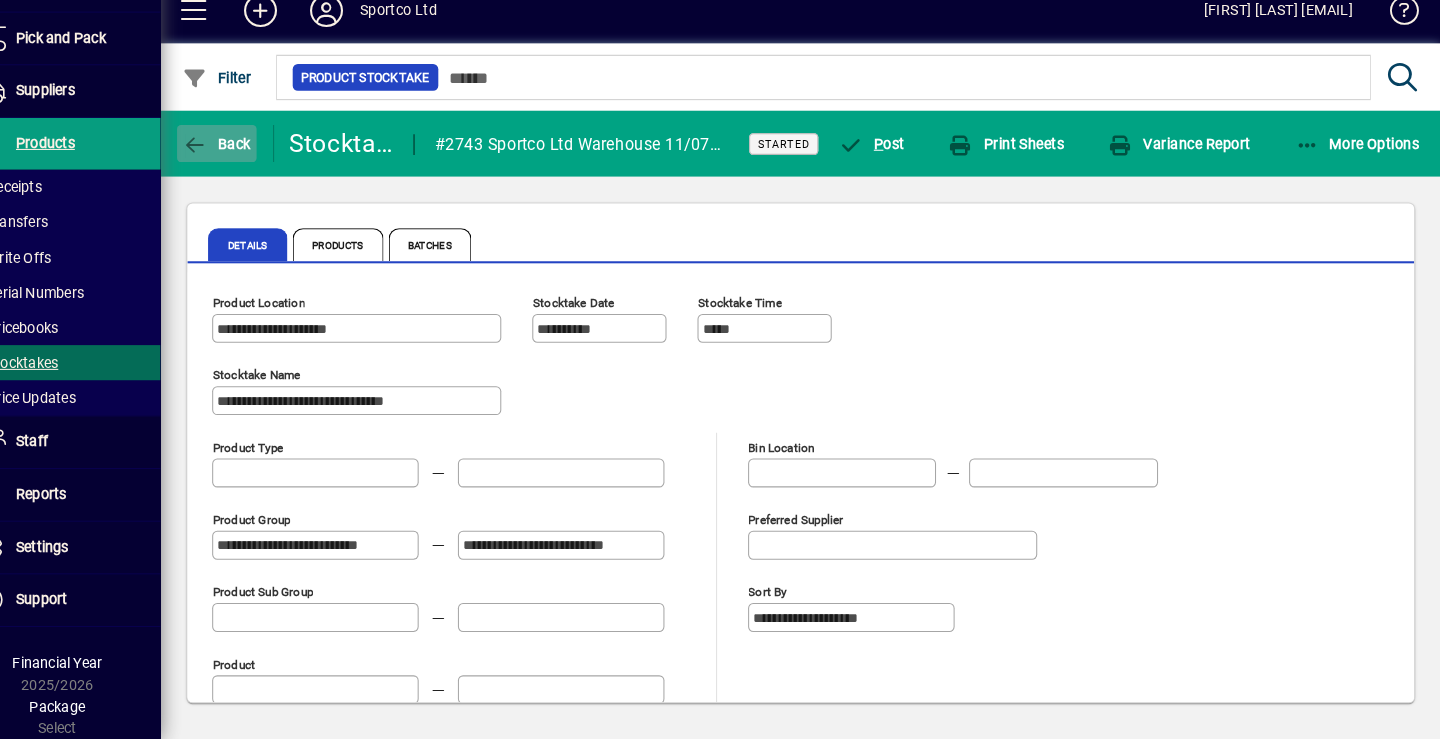 click 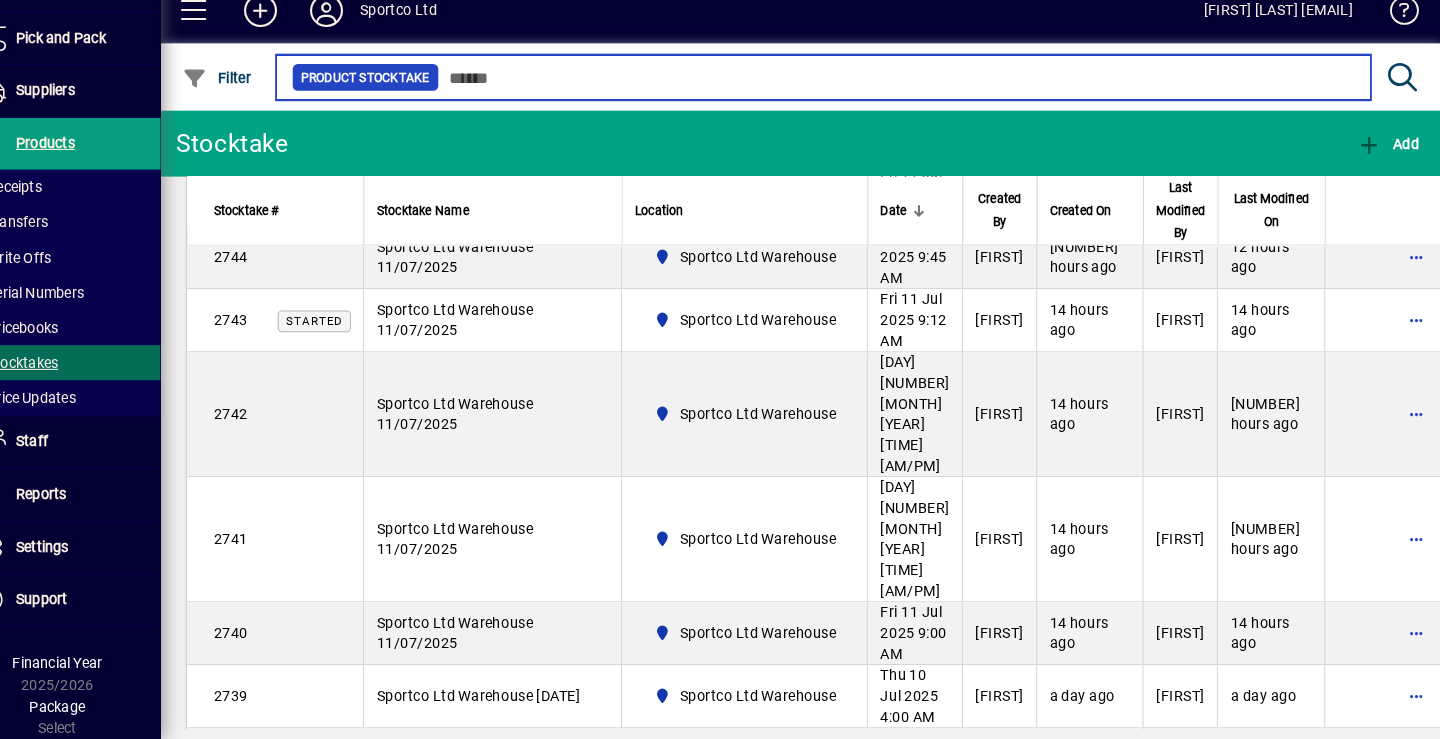 scroll, scrollTop: 620, scrollLeft: 0, axis: vertical 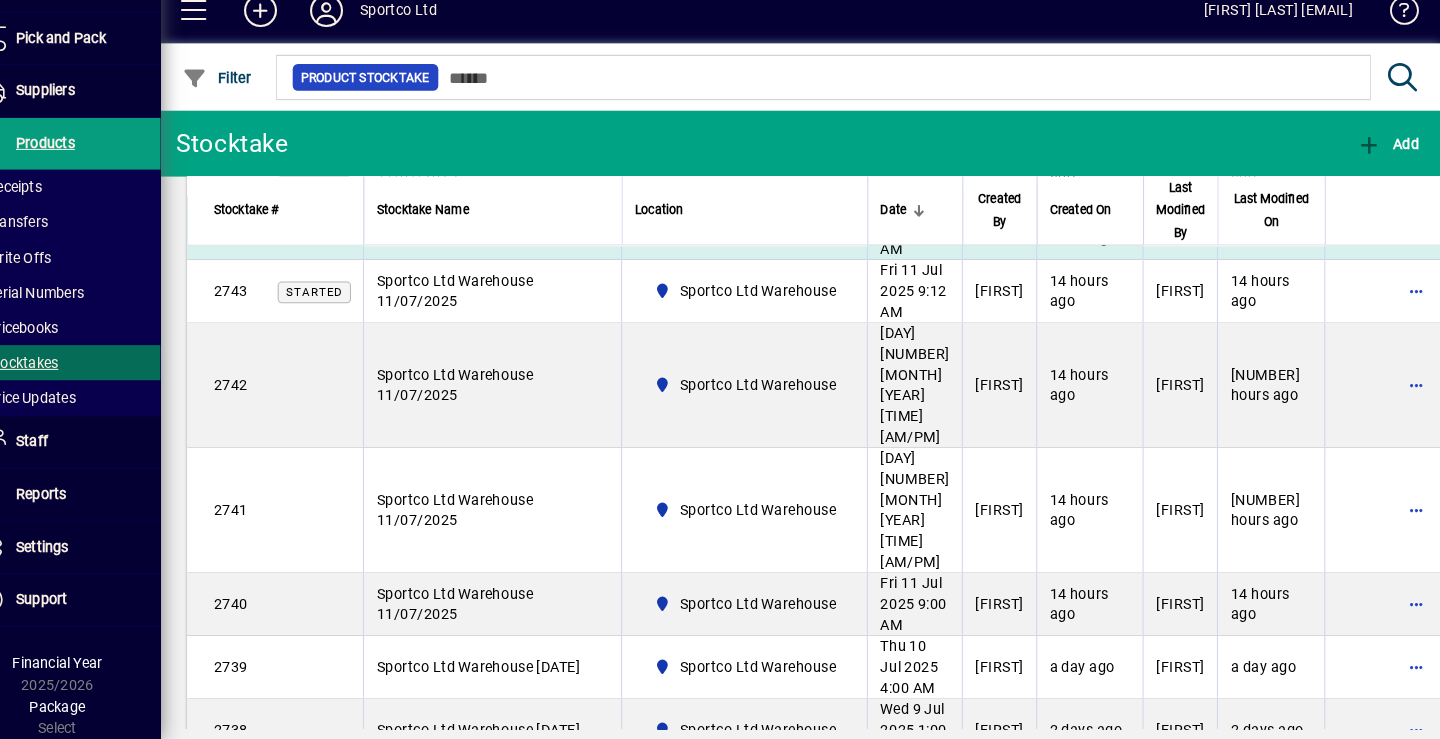click on "Sportco Ltd Warehouse 11/07/2025" at bounding box center (521, 244) 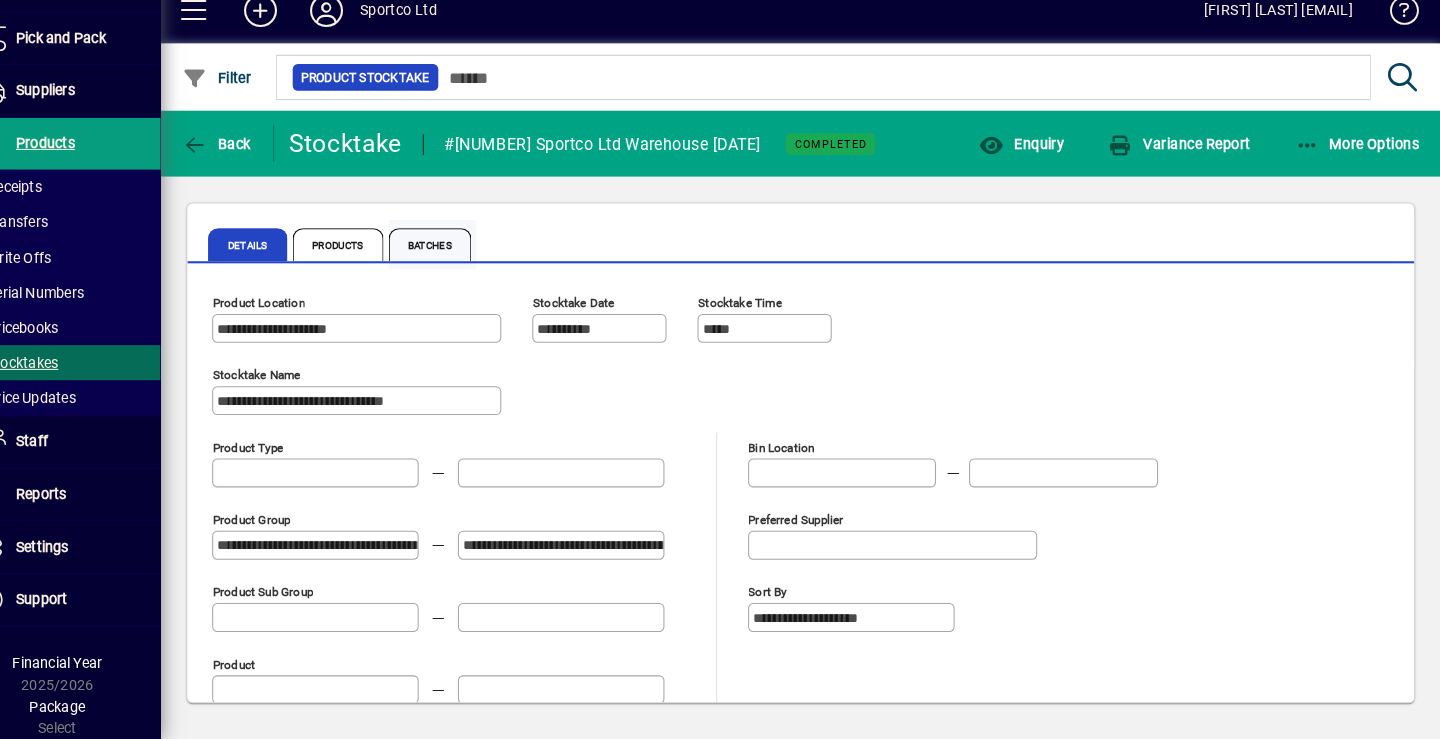 click on "Batches" at bounding box center [461, 260] 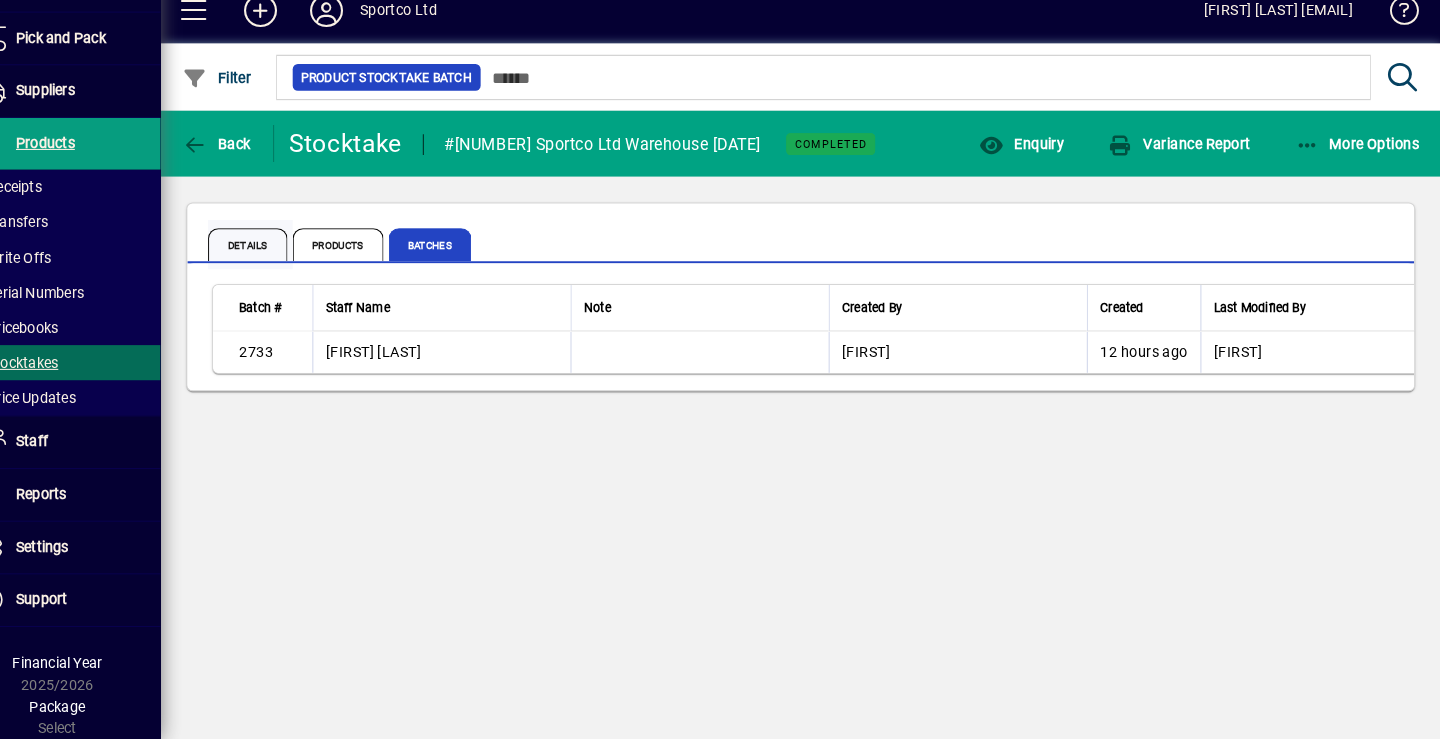 click on "Details" at bounding box center (284, 260) 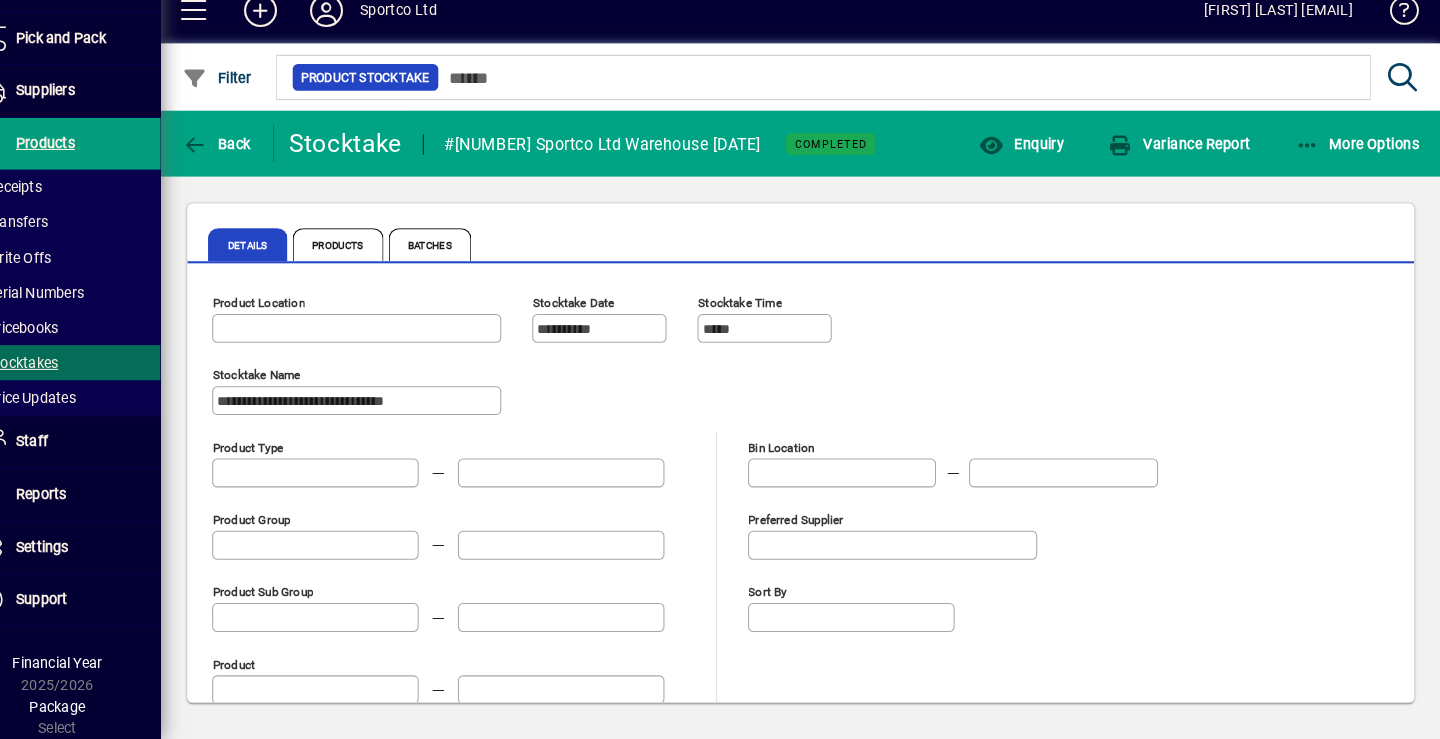 type on "**********" 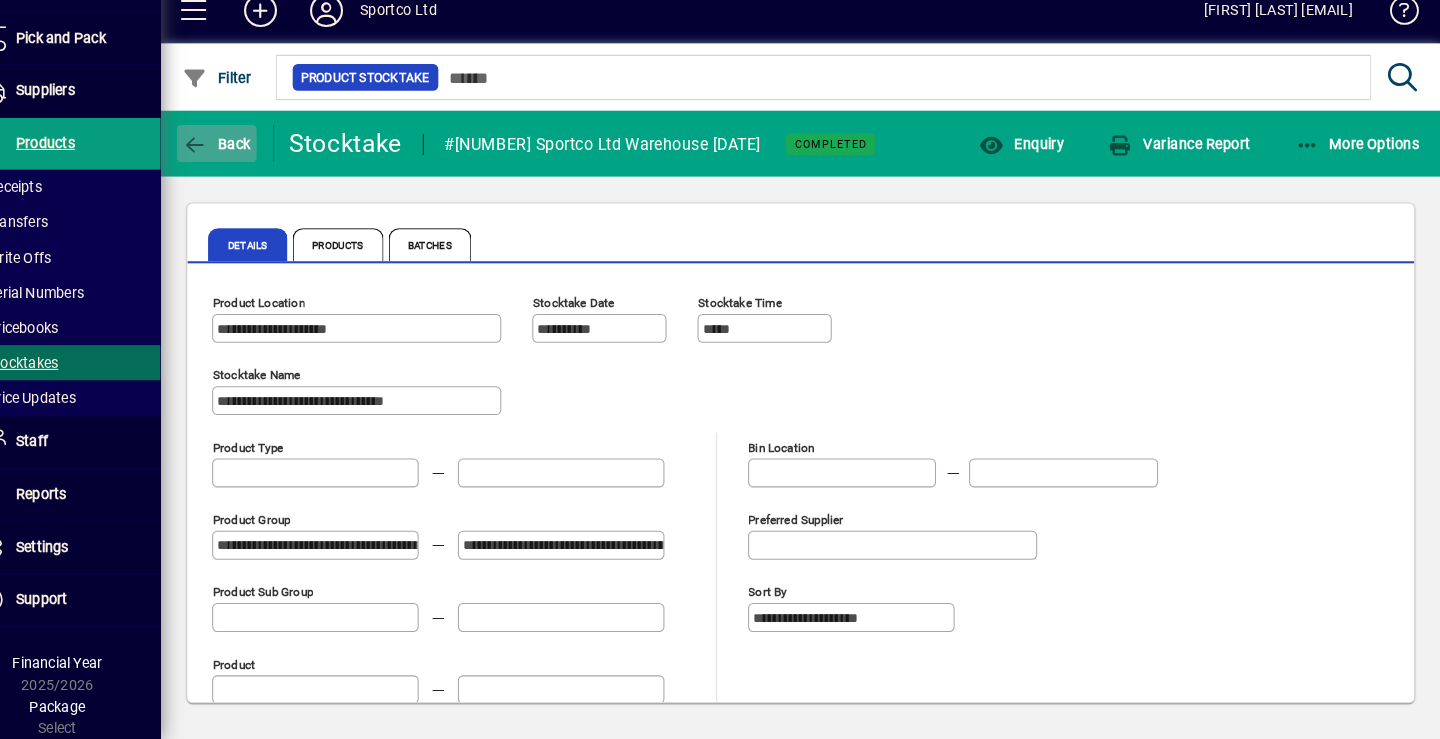 click on "Back" 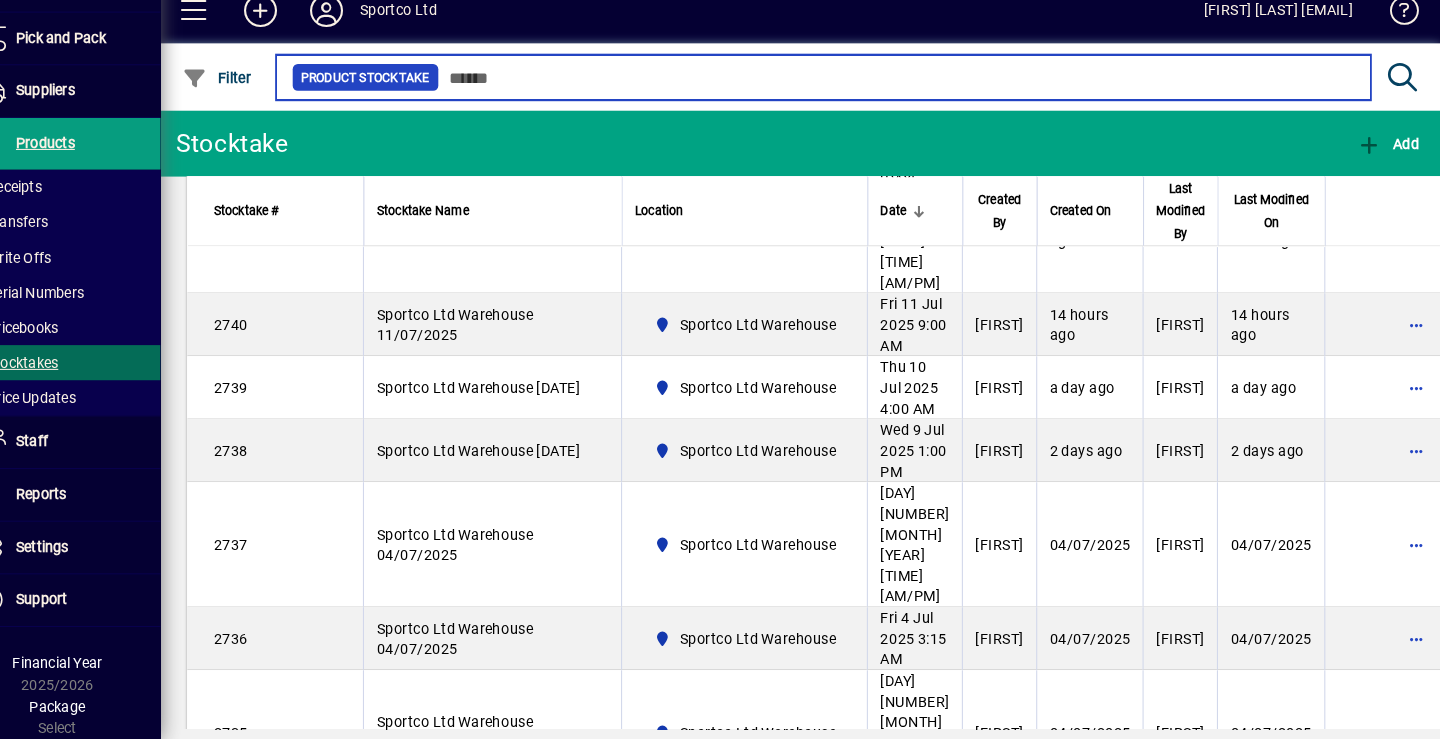 scroll, scrollTop: 930, scrollLeft: 0, axis: vertical 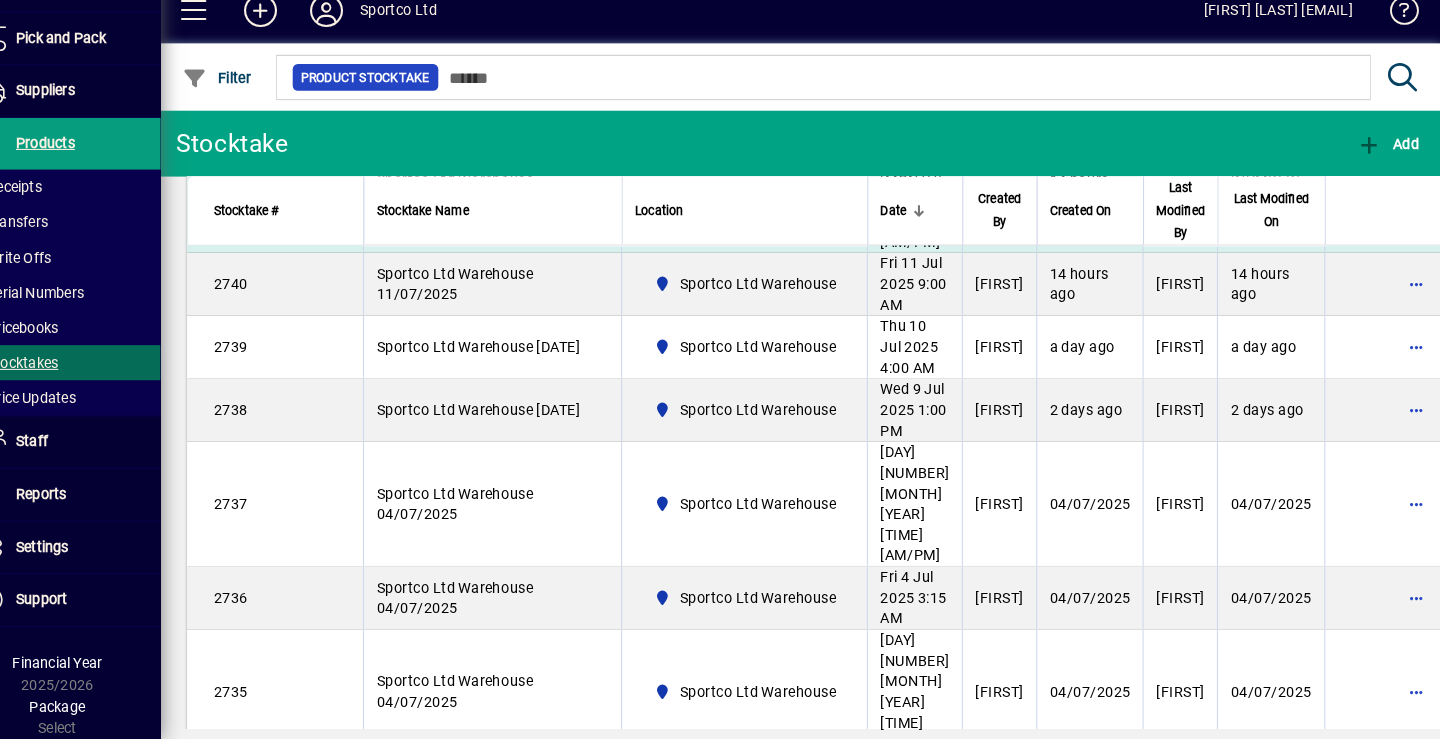 click on "Sportco Ltd Warehouse 11/07/2025" at bounding box center [521, 207] 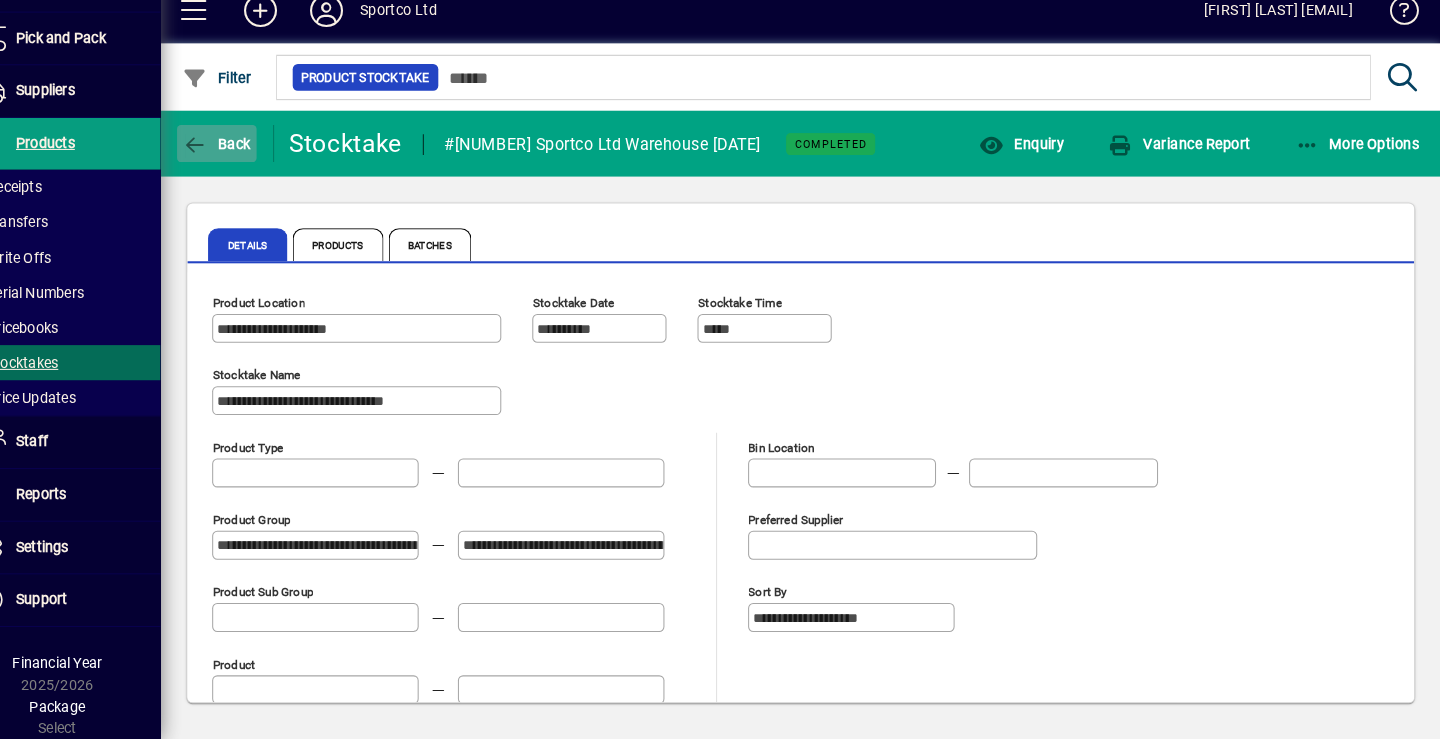click on "Back" 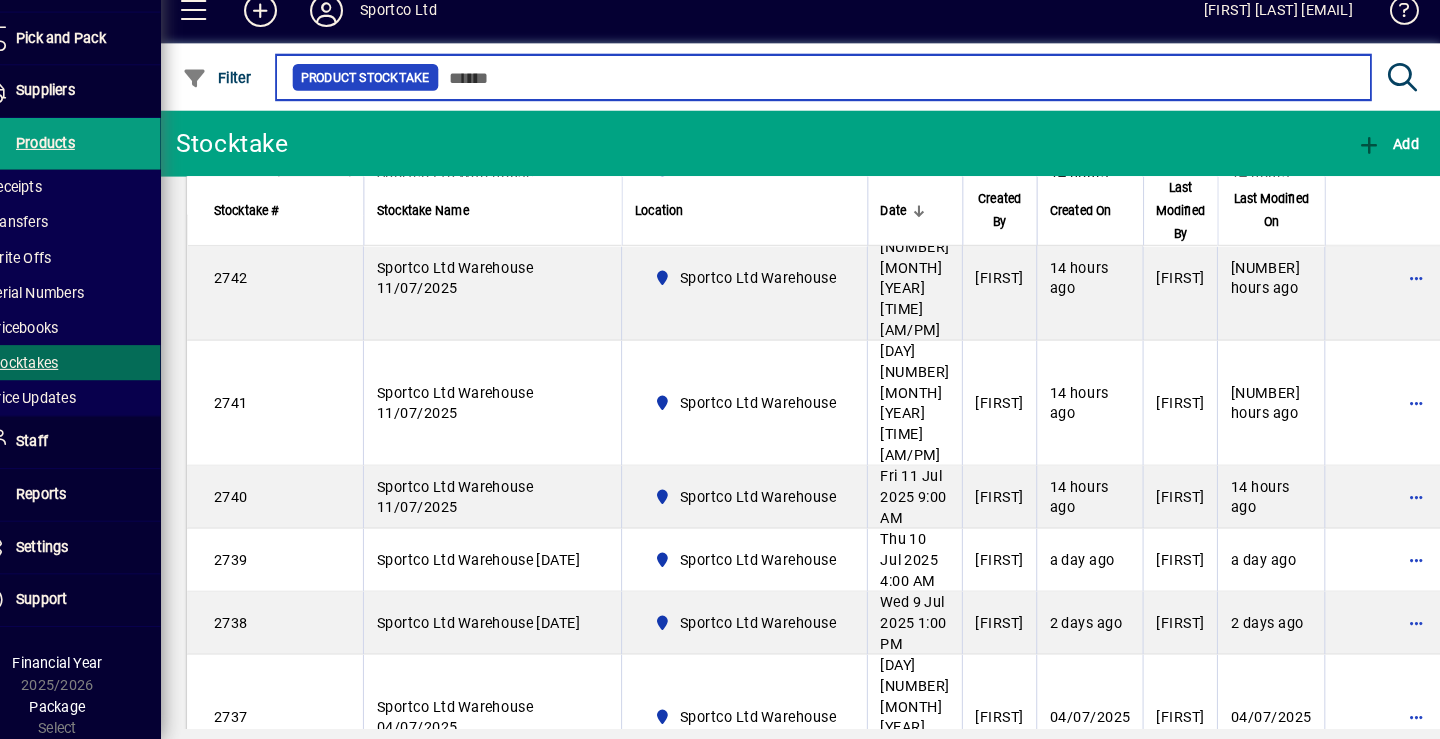 scroll, scrollTop: 736, scrollLeft: 0, axis: vertical 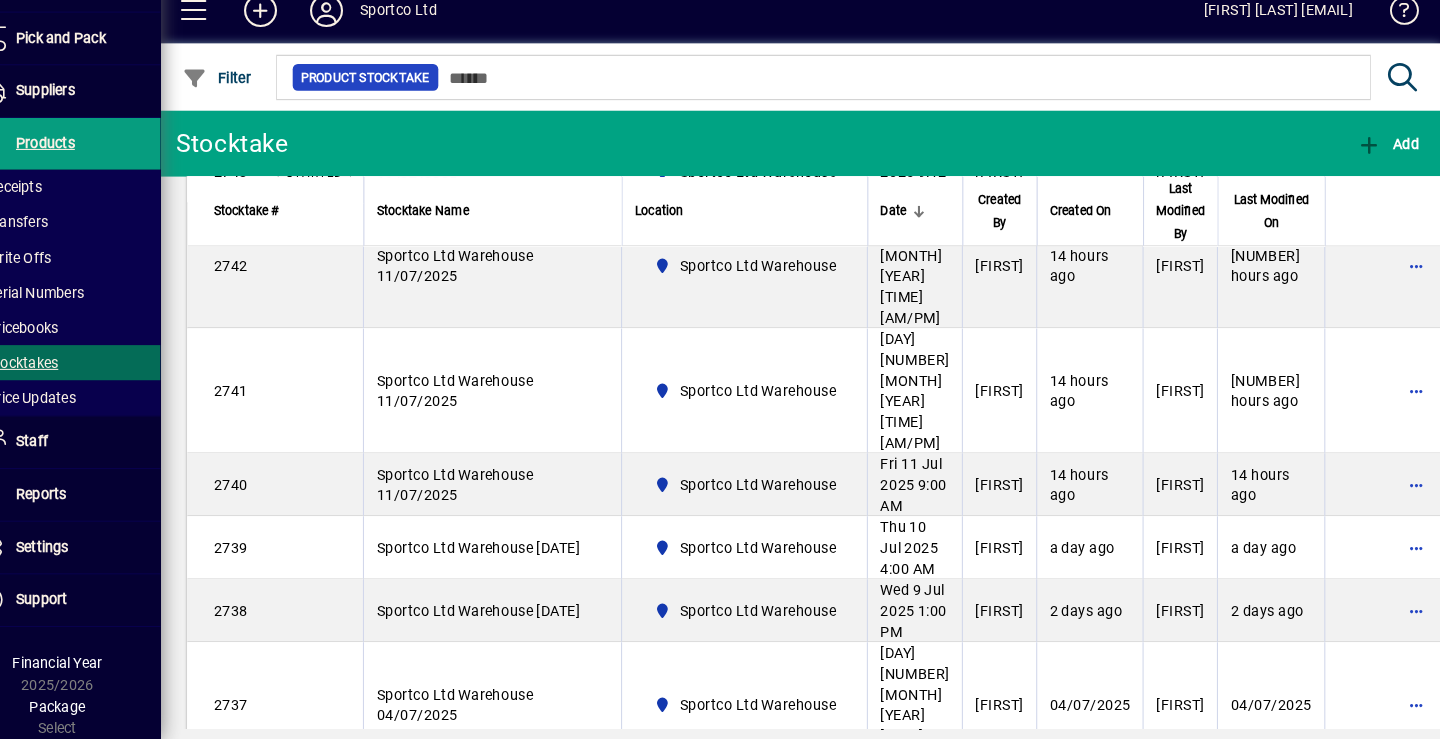 click on "Fri 11 Jul 2025 9:45 AM" at bounding box center (930, 128) 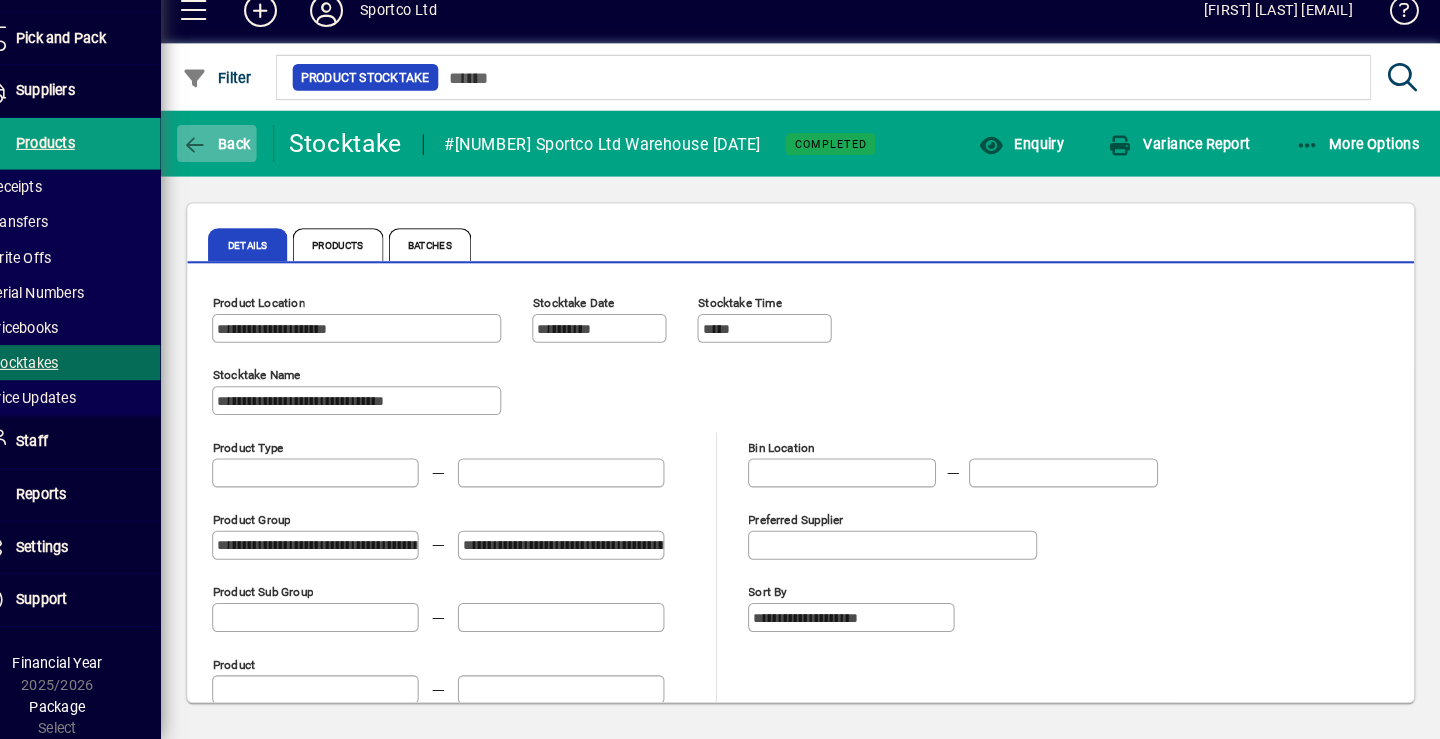 click on "Back" 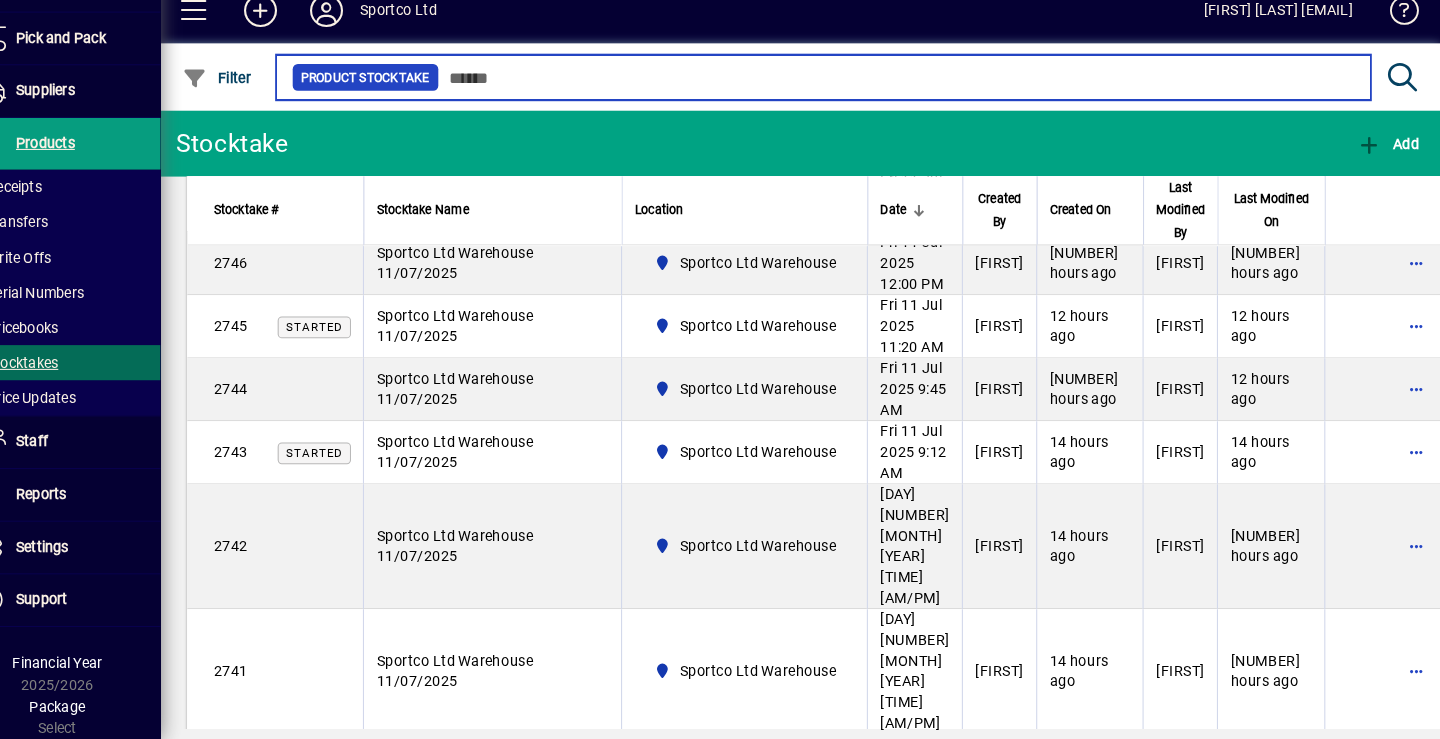 scroll, scrollTop: 465, scrollLeft: 0, axis: vertical 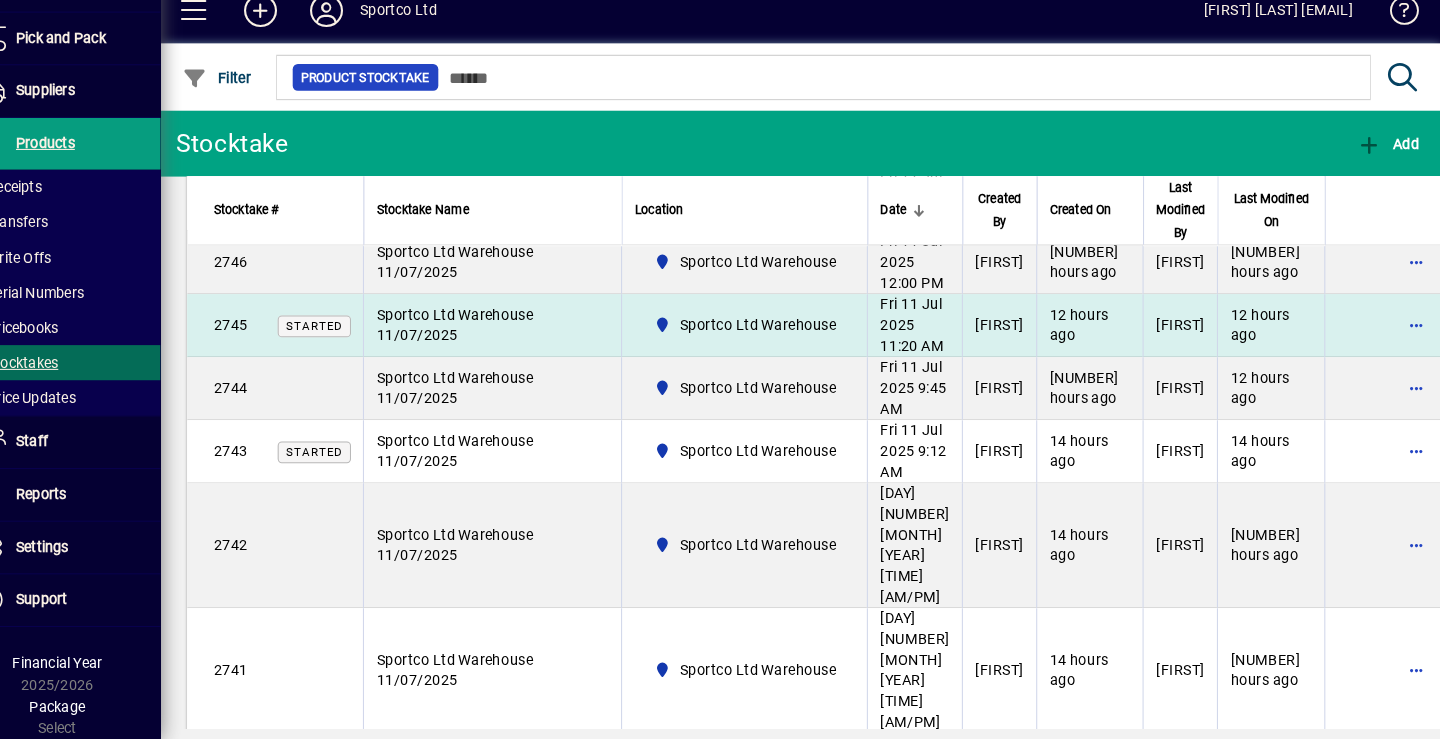 click on "Fri 11 Jul 2025 11:20 AM" at bounding box center (930, 338) 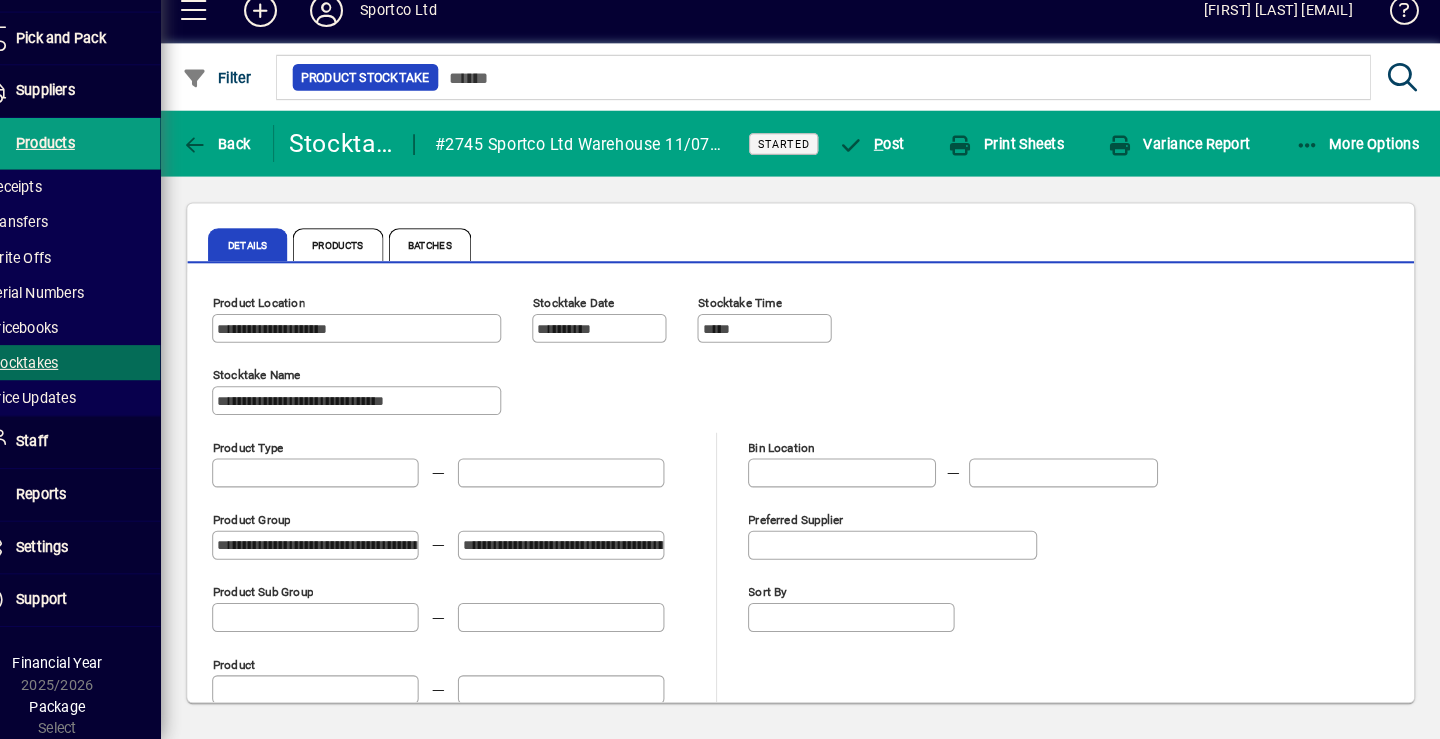 type on "**********" 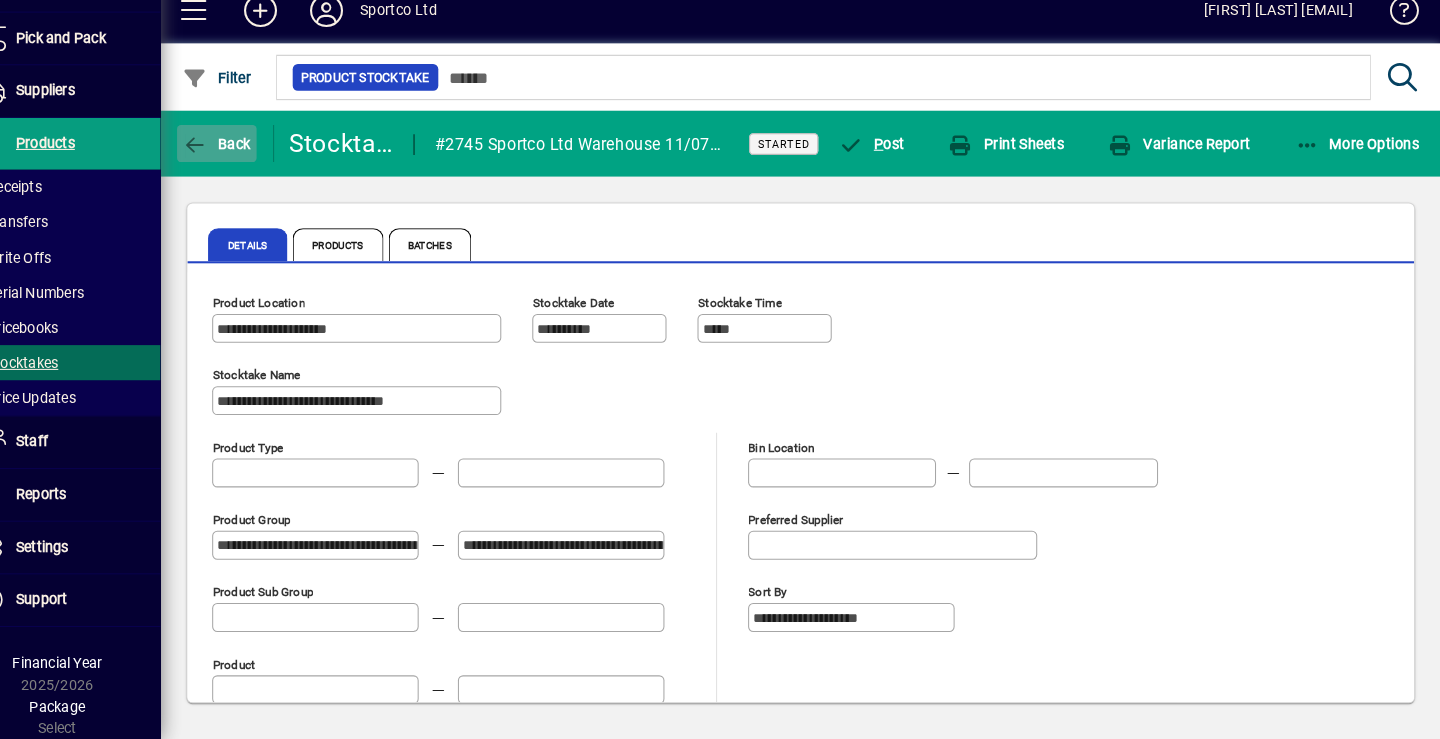 click on "Back" 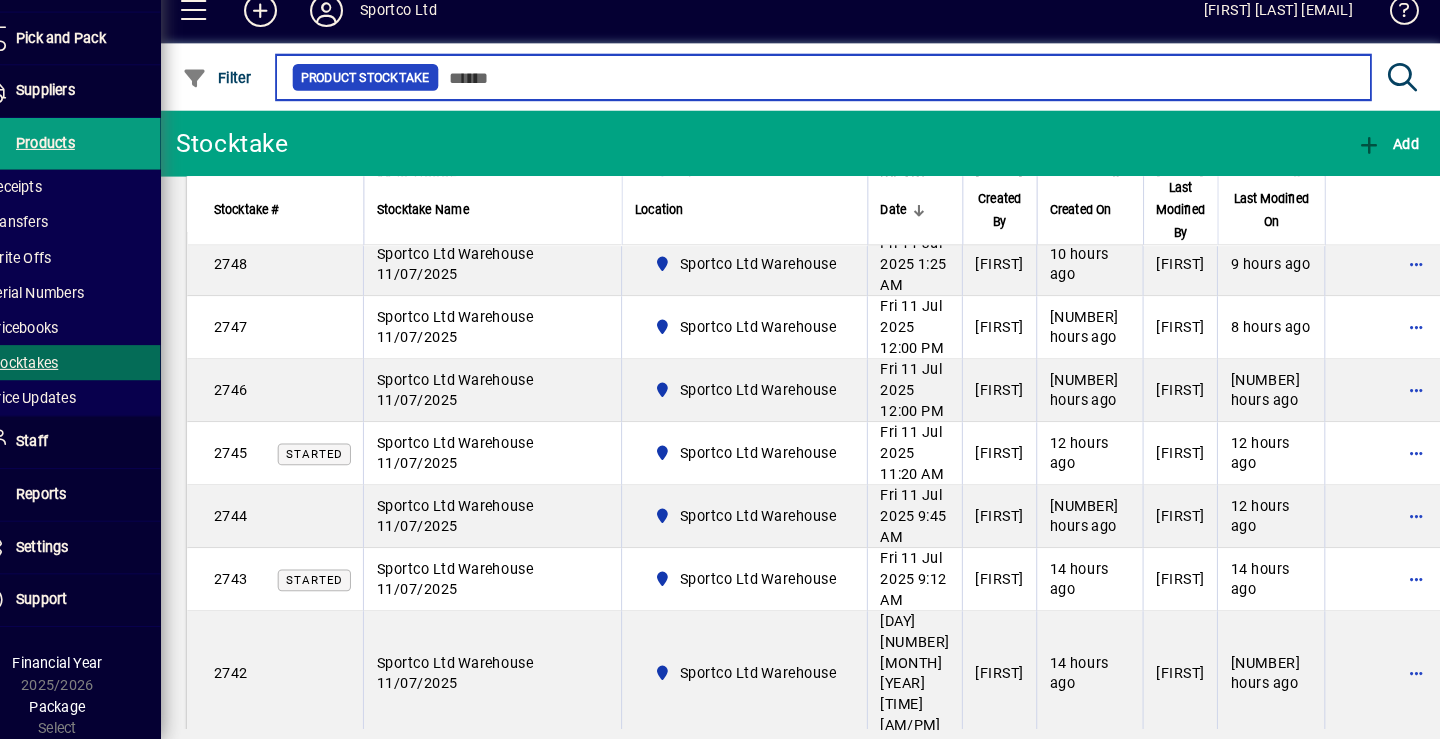 scroll, scrollTop: 349, scrollLeft: 0, axis: vertical 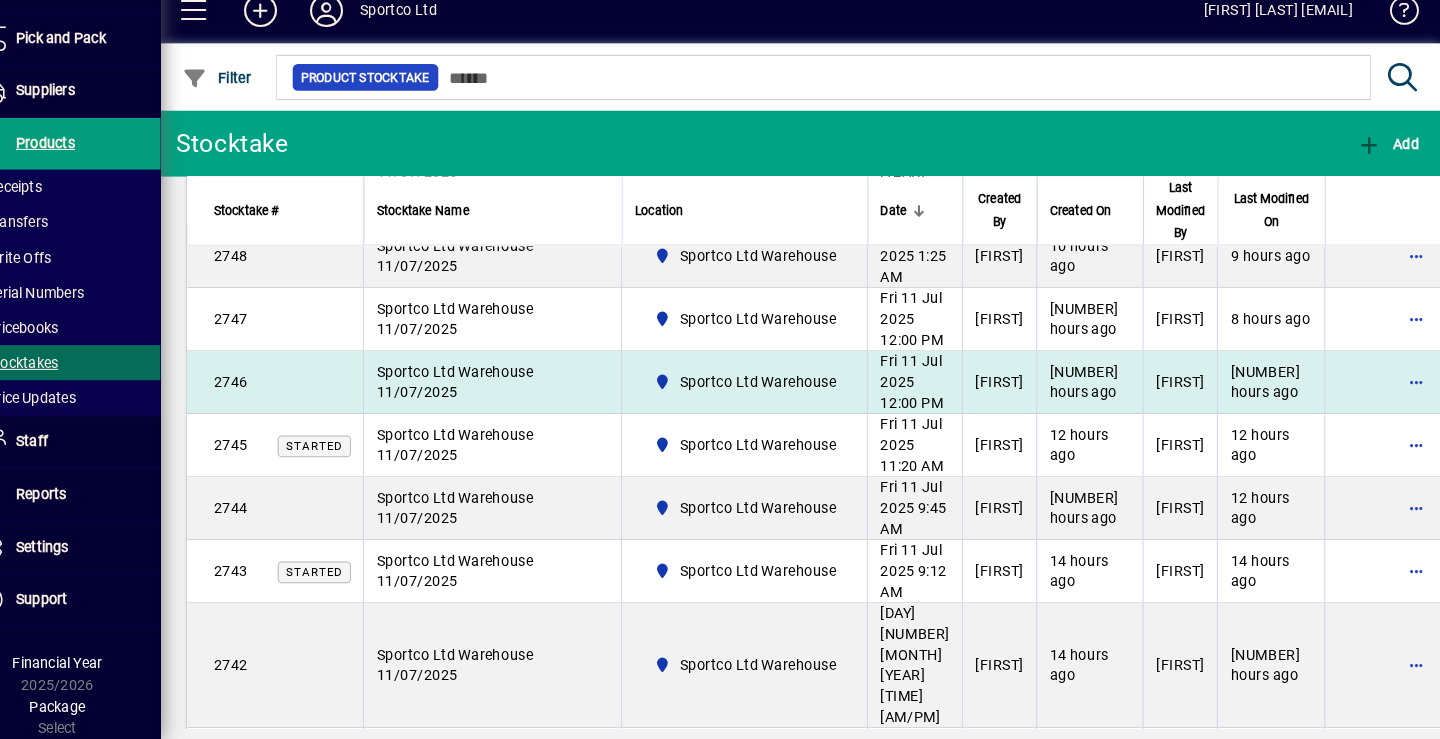 click on "Sportco Ltd Warehouse" at bounding box center [765, 393] 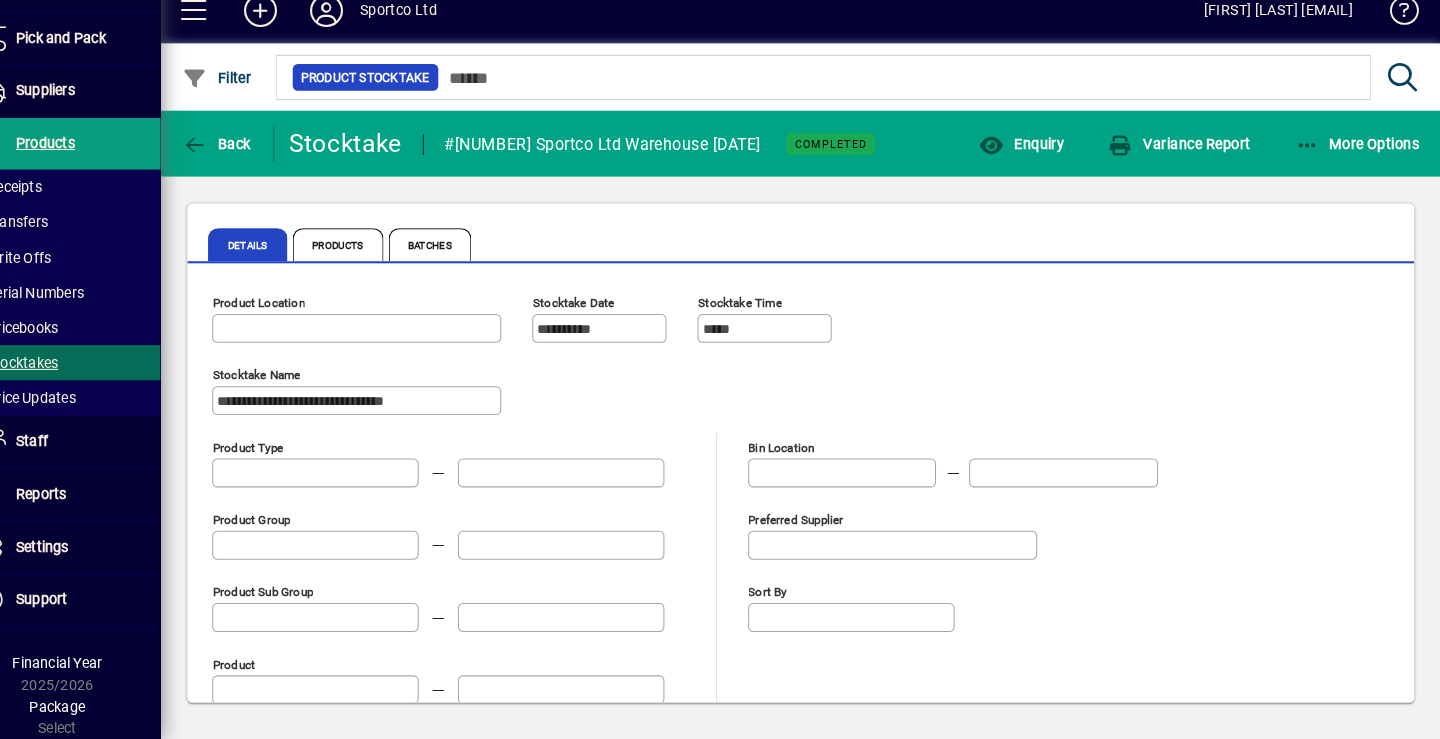 type on "**********" 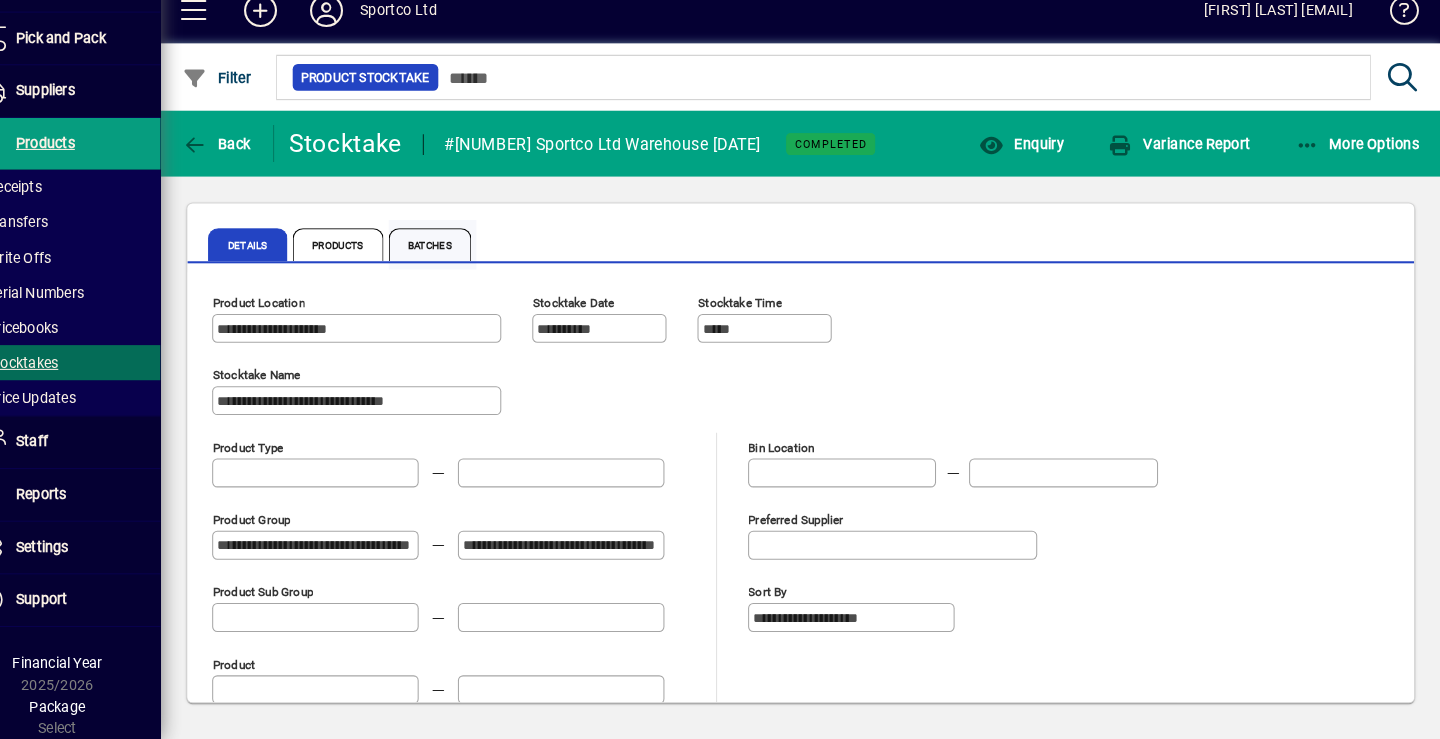click on "Batches" at bounding box center [461, 260] 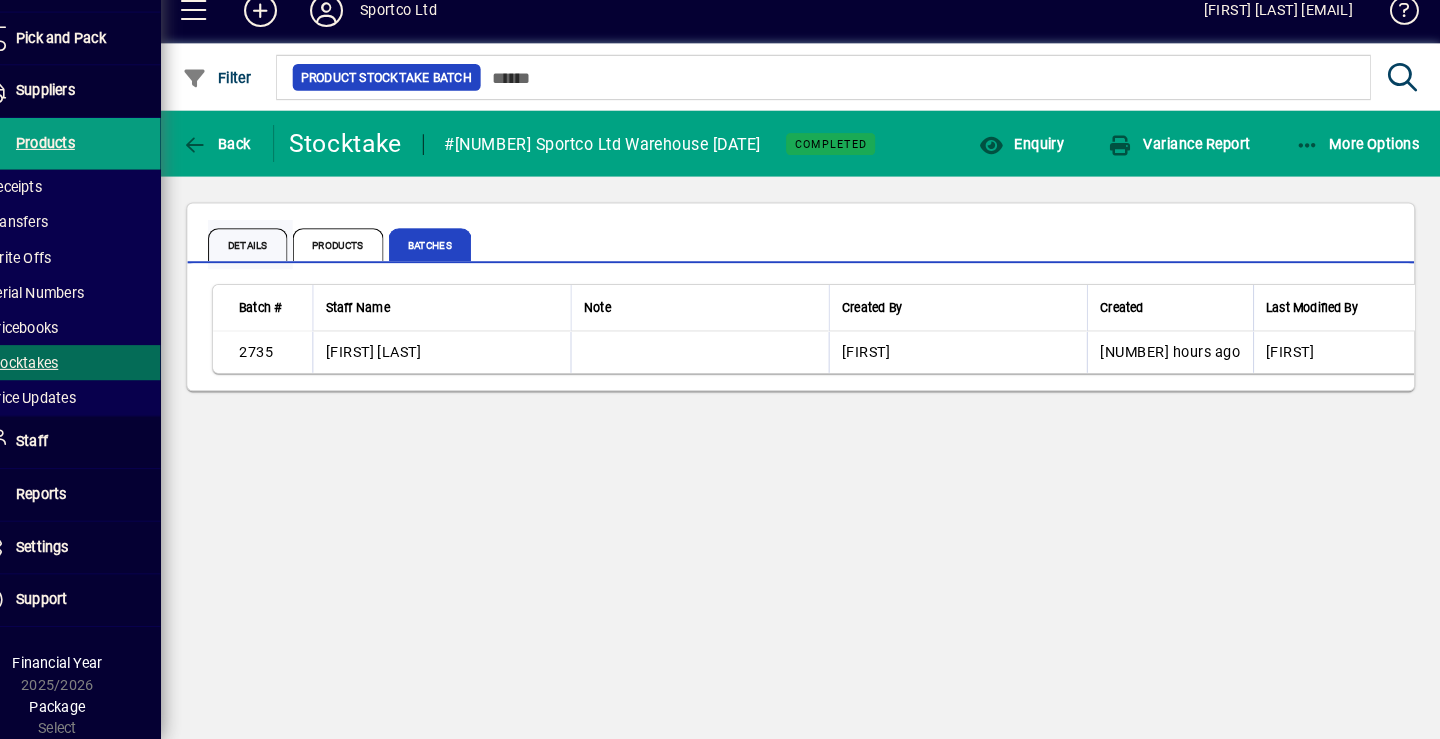 click on "Details" at bounding box center (284, 260) 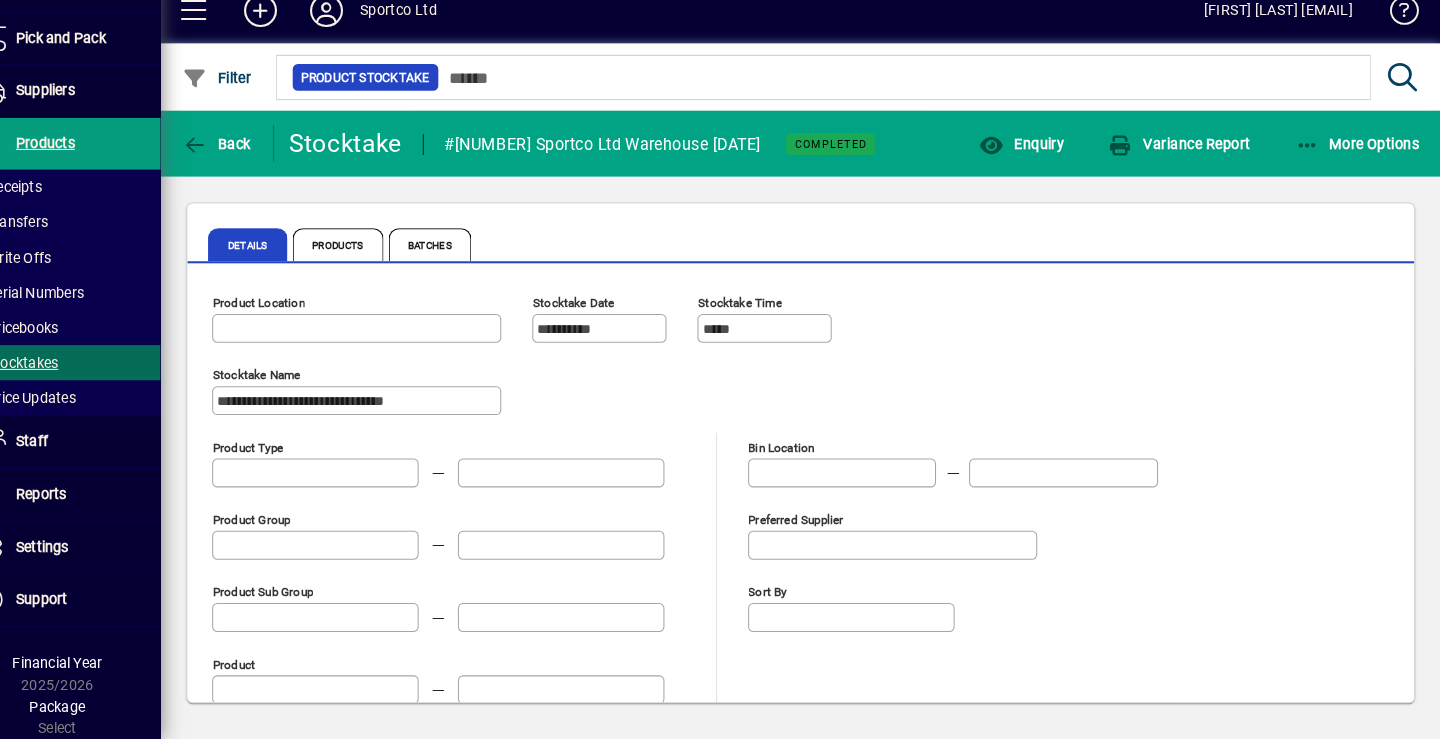 type on "**********" 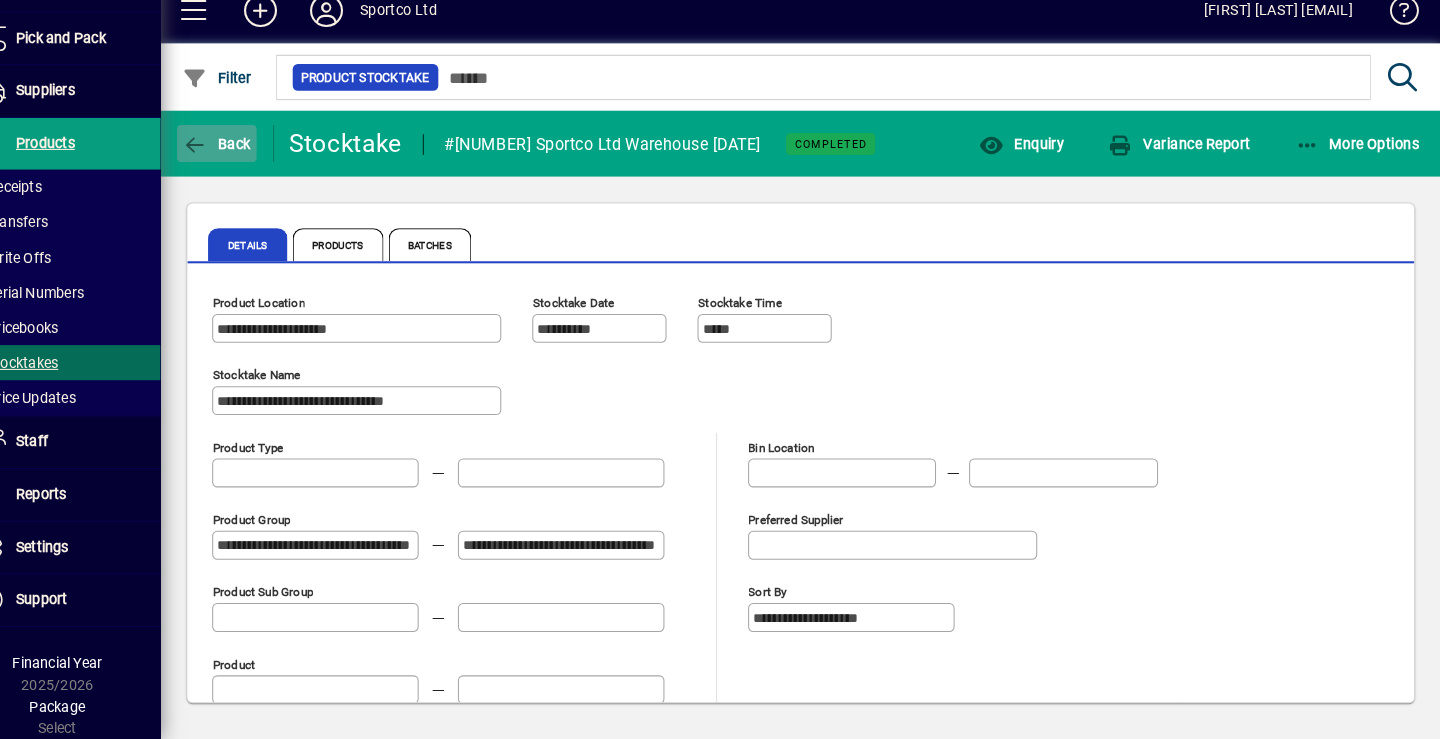 click 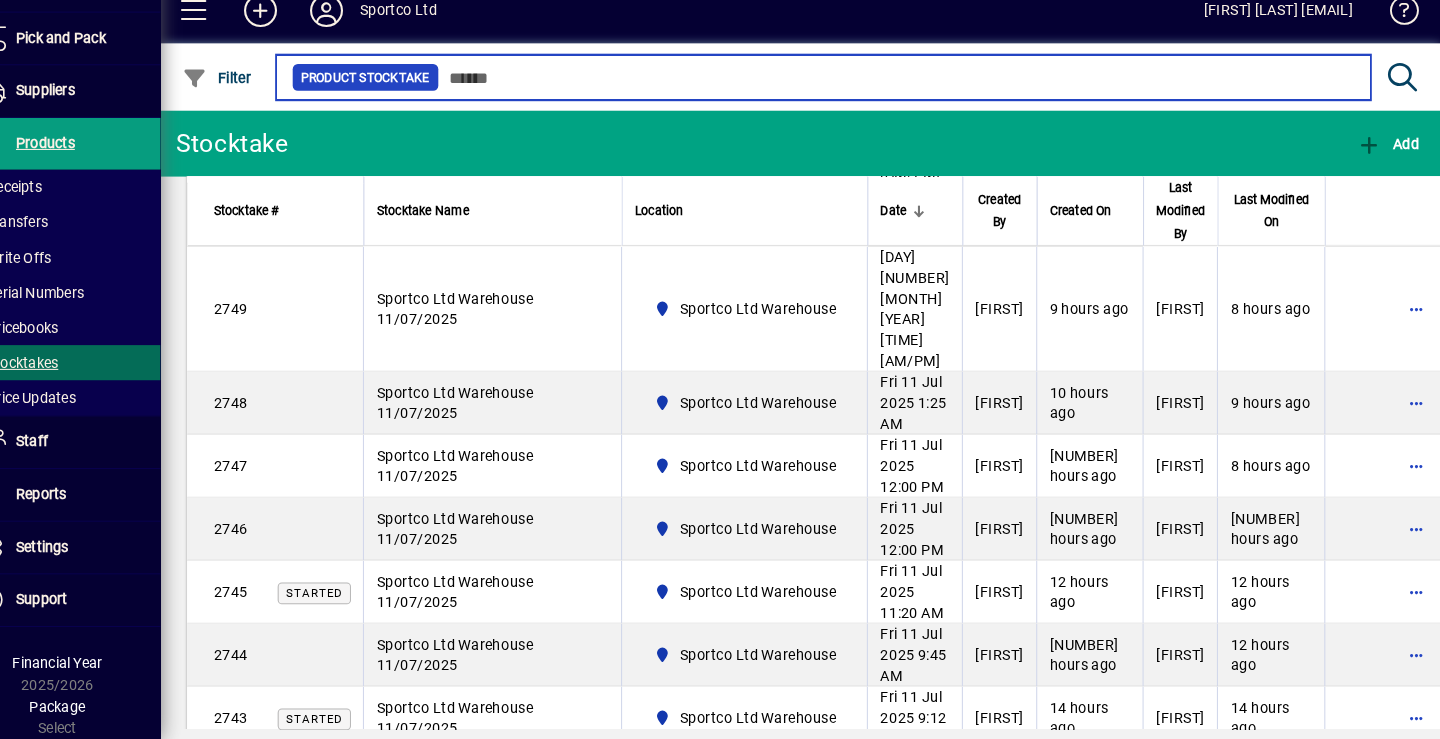 scroll, scrollTop: 232, scrollLeft: 0, axis: vertical 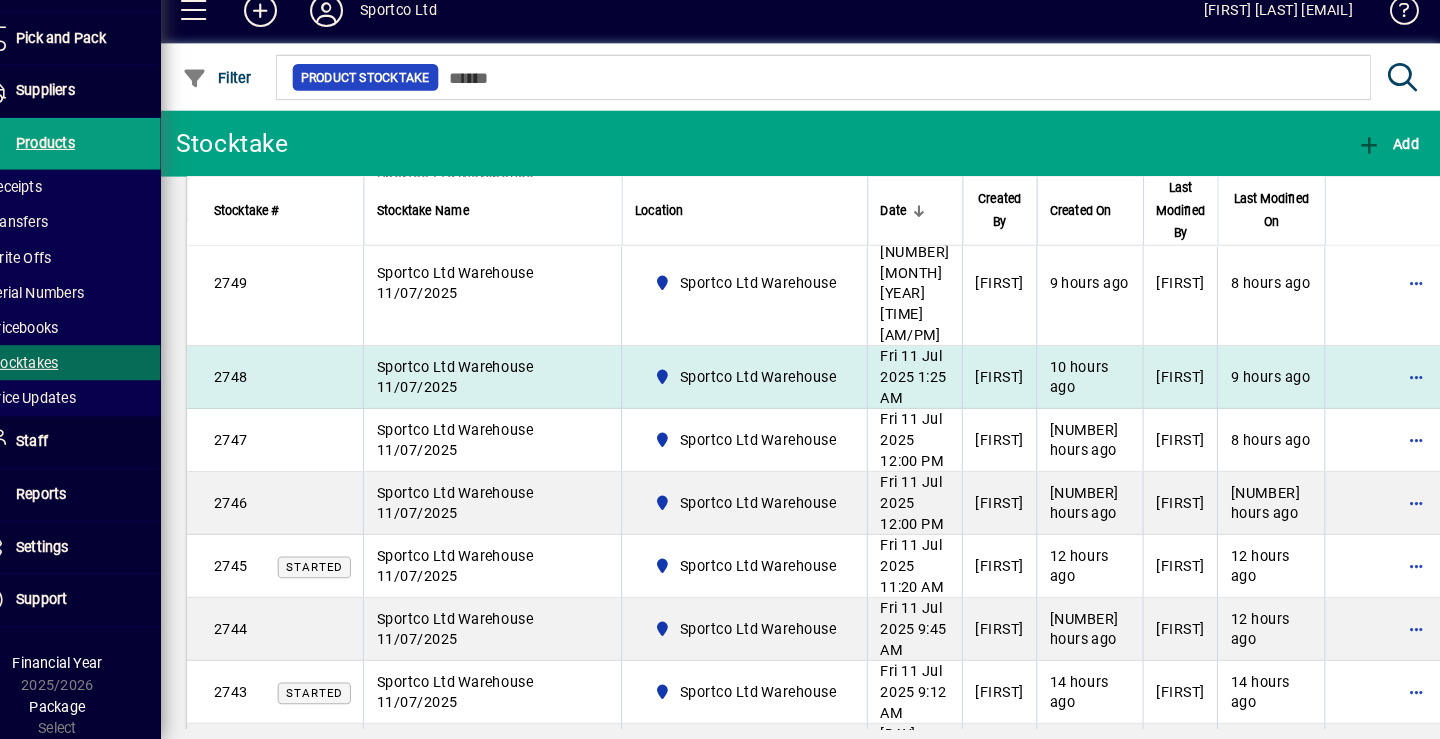 click on "Fri 11 Jul 2025 1:25 AM" at bounding box center (930, 388) 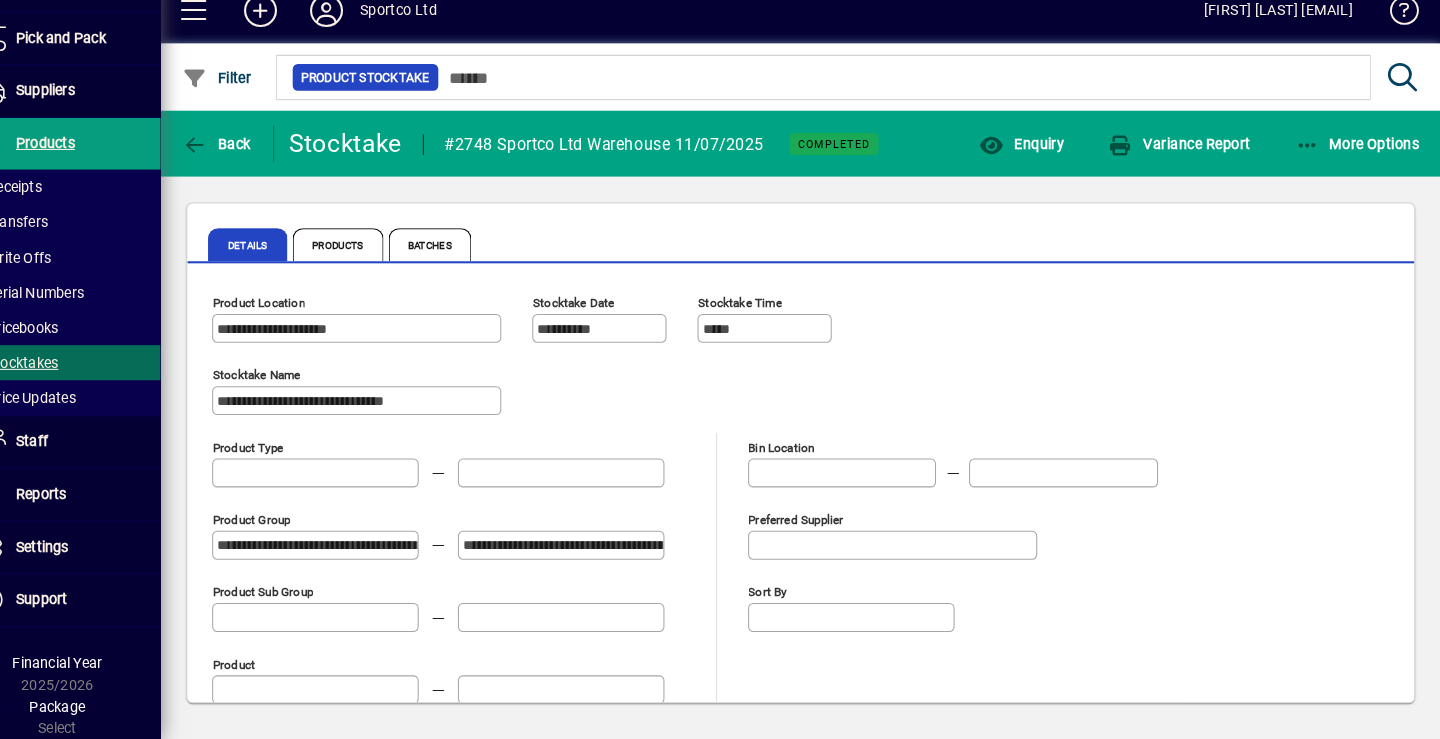 type on "**********" 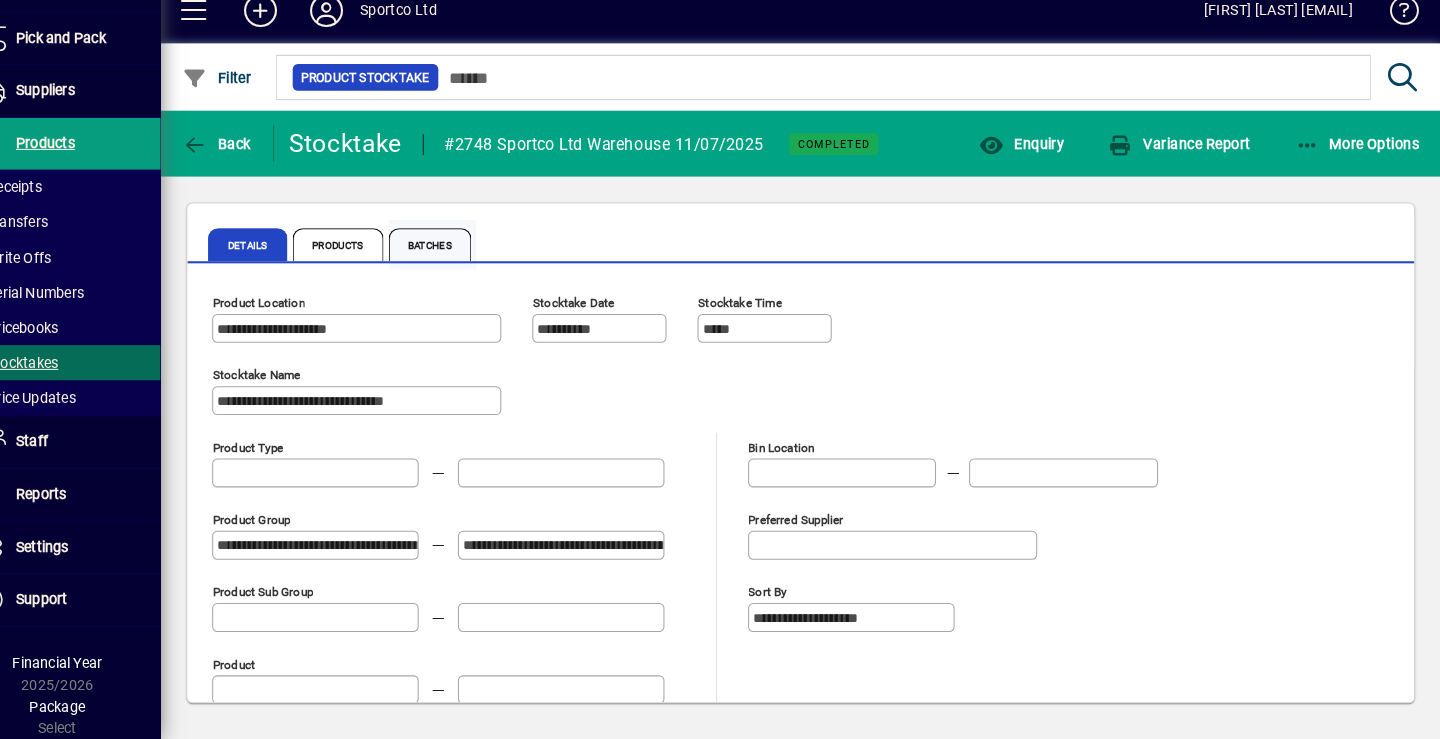 click on "Batches" at bounding box center [461, 260] 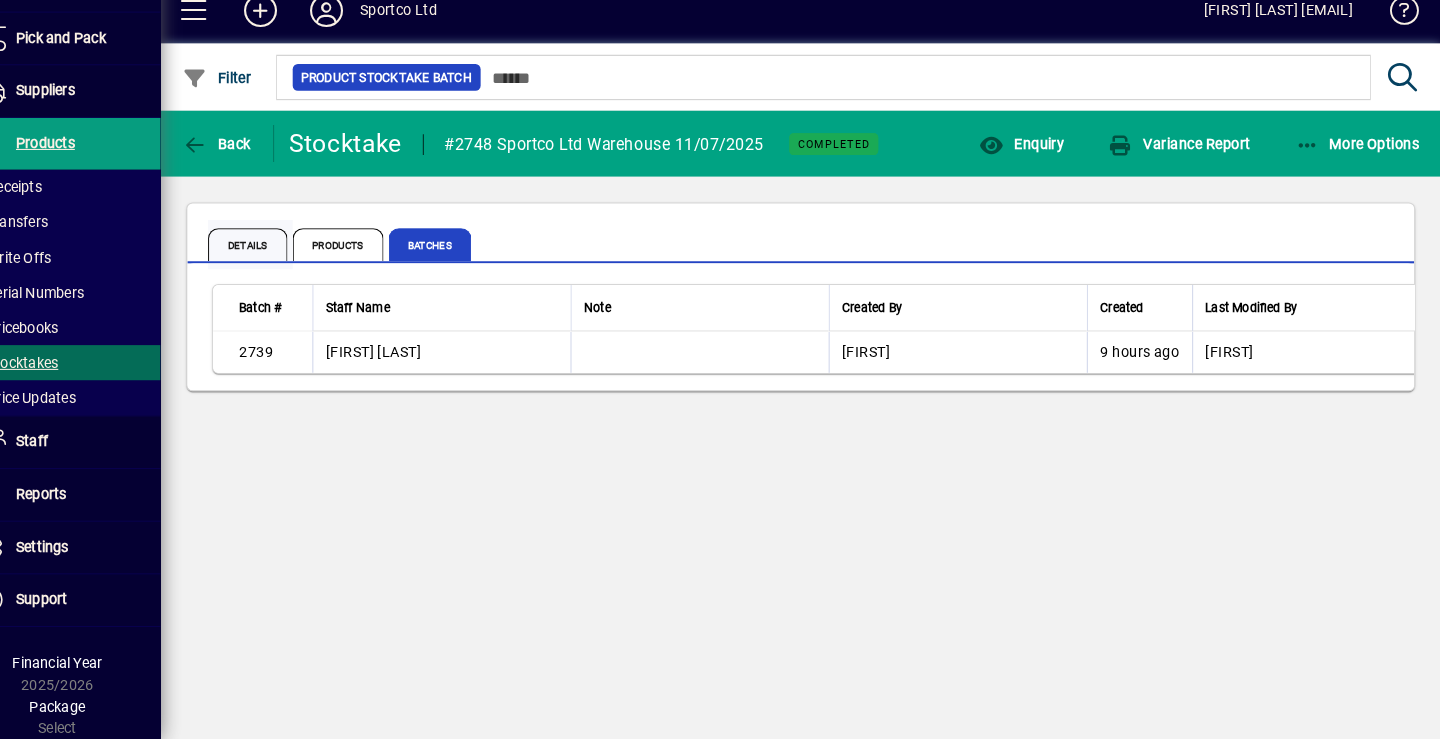 click on "Details" at bounding box center (284, 260) 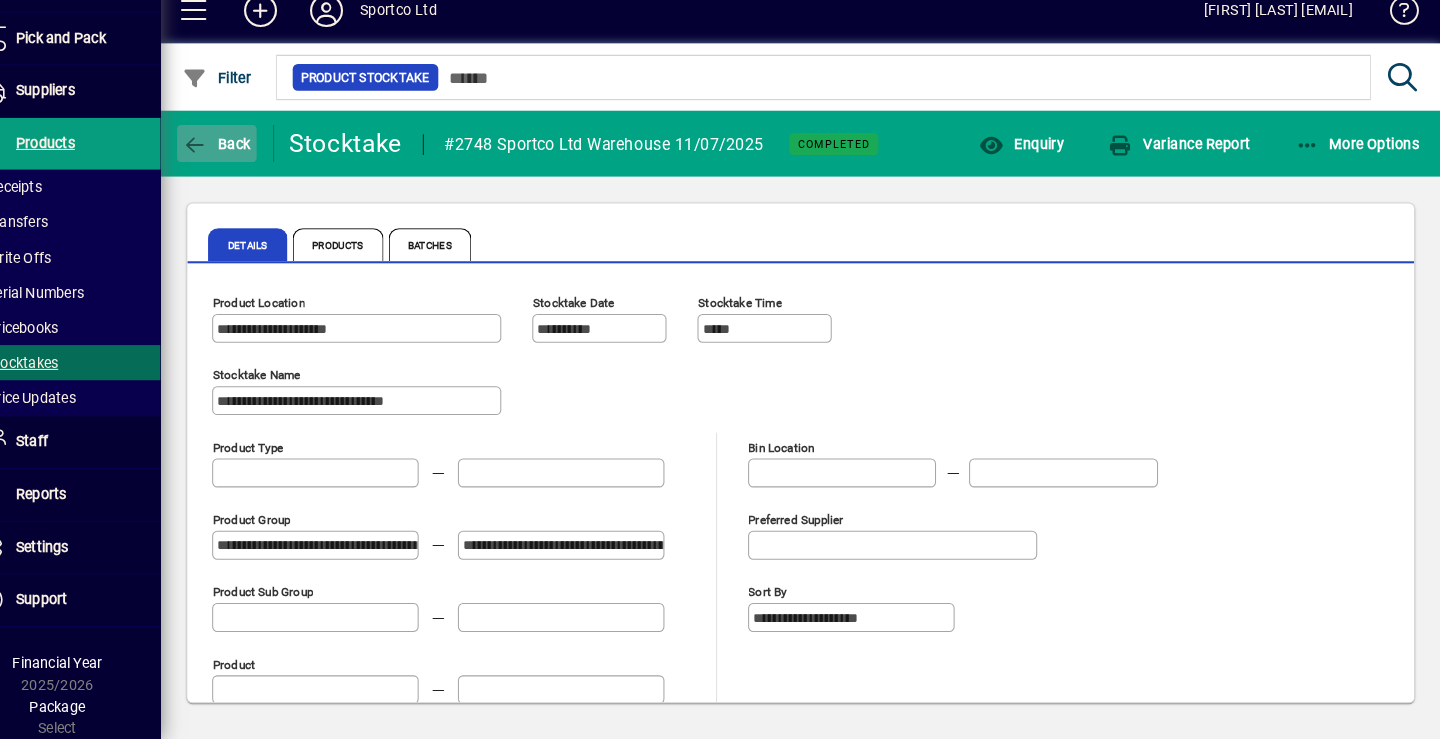 click 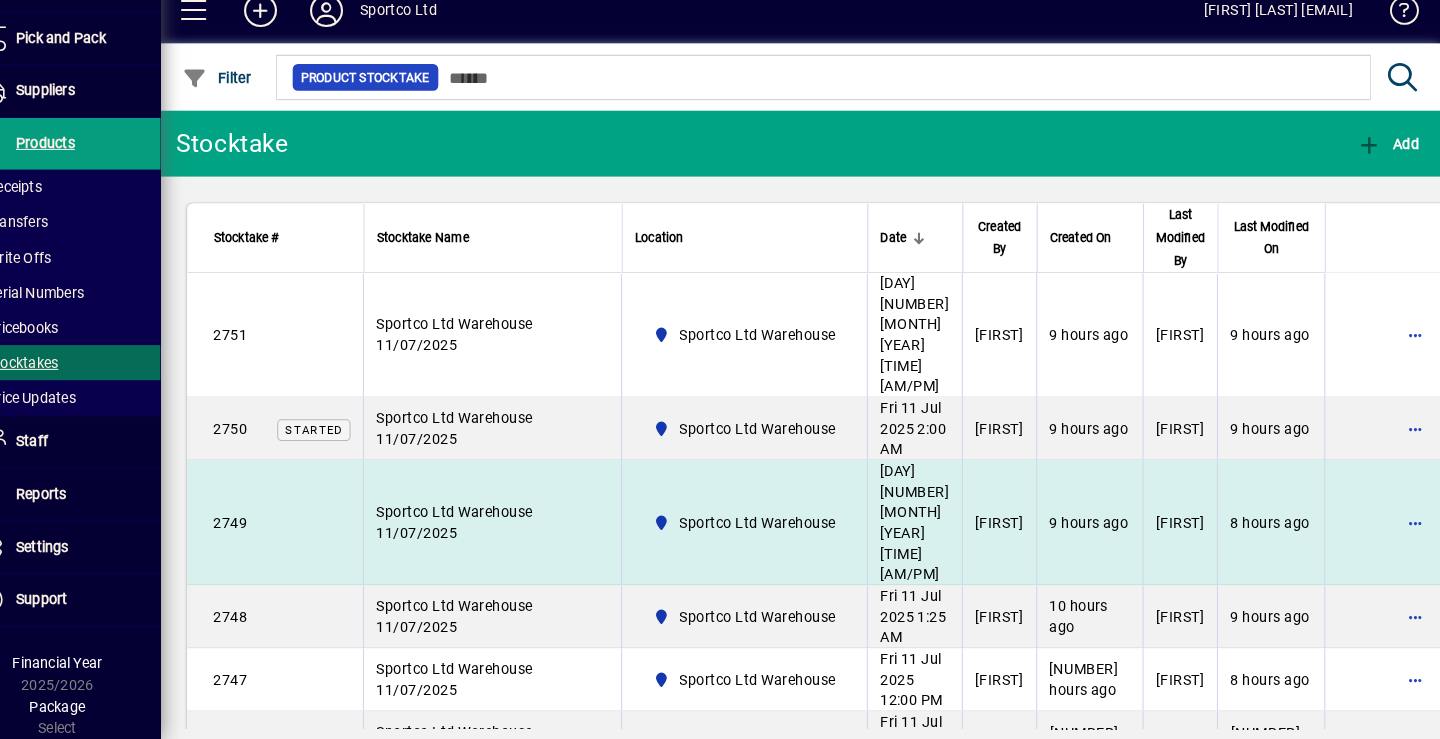 click on "Sportco Ltd Warehouse 11/07/2025" at bounding box center [521, 529] 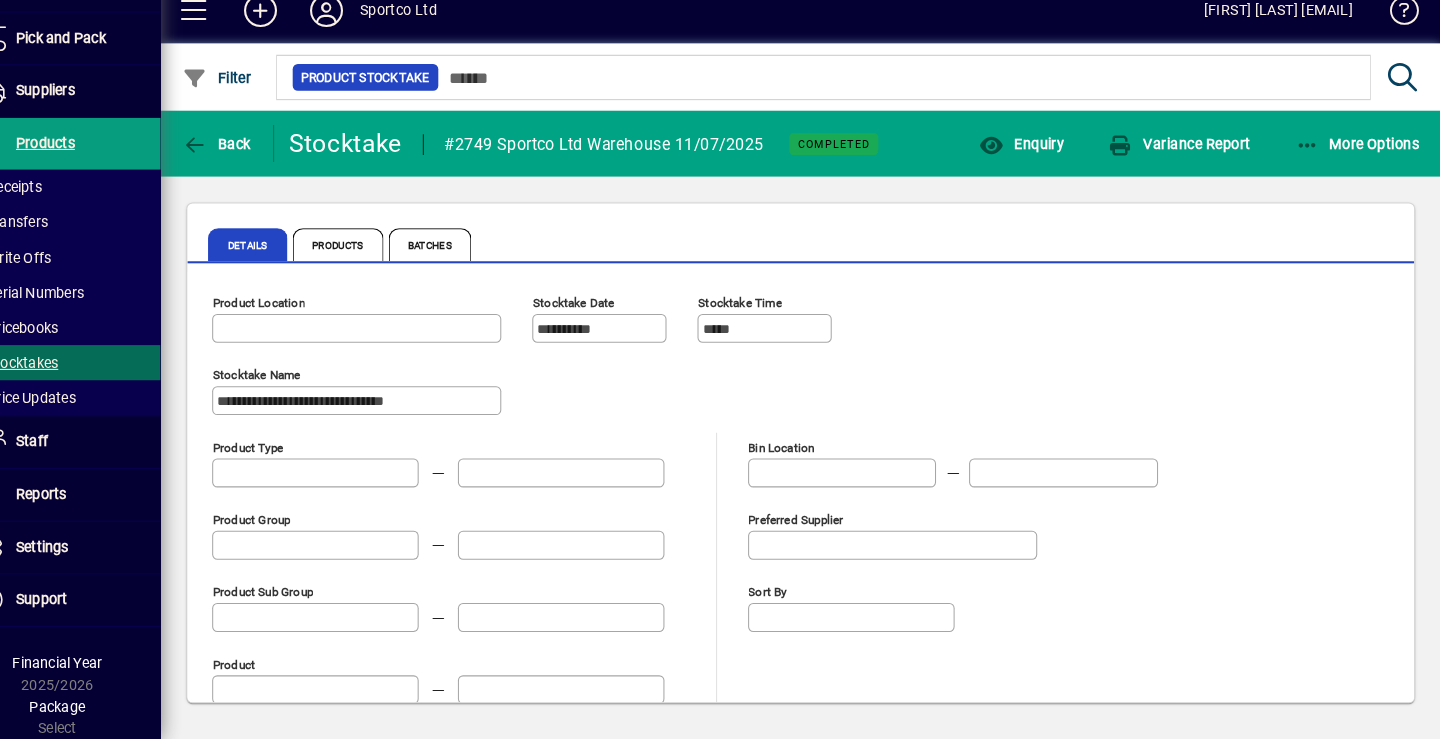 type on "**********" 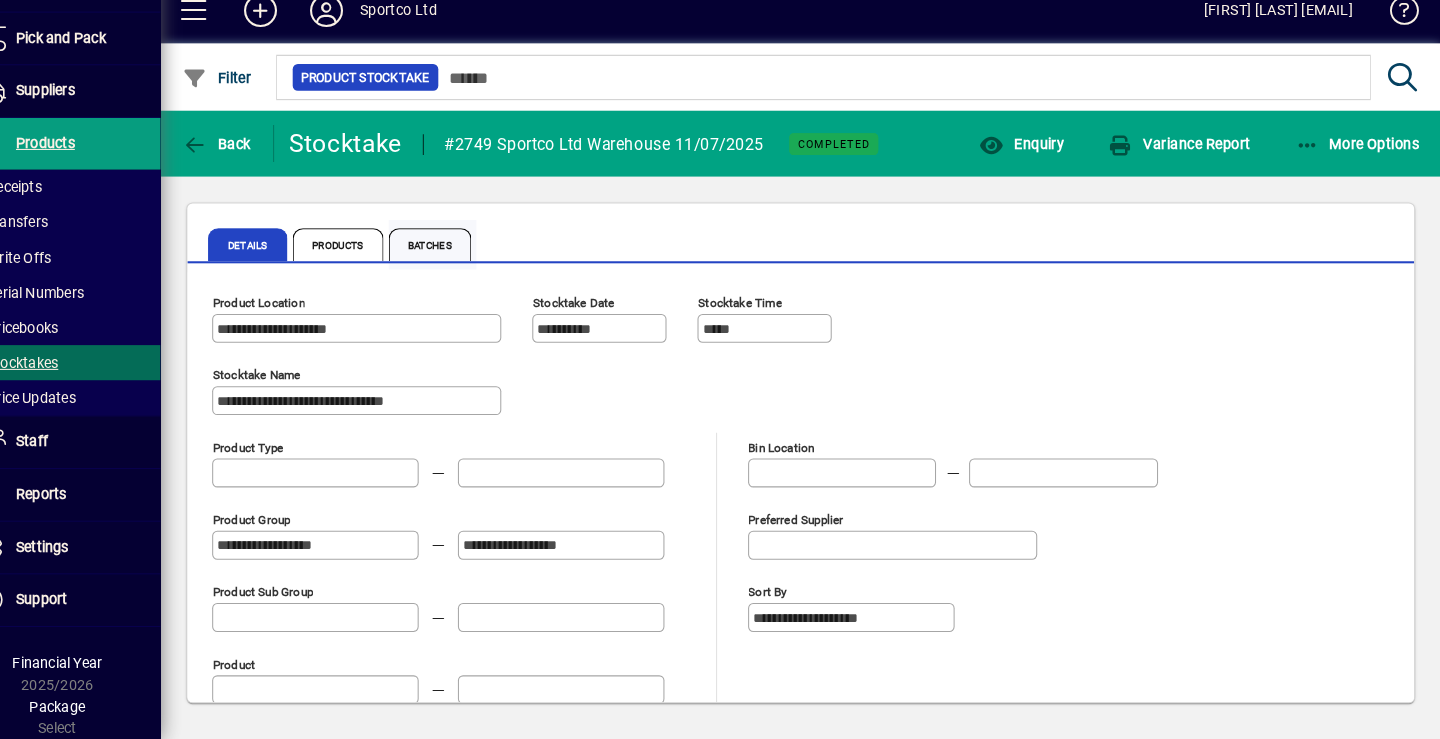 click on "Batches" at bounding box center (461, 260) 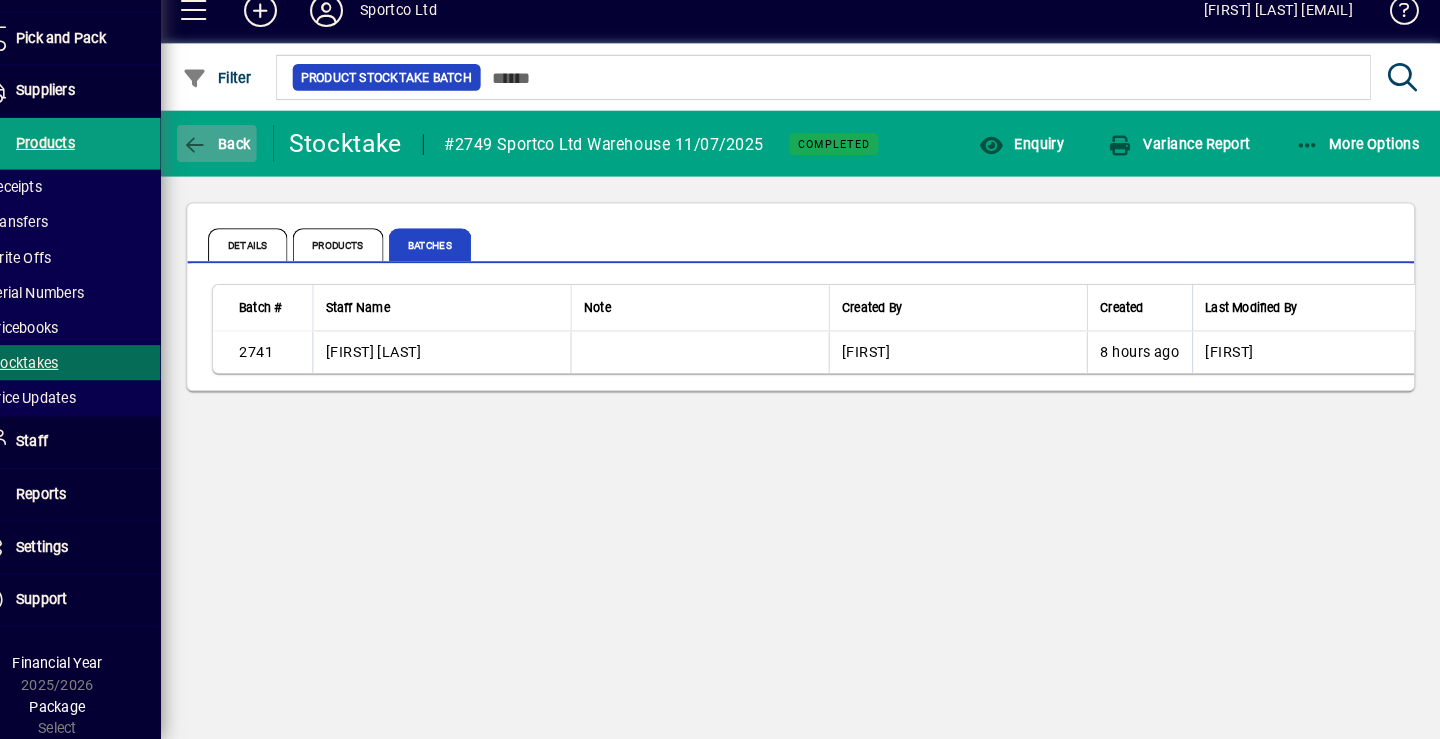 click on "Back" 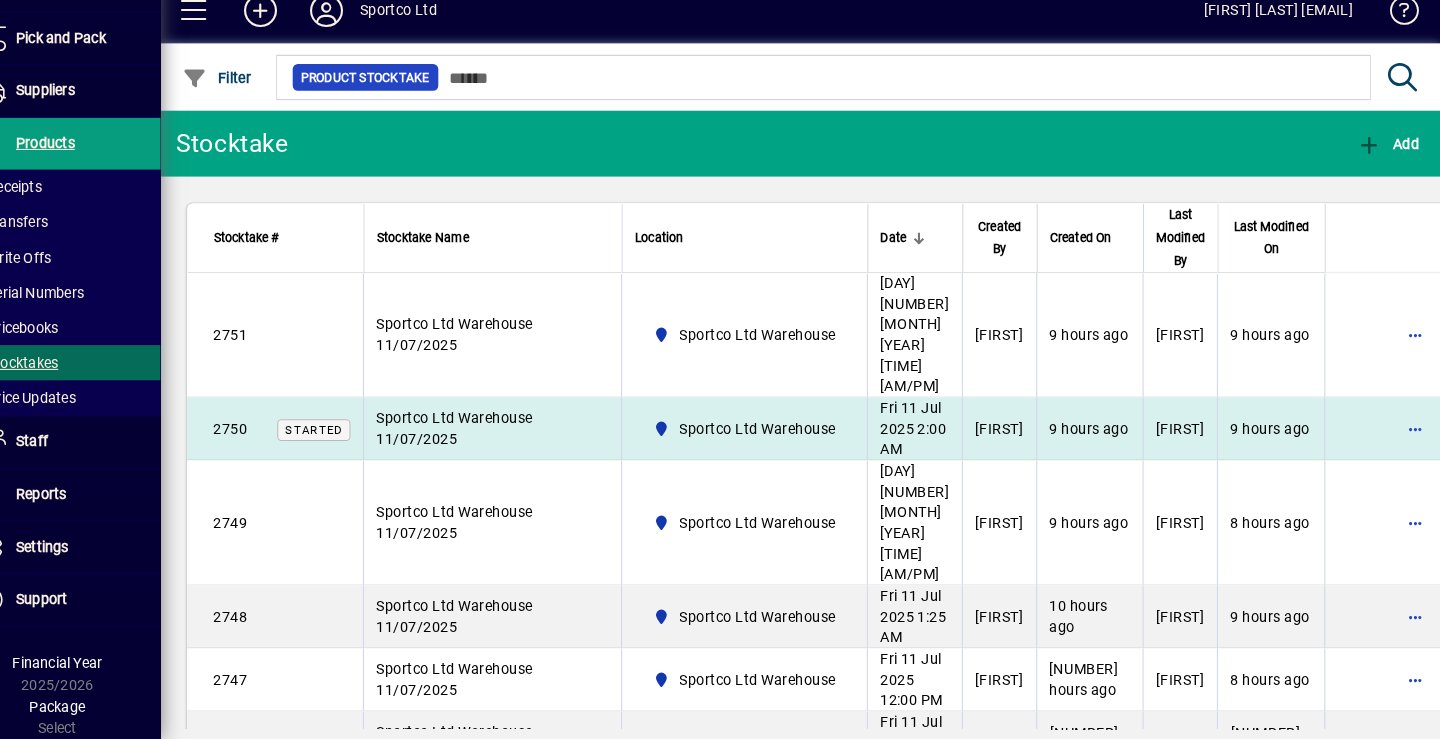 click on "Sportco Ltd Warehouse 11/07/2025" at bounding box center [521, 438] 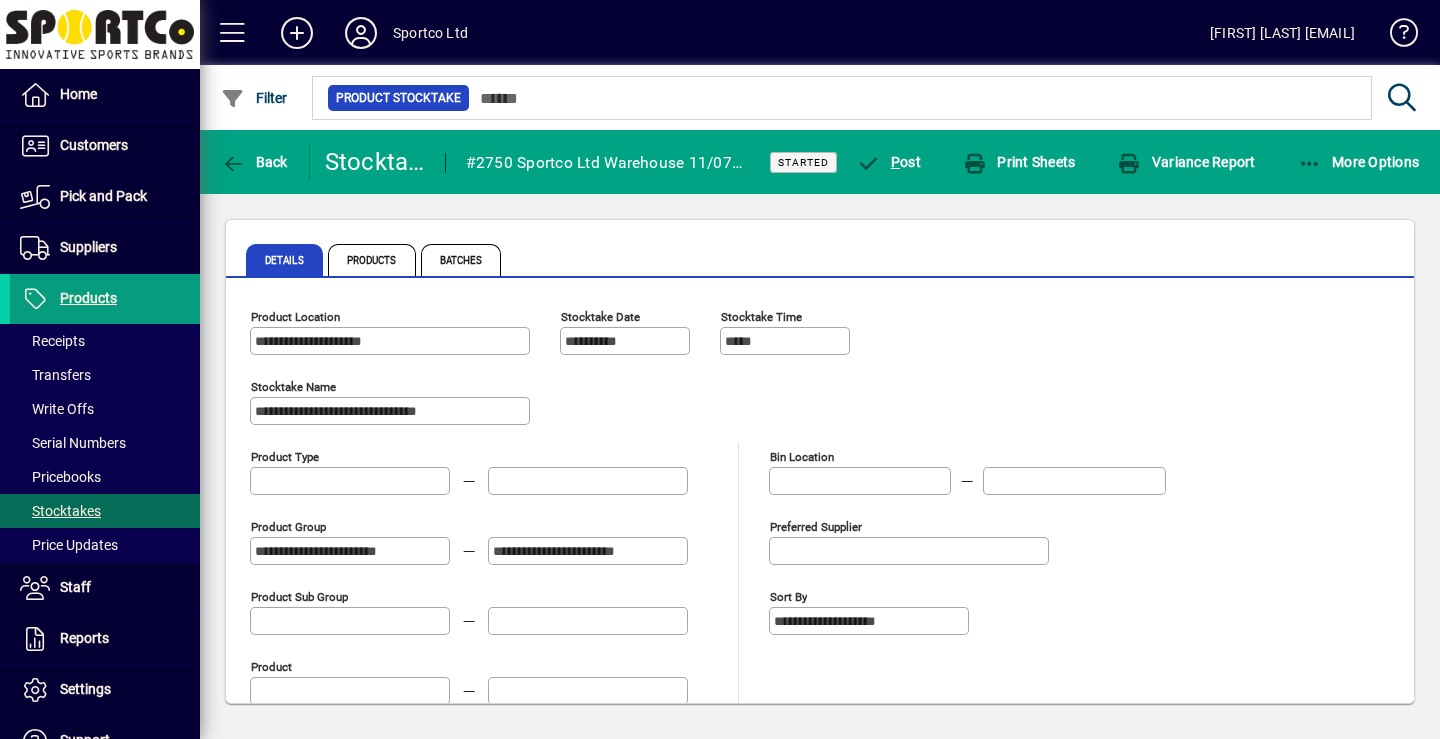 scroll, scrollTop: 0, scrollLeft: 0, axis: both 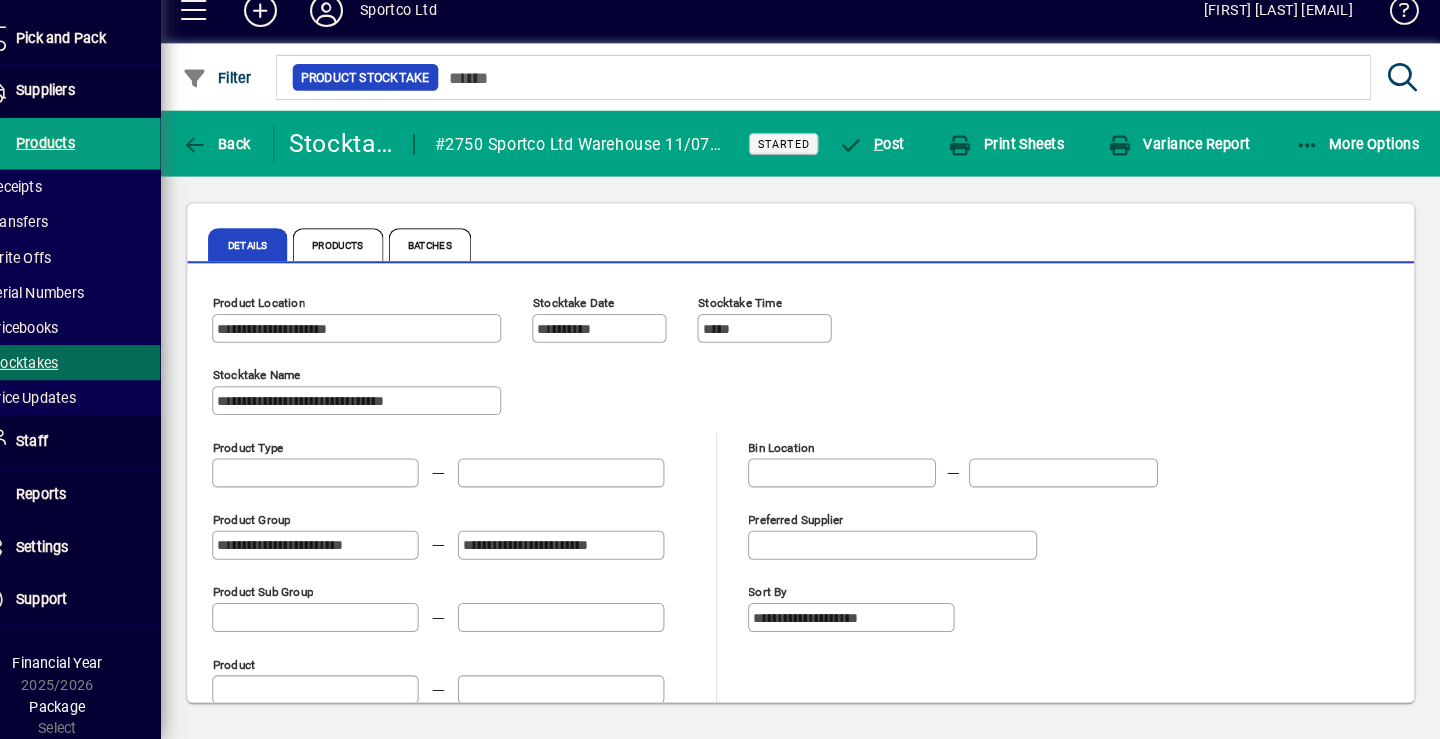 click on "Batches" at bounding box center [461, 260] 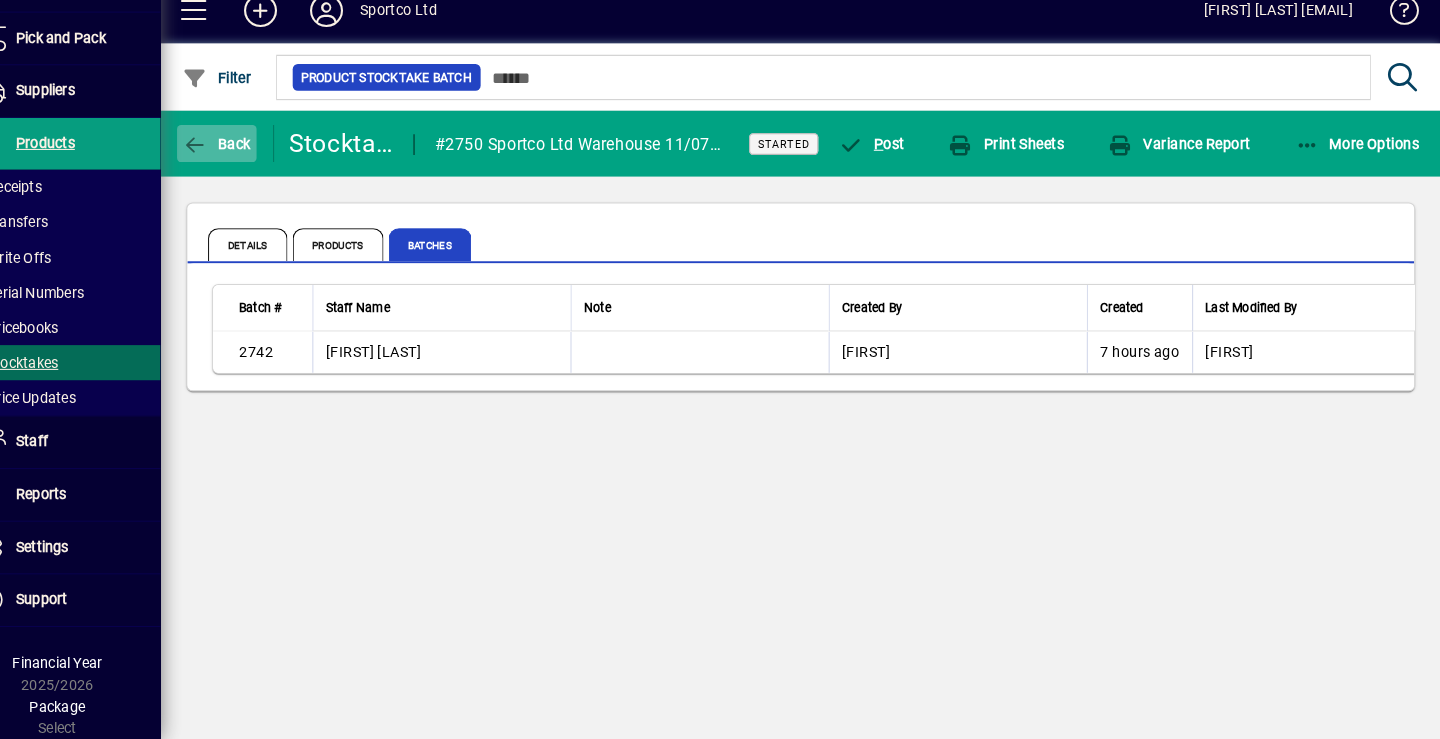 click on "Back" 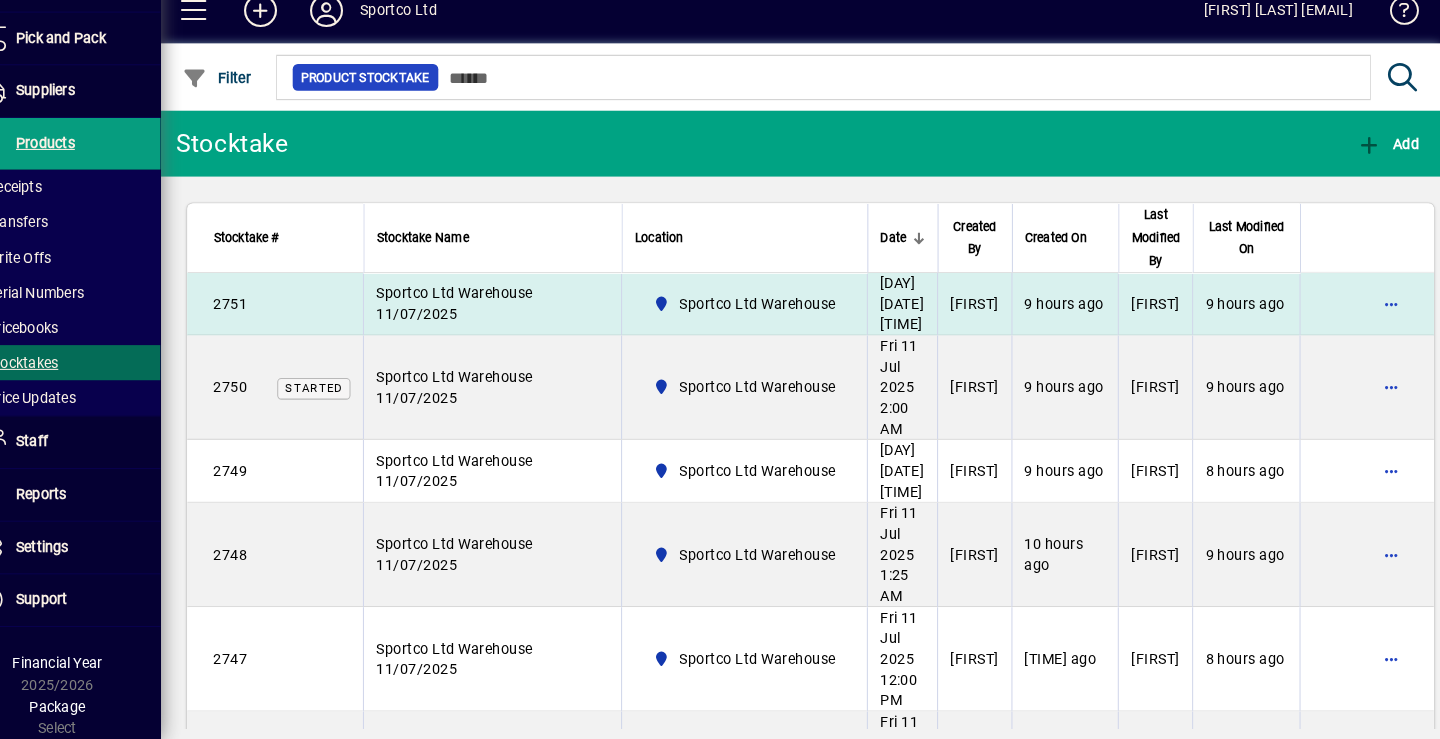 click on "Sportco Ltd Warehouse" at bounding box center [765, 317] 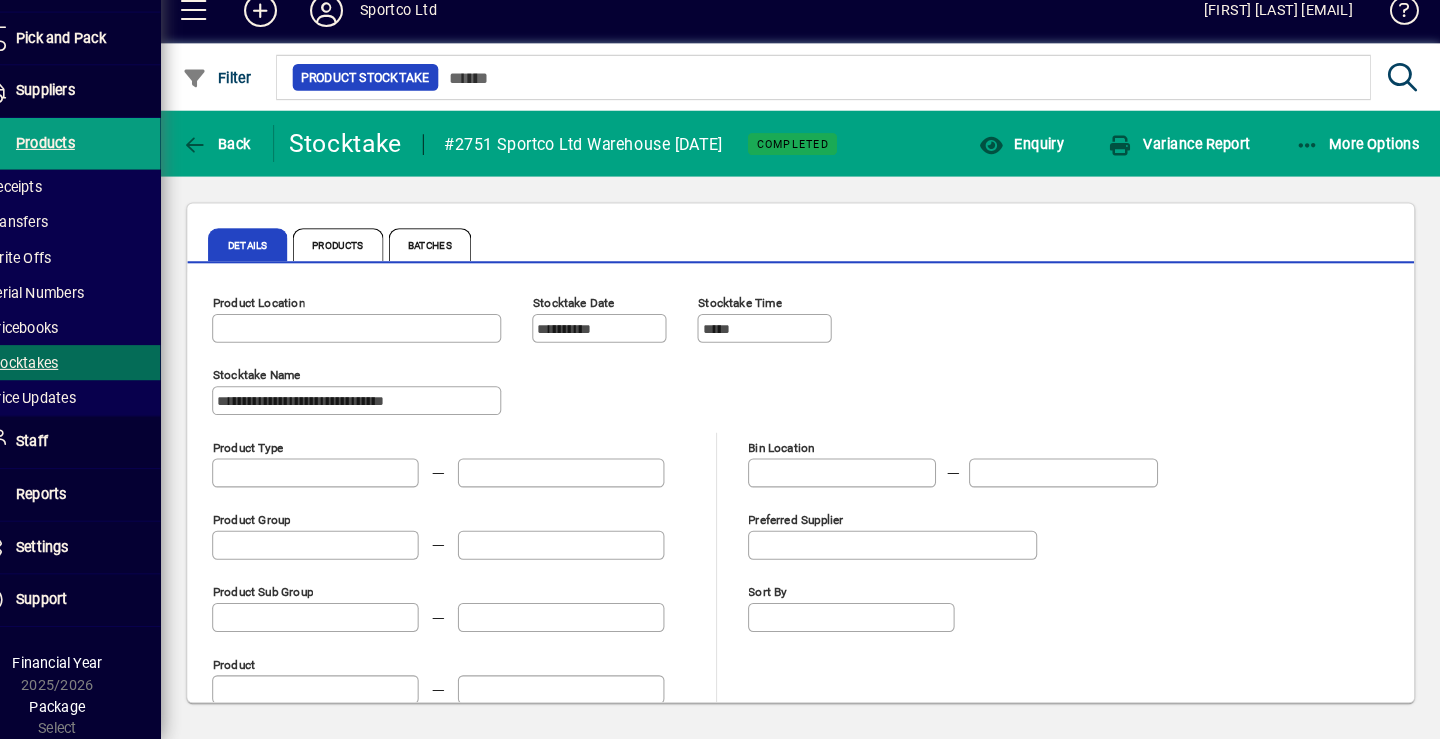 type on "**********" 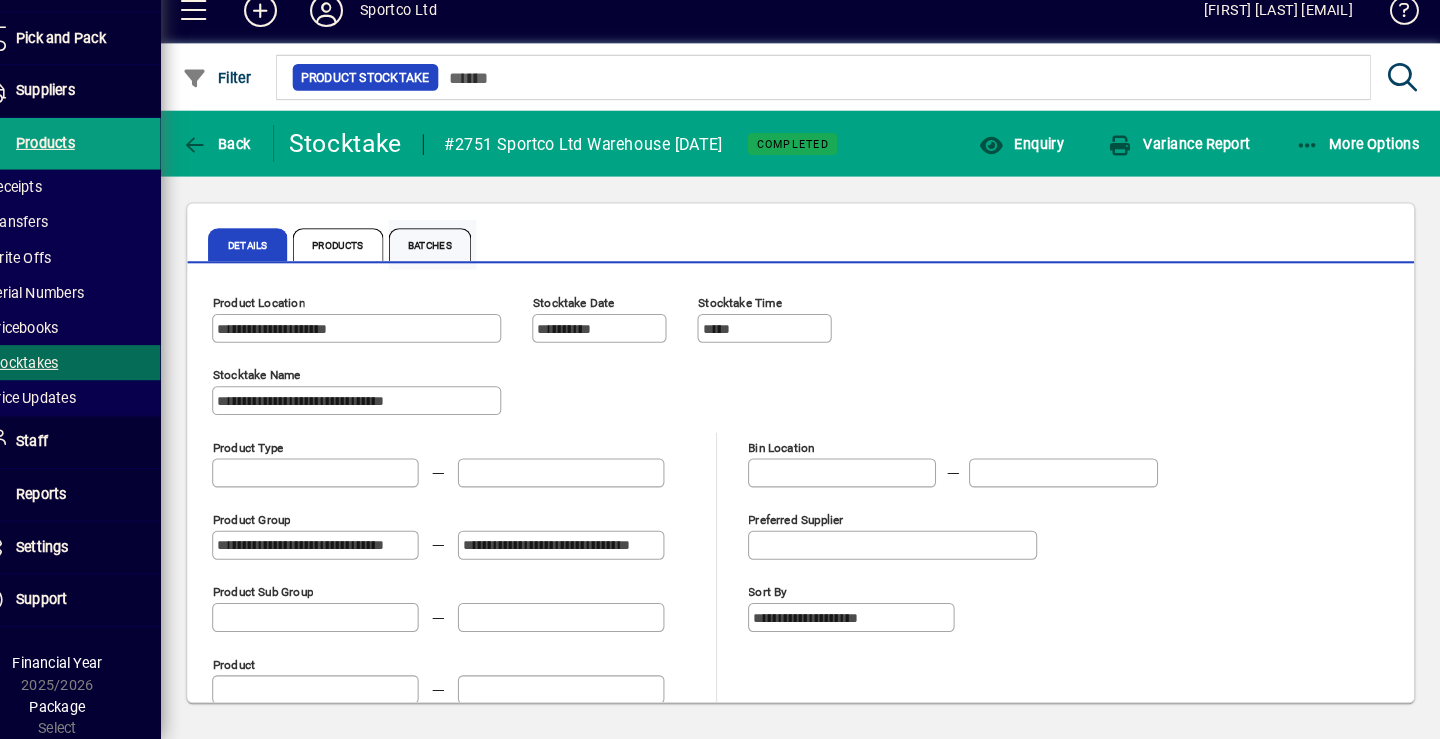 click on "Batches" at bounding box center [461, 260] 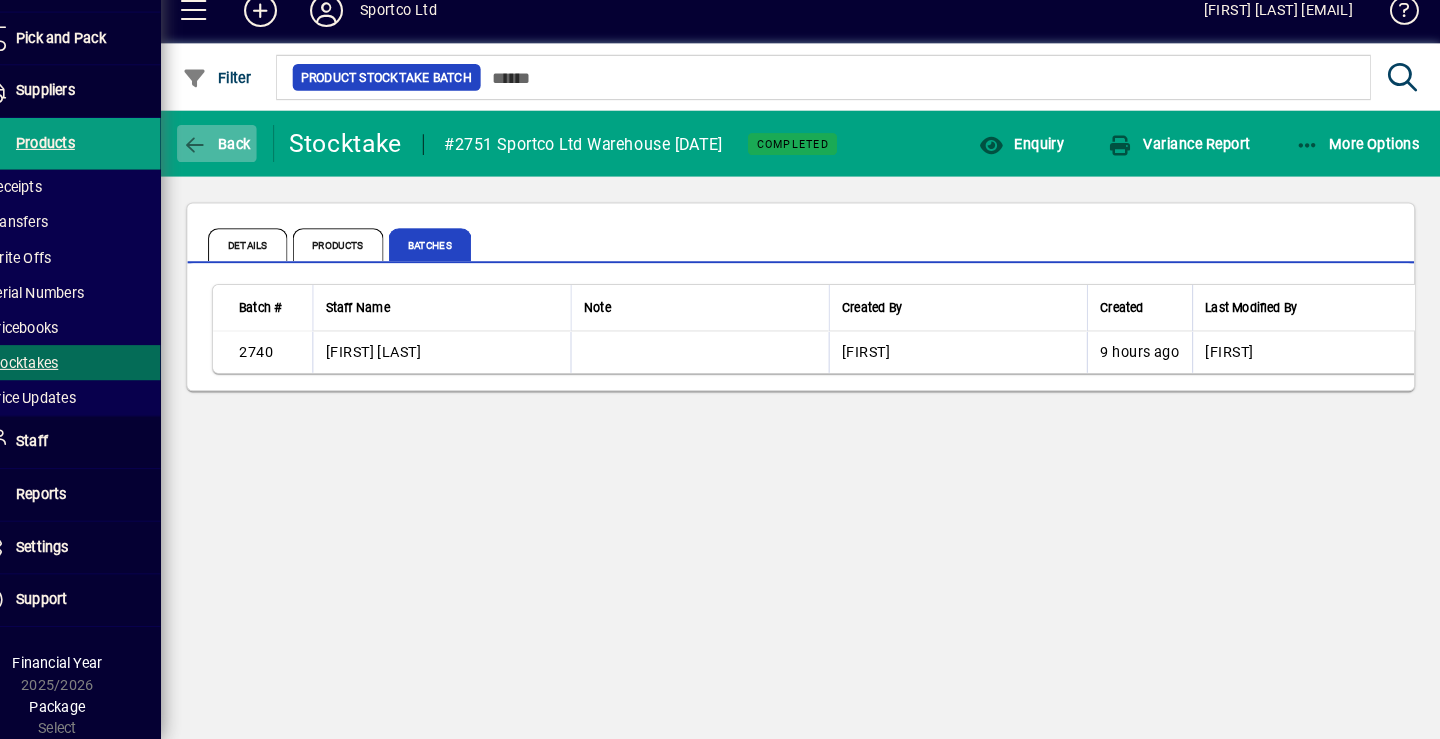 click on "Back" 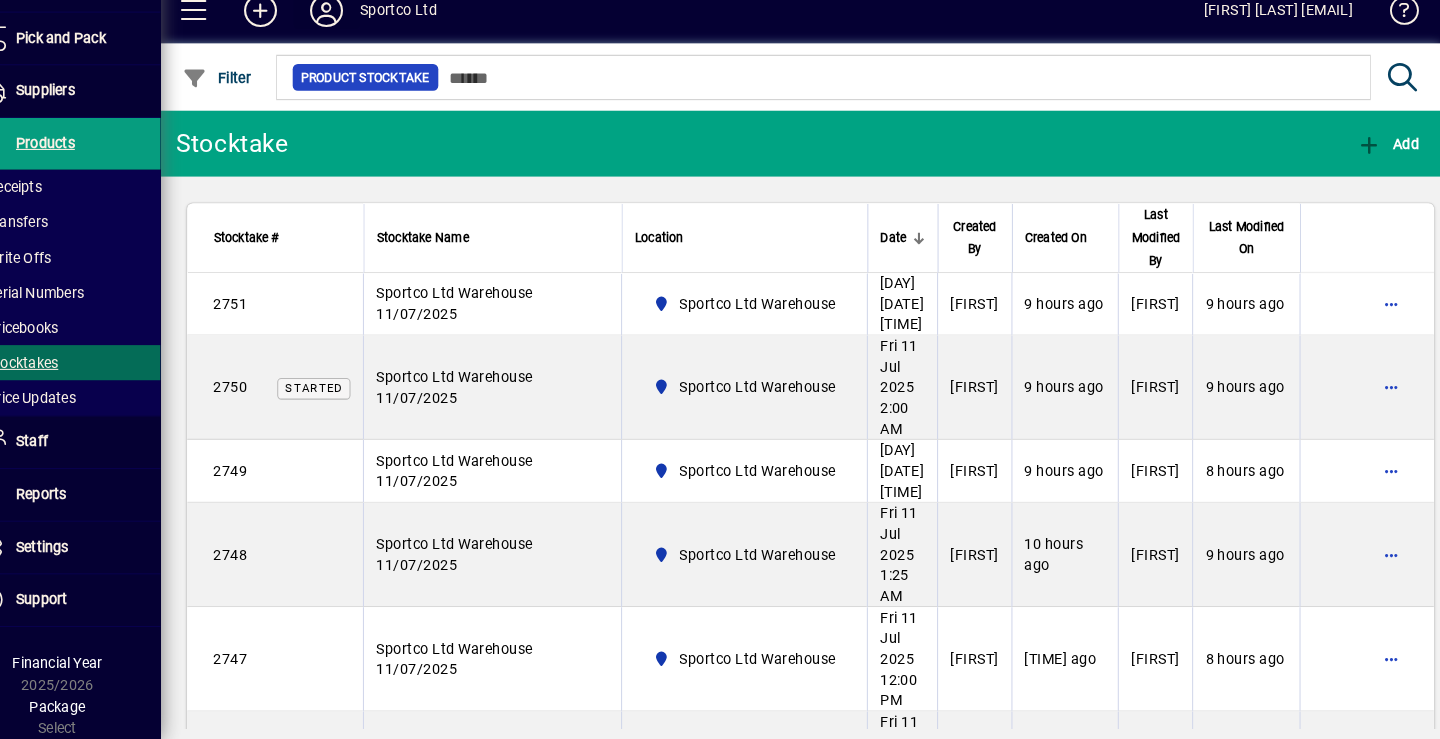 click 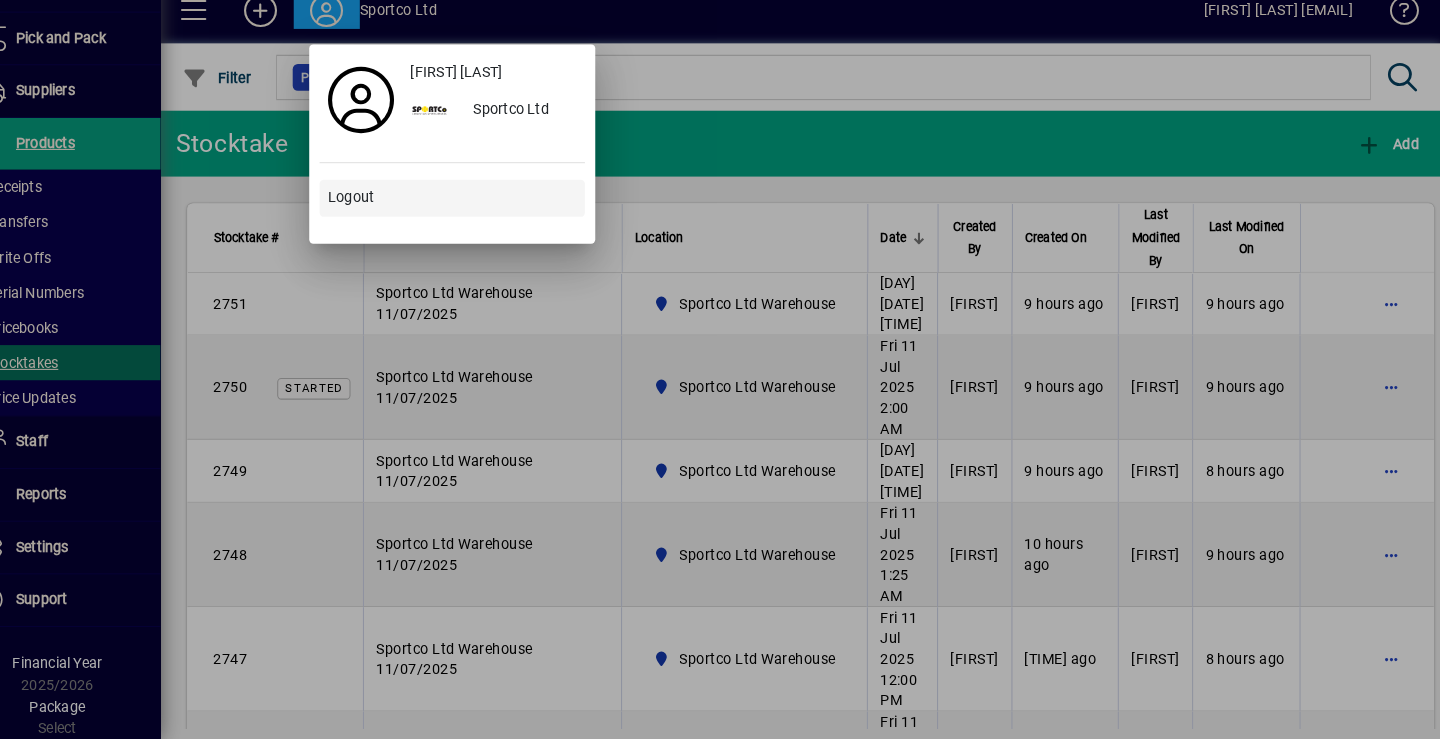 click on "Logout" at bounding box center (384, 214) 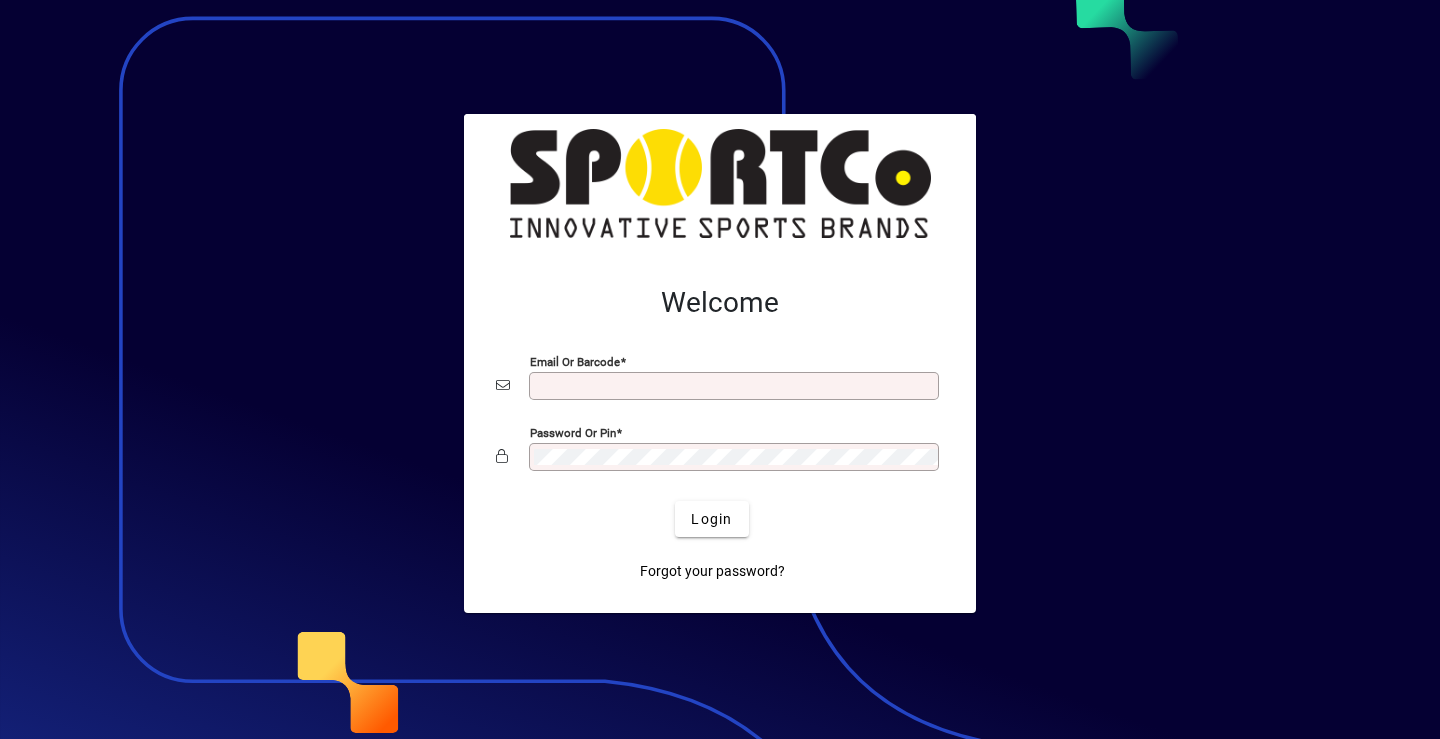 scroll, scrollTop: 0, scrollLeft: 0, axis: both 